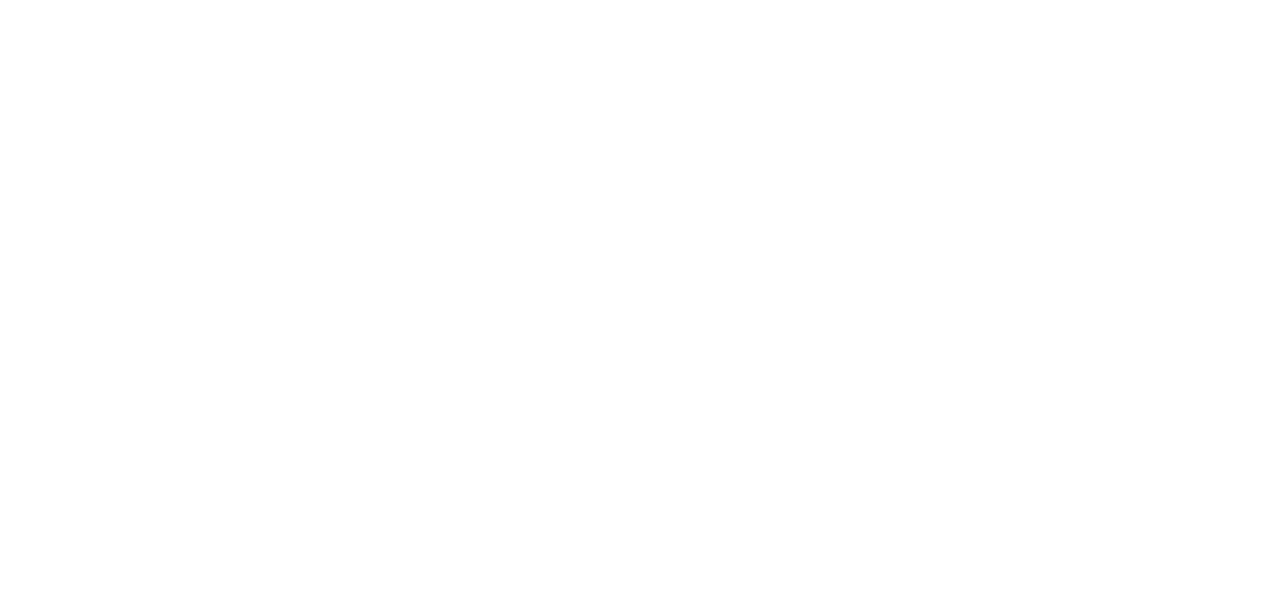 scroll, scrollTop: 0, scrollLeft: 0, axis: both 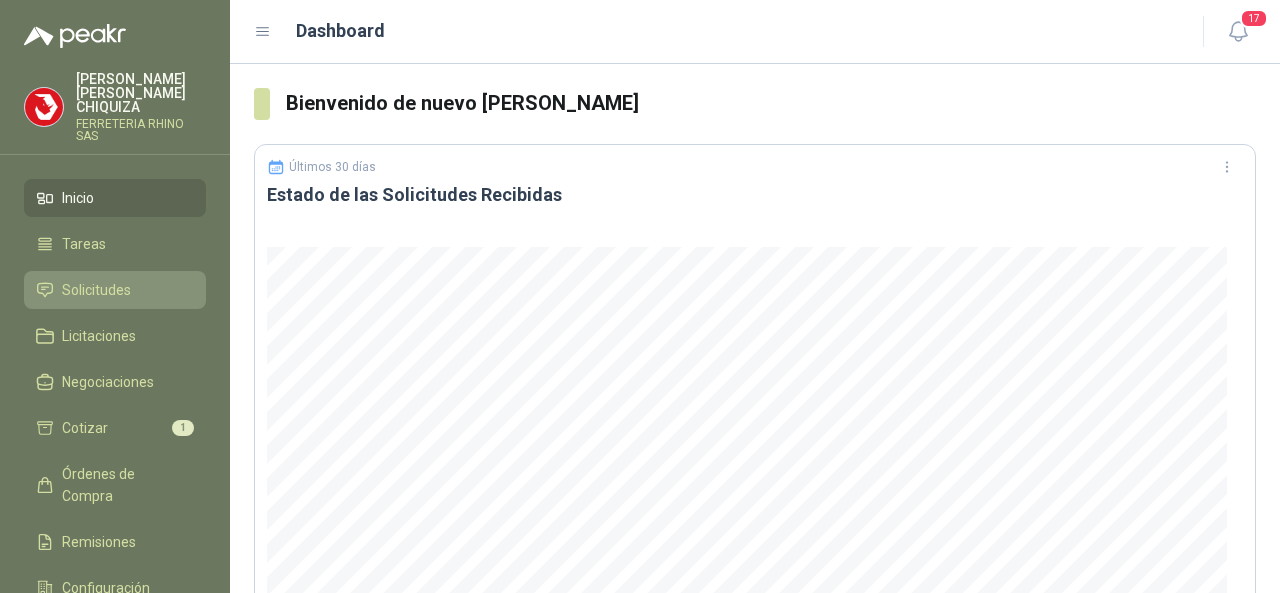 click on "Solicitudes" at bounding box center (96, 290) 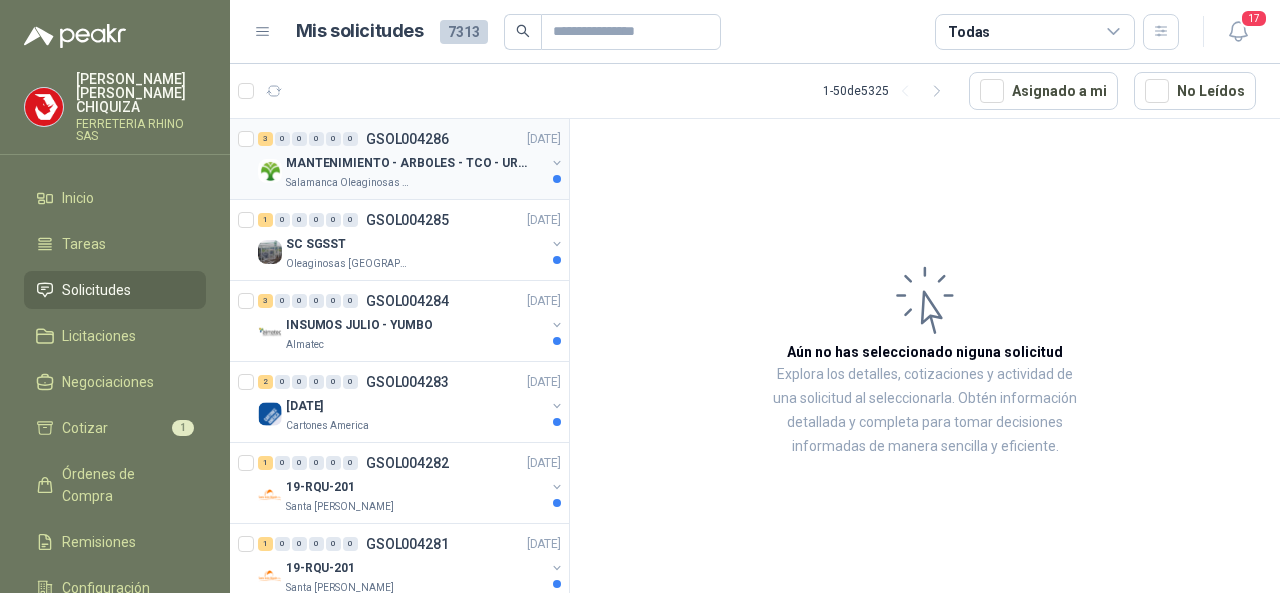click on "GSOL004286" at bounding box center [407, 139] 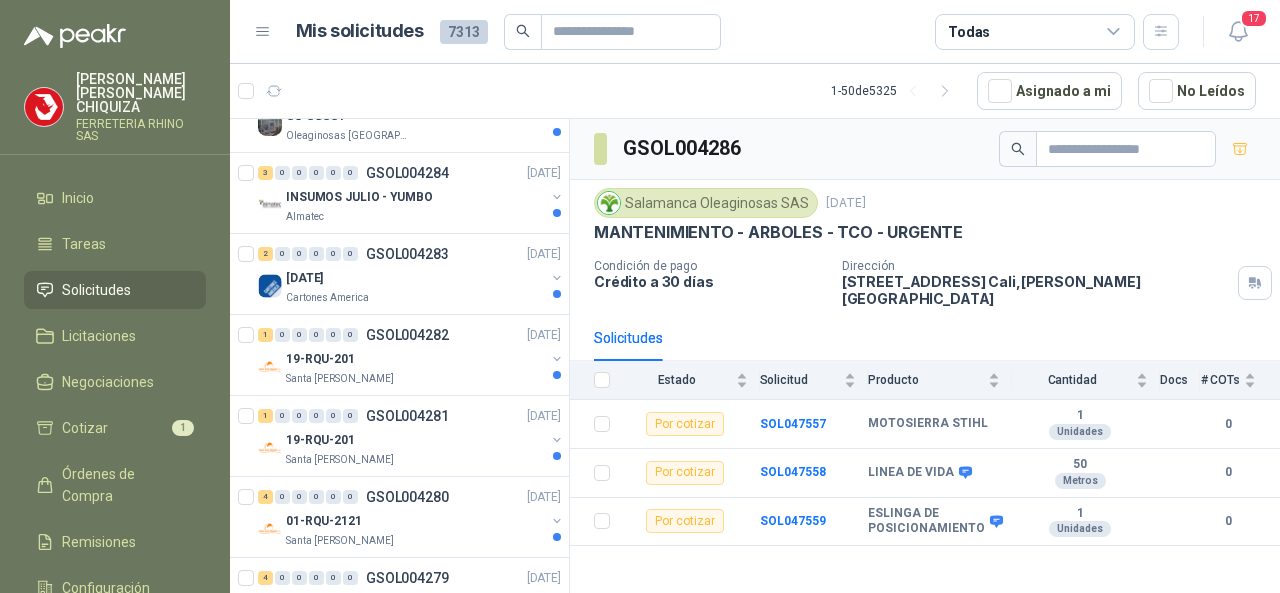 scroll, scrollTop: 200, scrollLeft: 0, axis: vertical 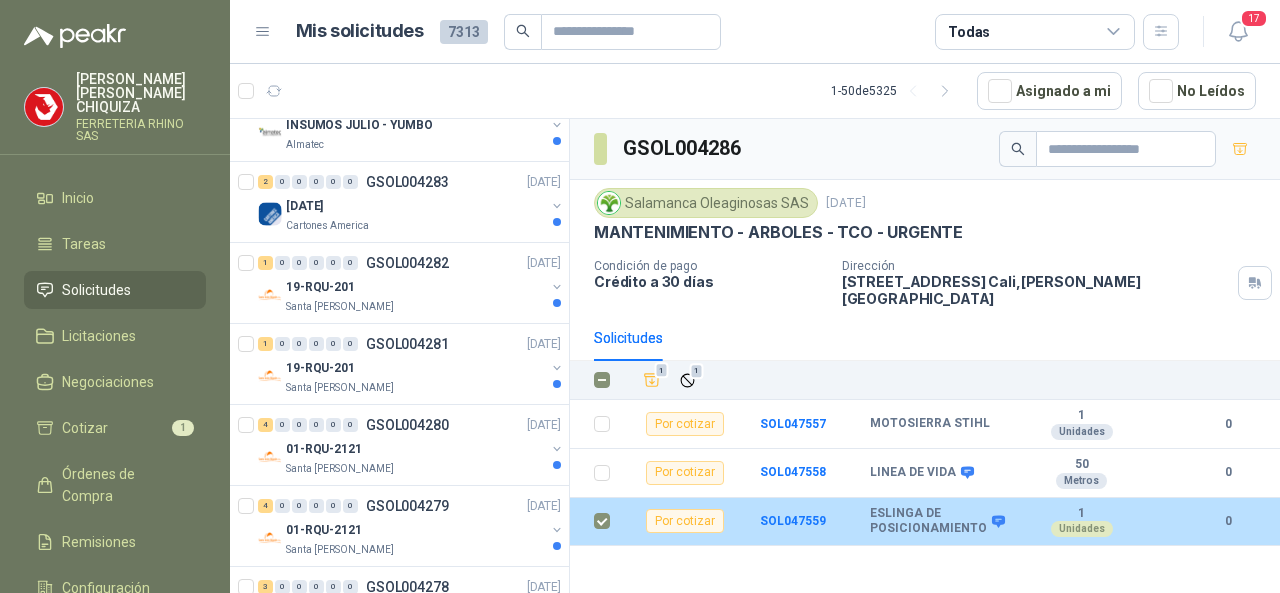 click on "Por cotizar" at bounding box center (685, 521) 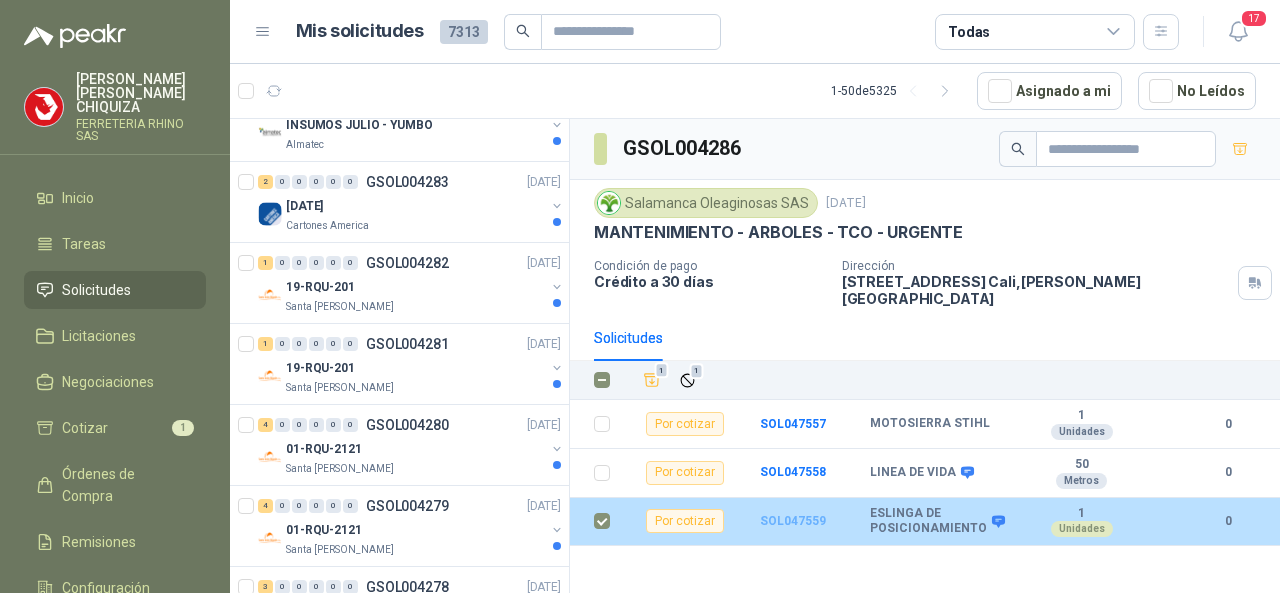 click on "Por cotizar SOL047559 ESLINGA  DE POSICIONAMIENTO 1 Unidades 0" at bounding box center [925, 522] 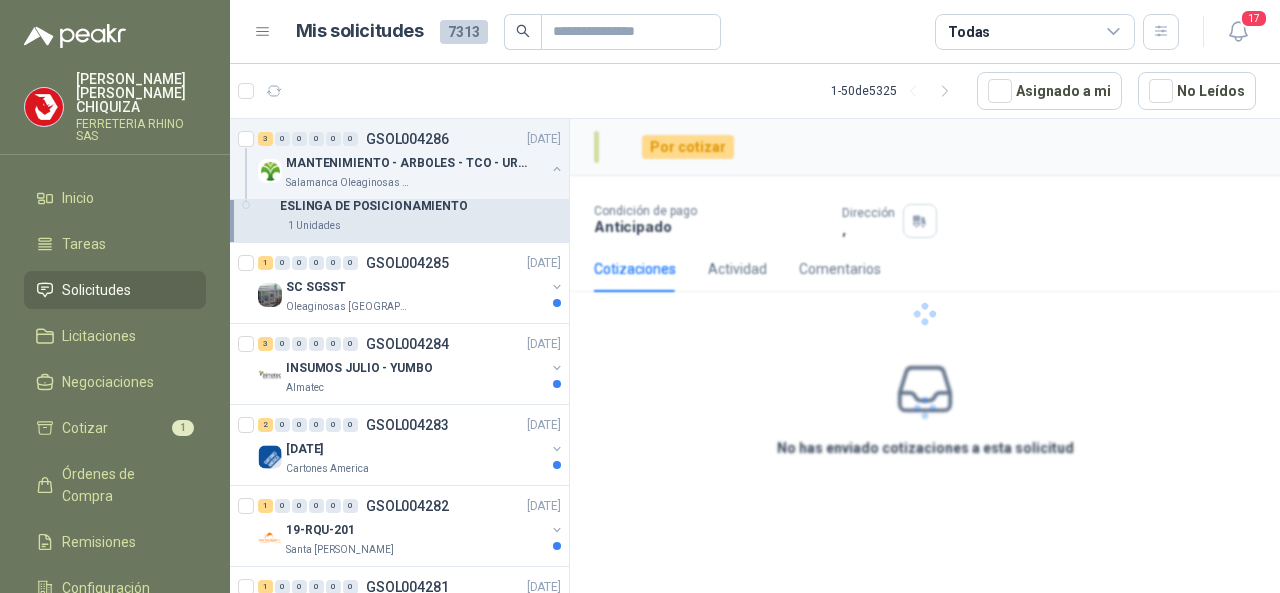 scroll, scrollTop: 442, scrollLeft: 0, axis: vertical 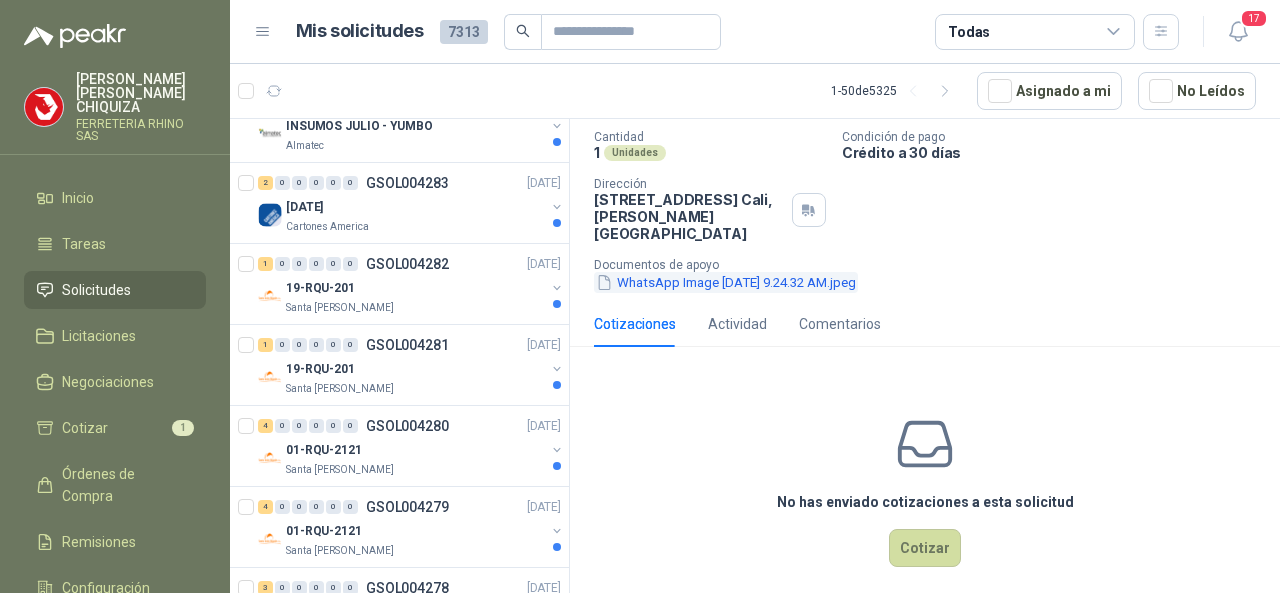 click on "WhatsApp Image [DATE] 9.24.32 AM.jpeg" at bounding box center (726, 282) 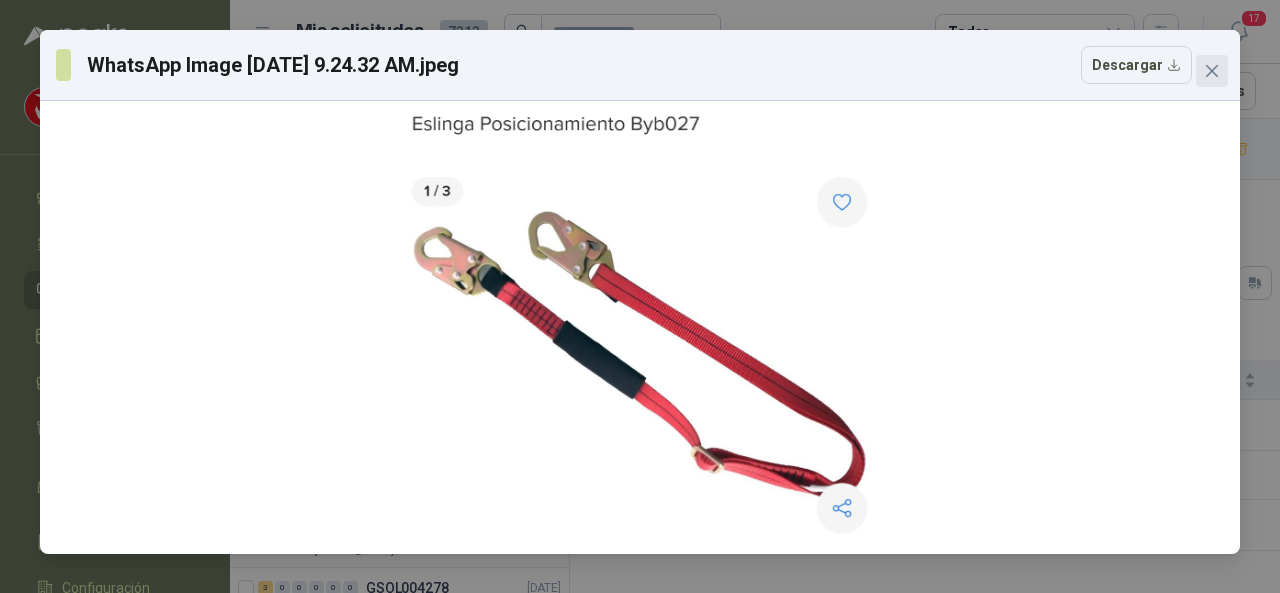 click at bounding box center [1212, 71] 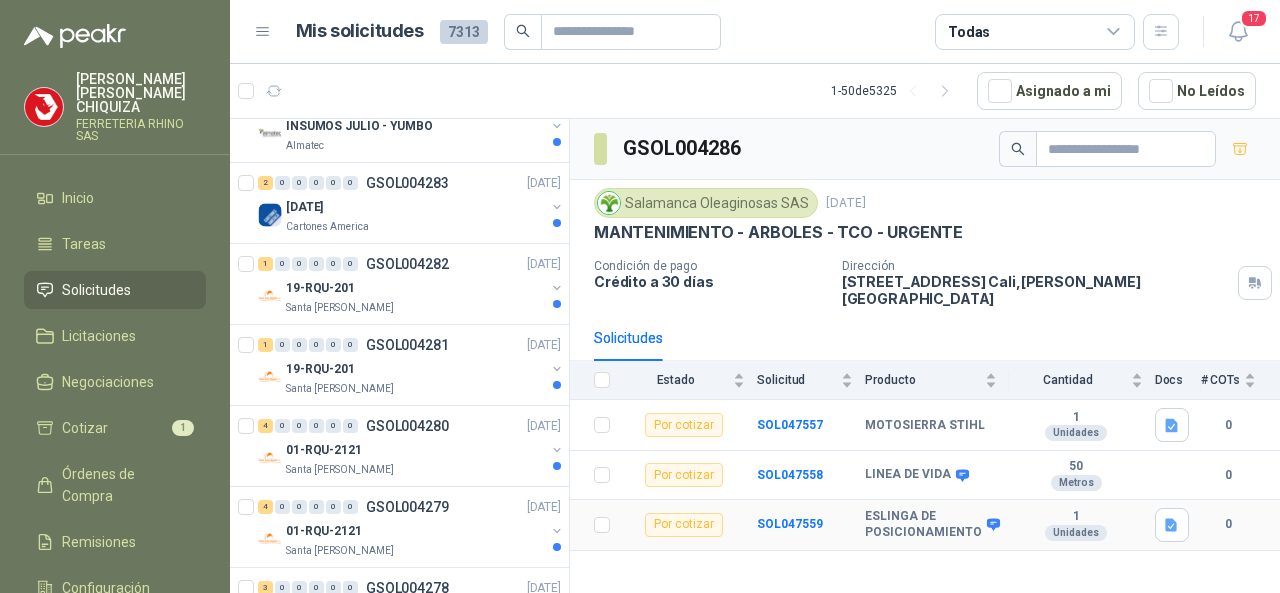 click on "Por cotizar" at bounding box center [684, 525] 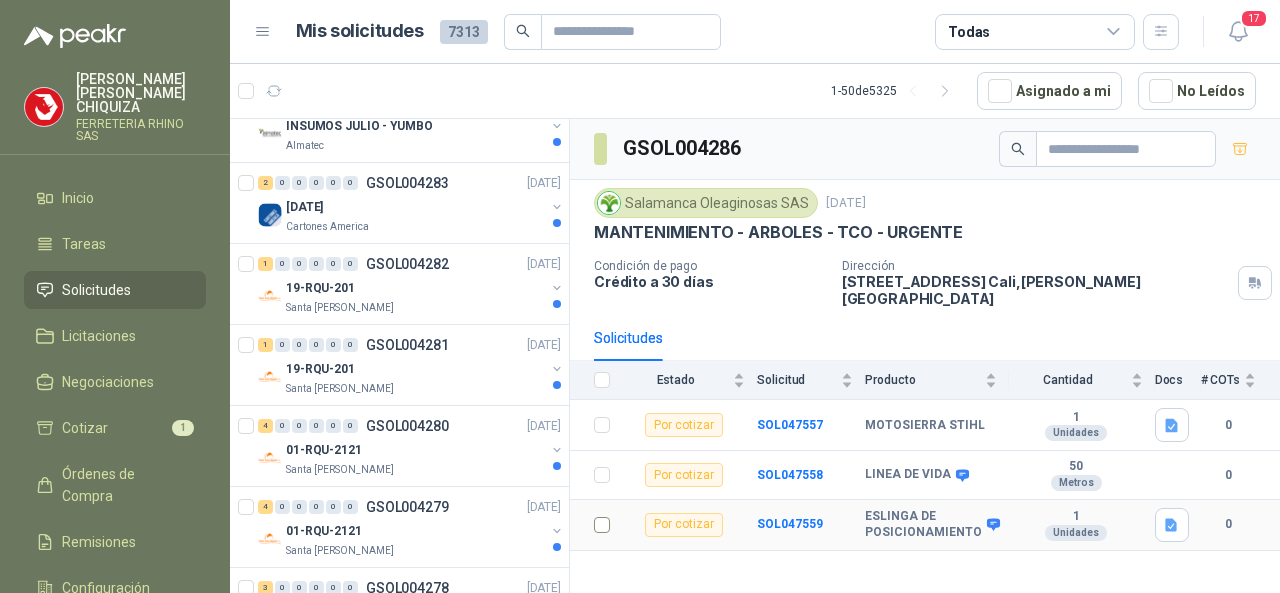 click at bounding box center [596, 525] 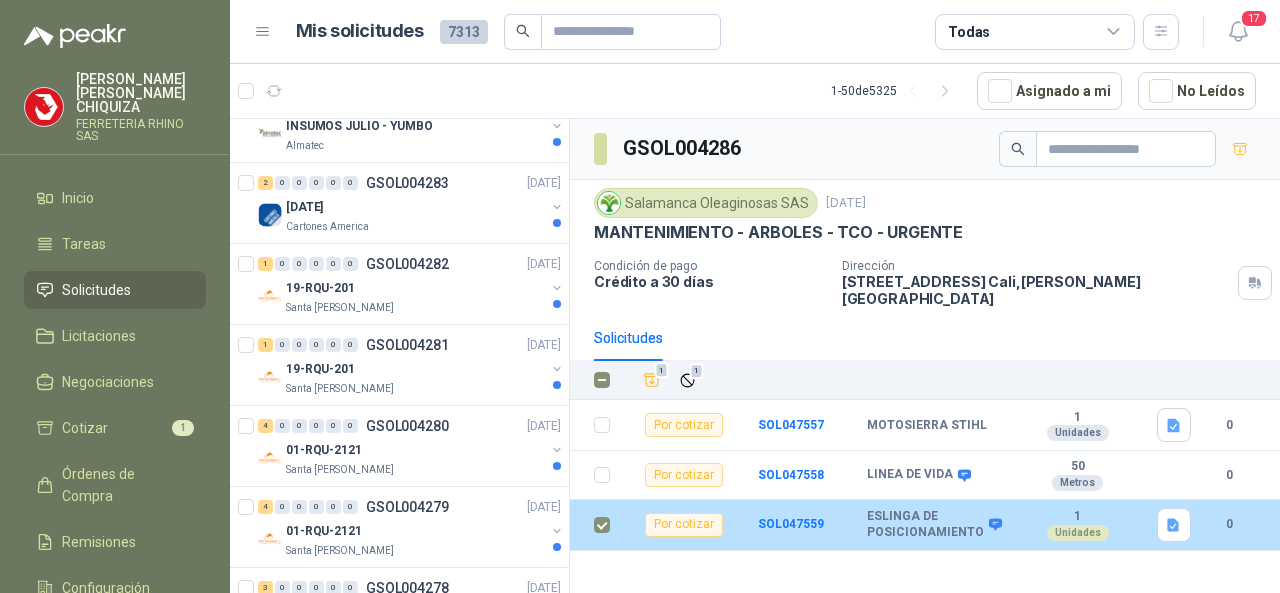 click on "Por cotizar" at bounding box center [684, 525] 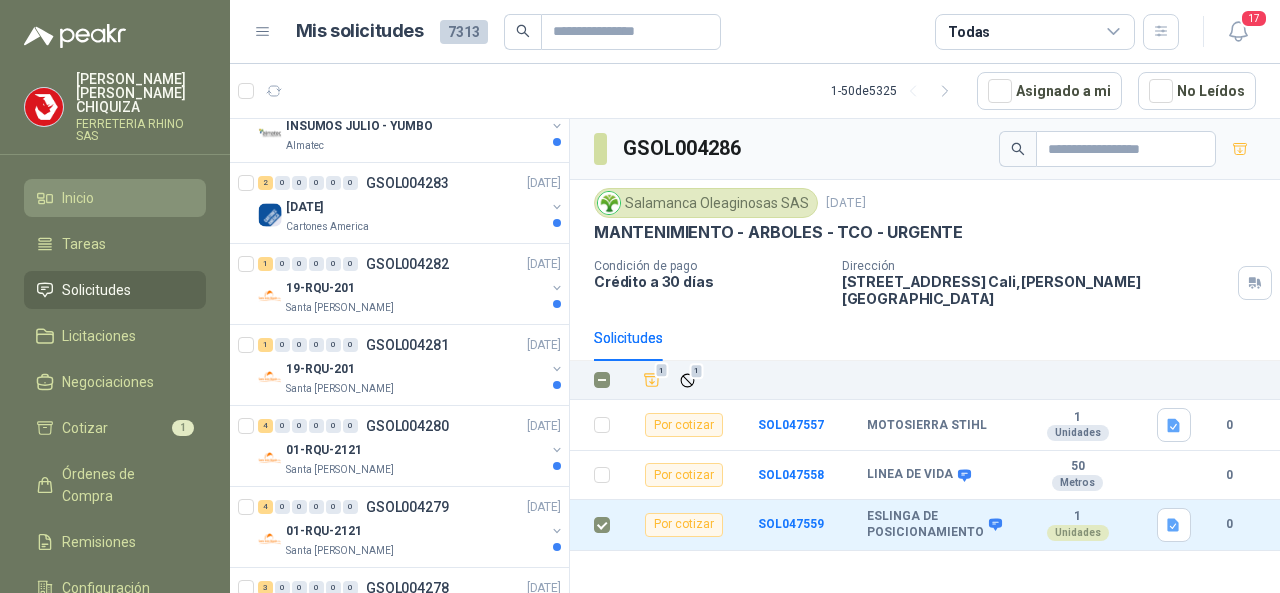click on "Inicio" at bounding box center (115, 198) 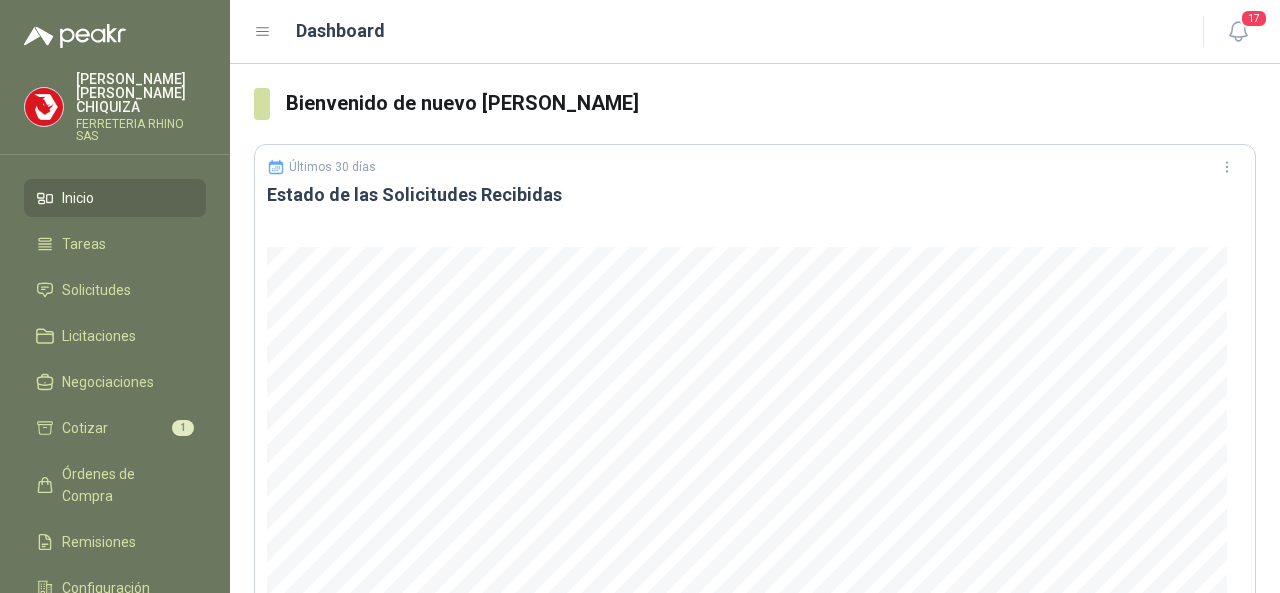 click on "[PERSON_NAME]" at bounding box center [141, 93] 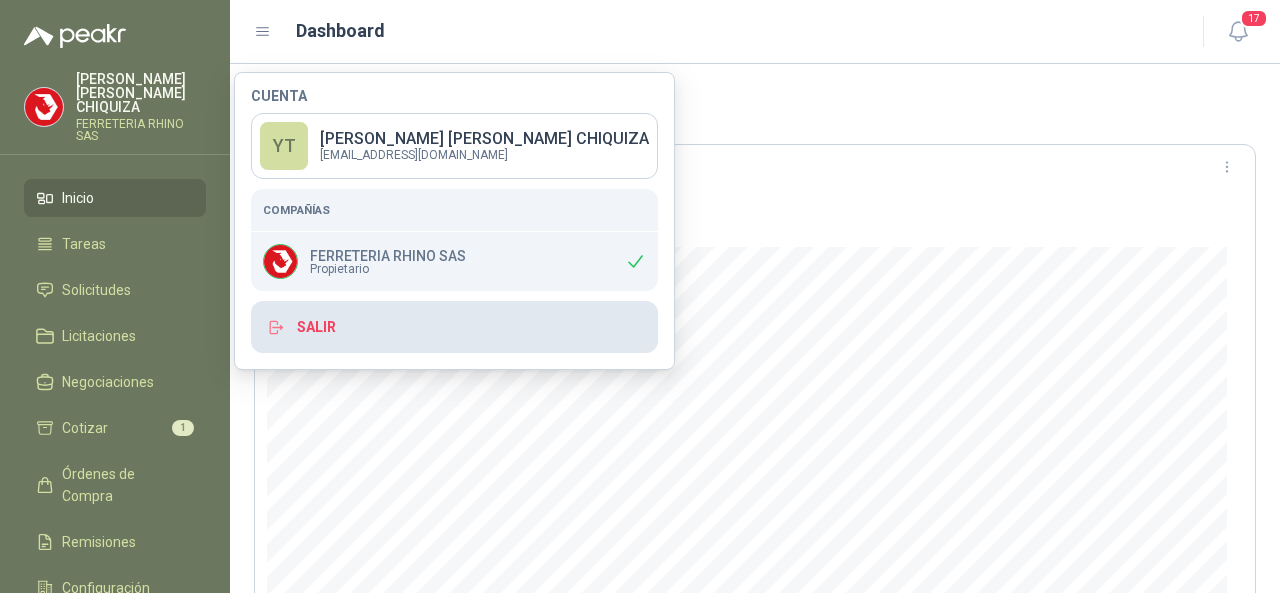 click on "Salir" at bounding box center (454, 327) 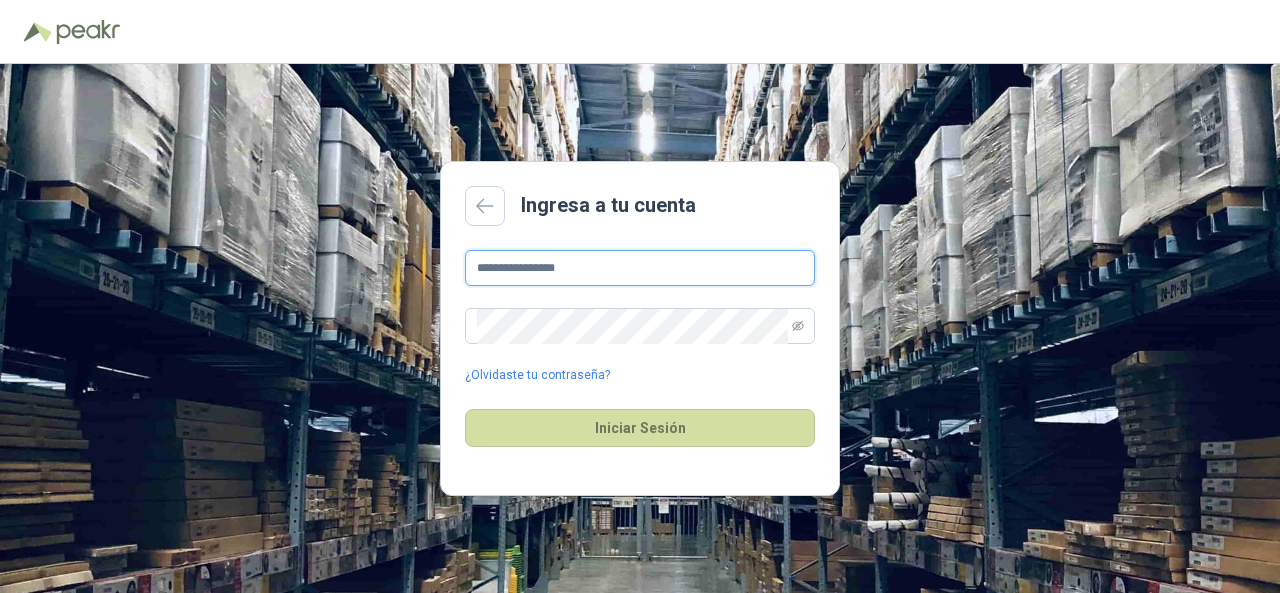 click on "**********" at bounding box center [640, 268] 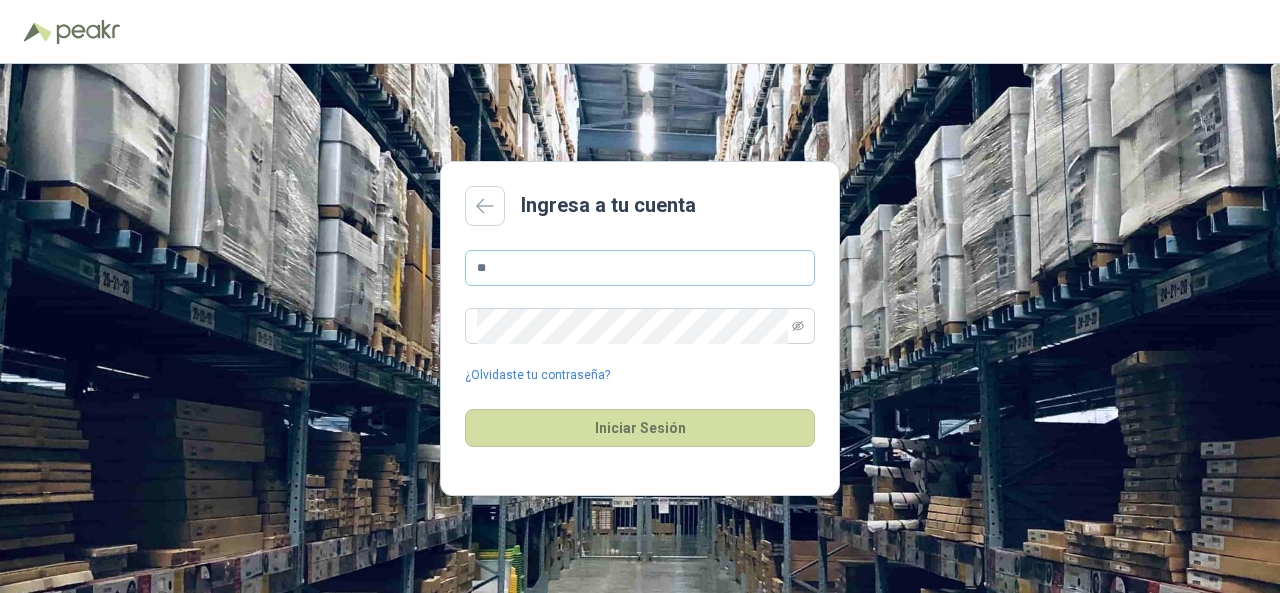 type on "*" 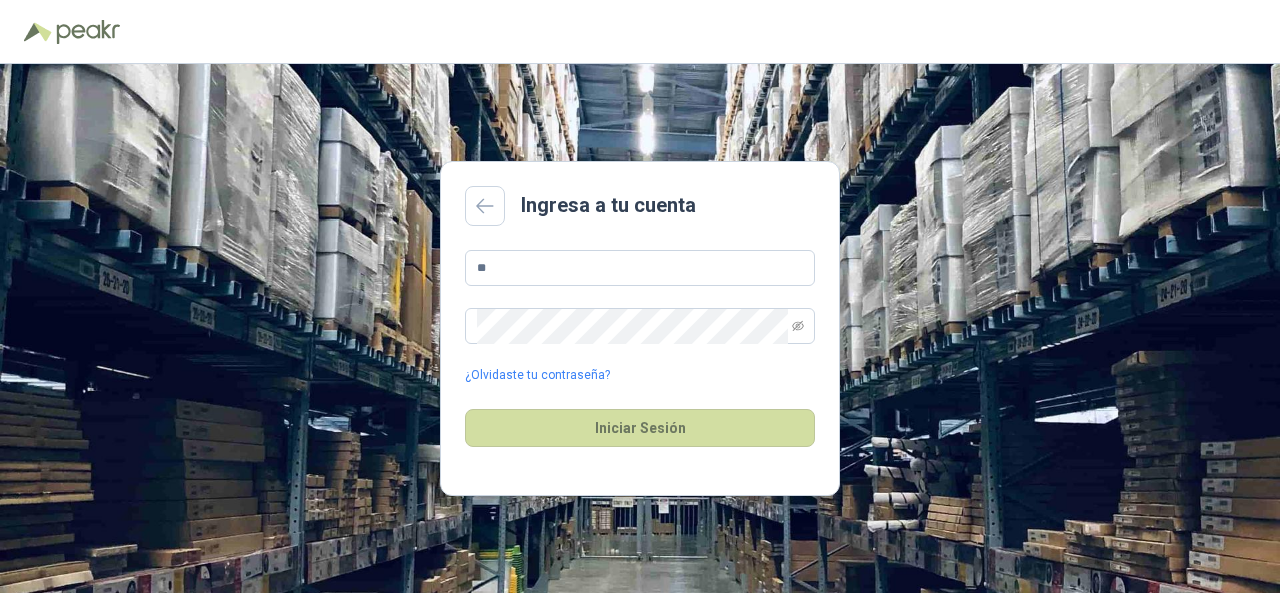 type on "**********" 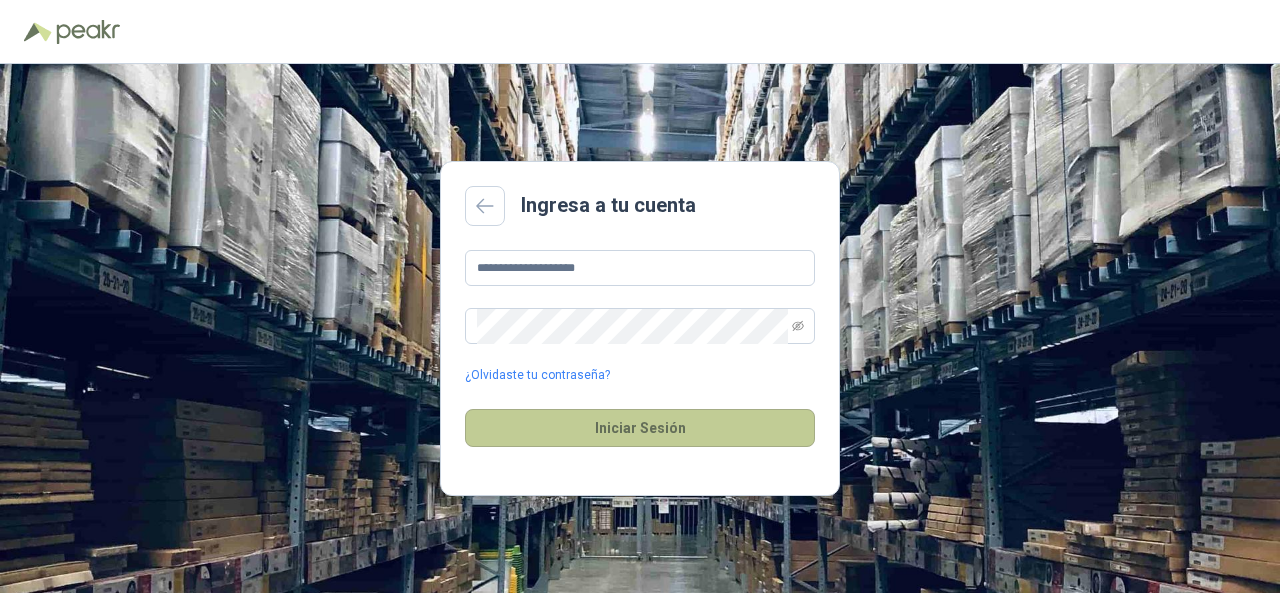 click on "Iniciar Sesión" at bounding box center (640, 428) 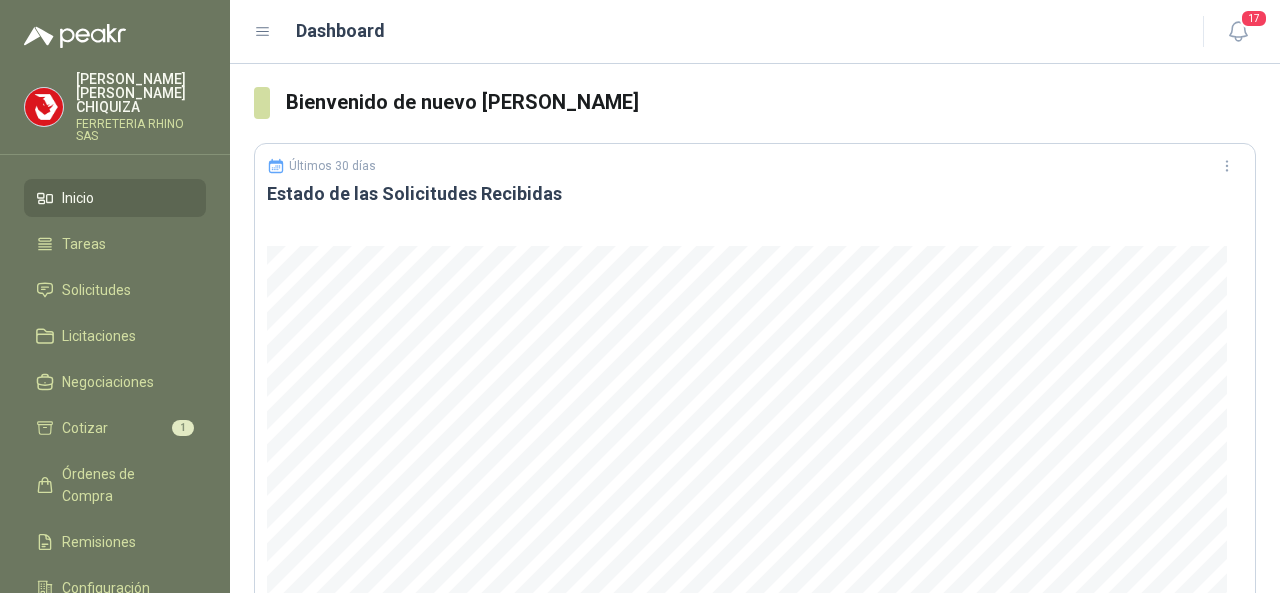 scroll, scrollTop: 0, scrollLeft: 0, axis: both 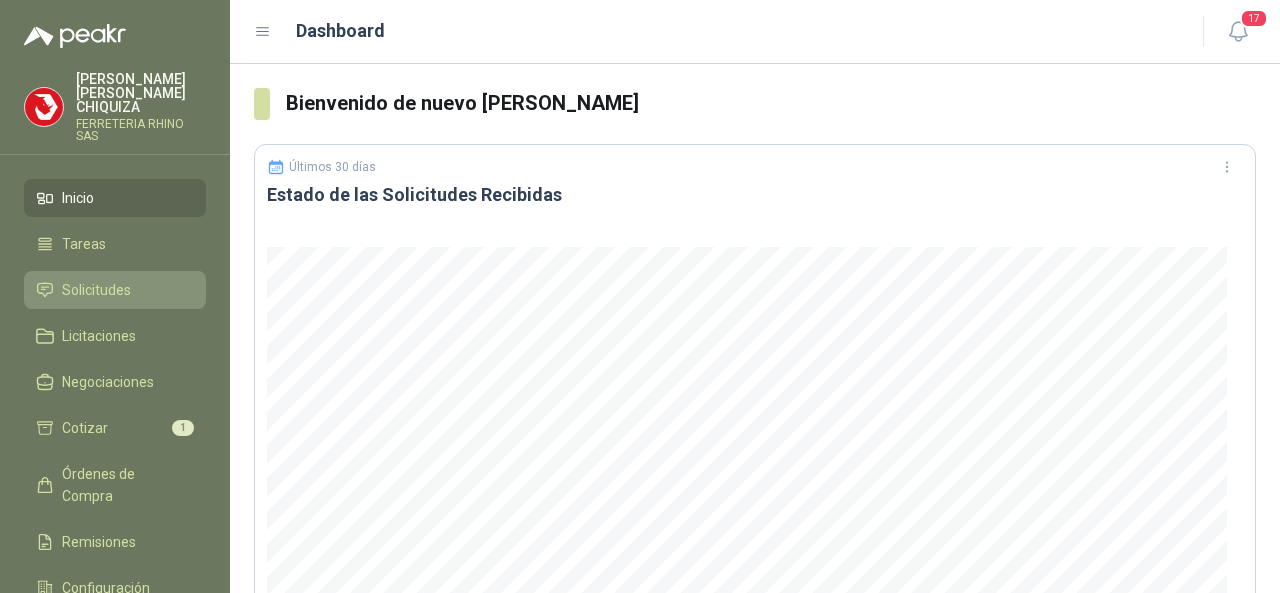 click on "Solicitudes" at bounding box center (96, 290) 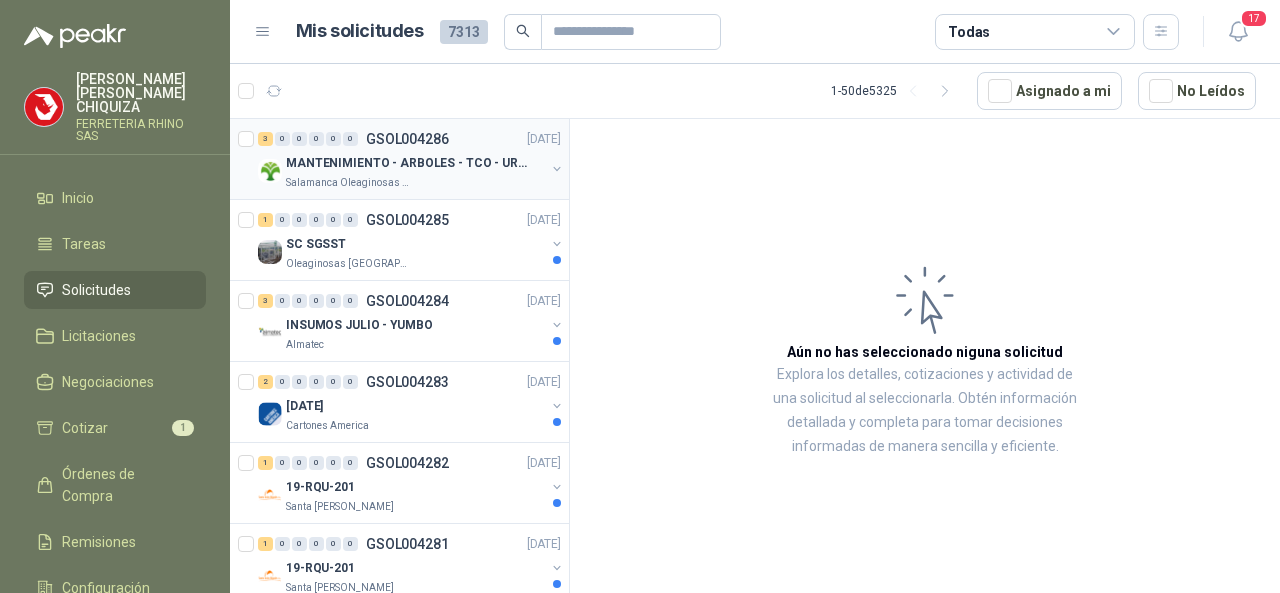 click on "GSOL004286" at bounding box center (407, 139) 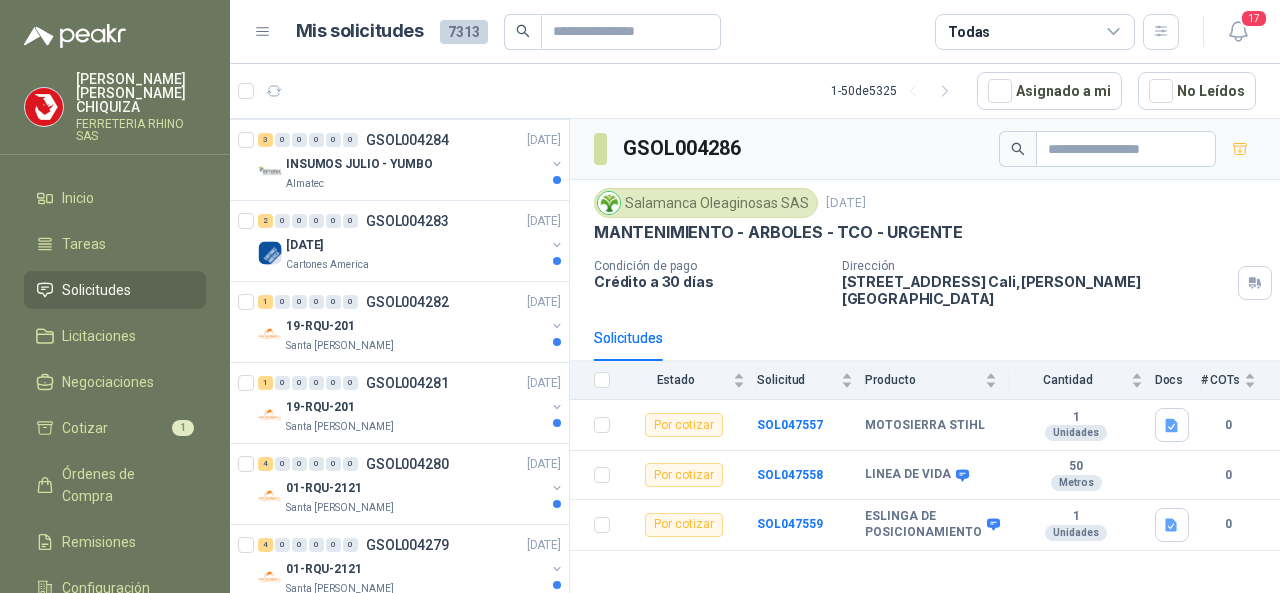 scroll, scrollTop: 0, scrollLeft: 0, axis: both 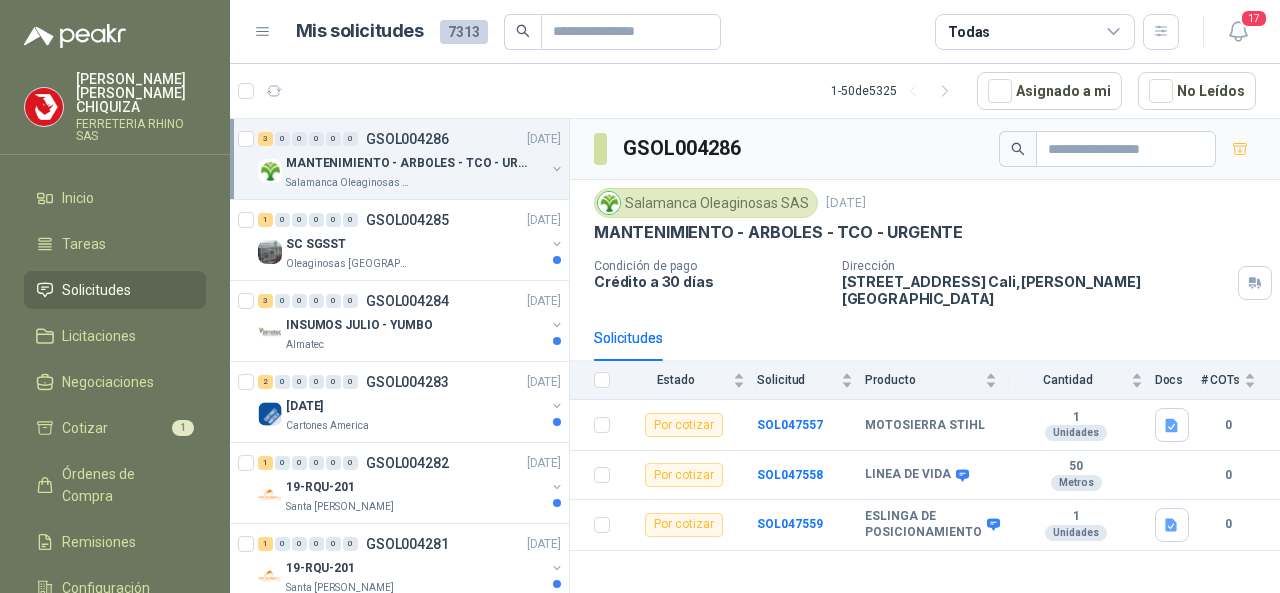 click on "MANTENIMIENTO - ARBOLES  - TCO - URGENTE" at bounding box center (410, 163) 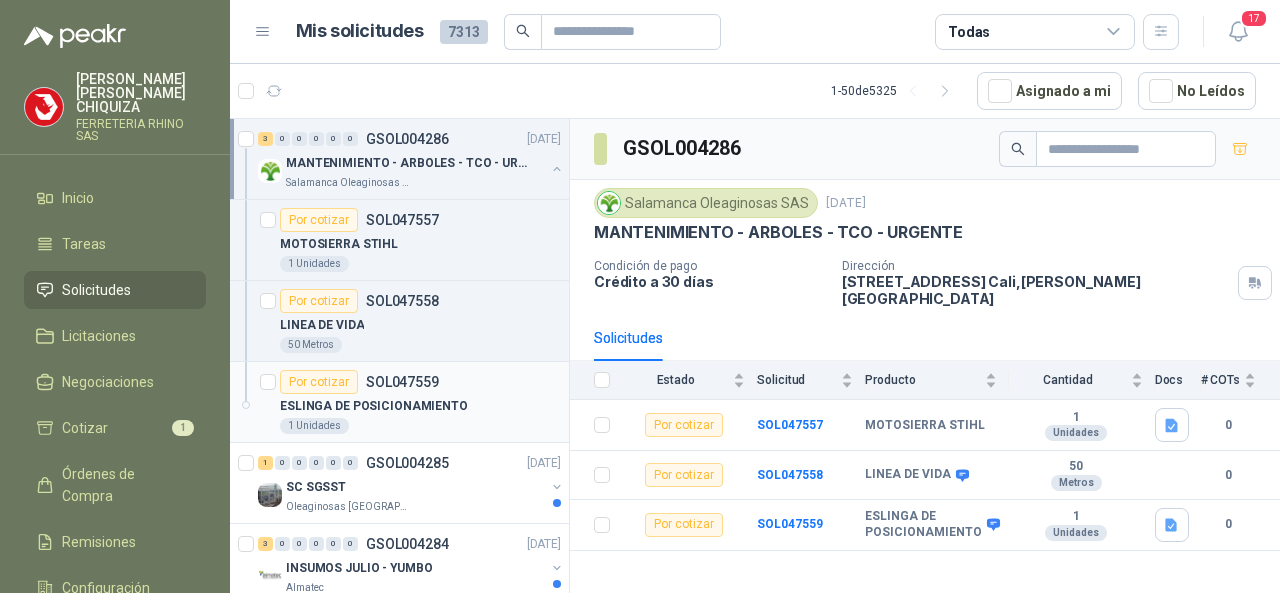 click on "SOL047559" at bounding box center [402, 382] 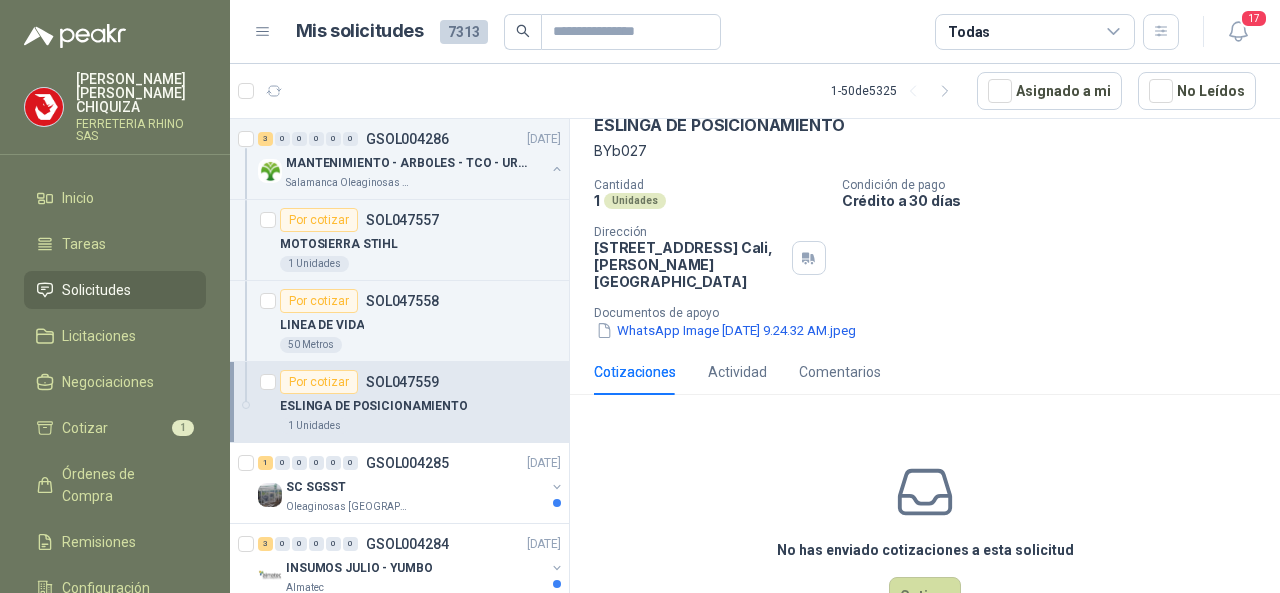 scroll, scrollTop: 151, scrollLeft: 0, axis: vertical 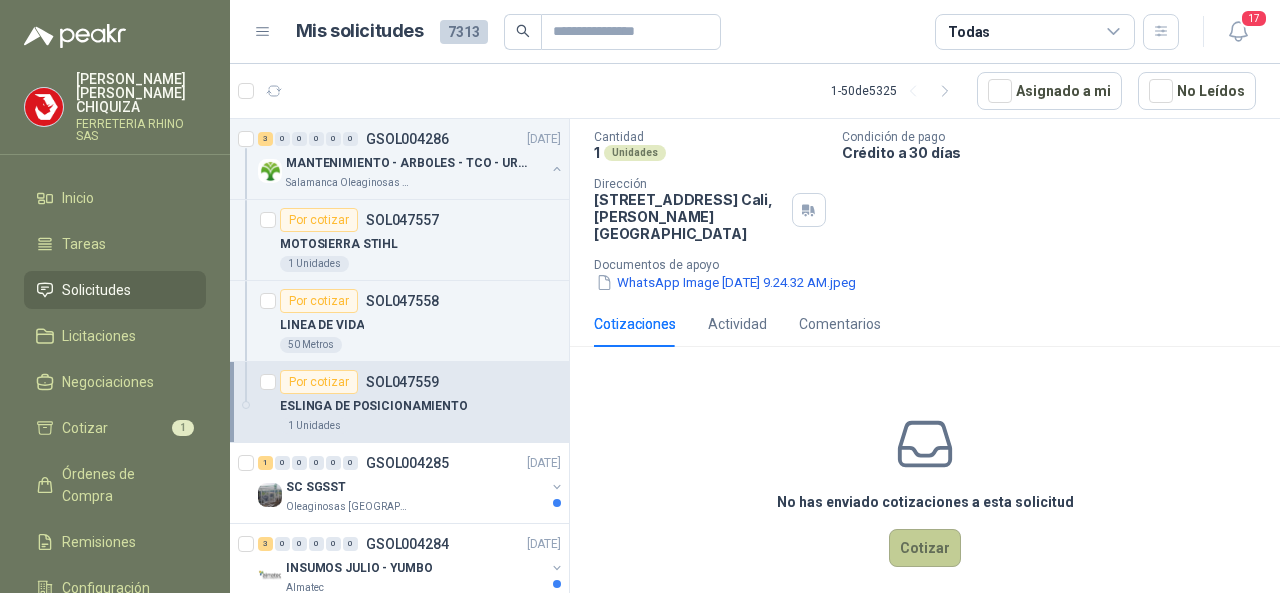 click on "Cotizar" at bounding box center [925, 548] 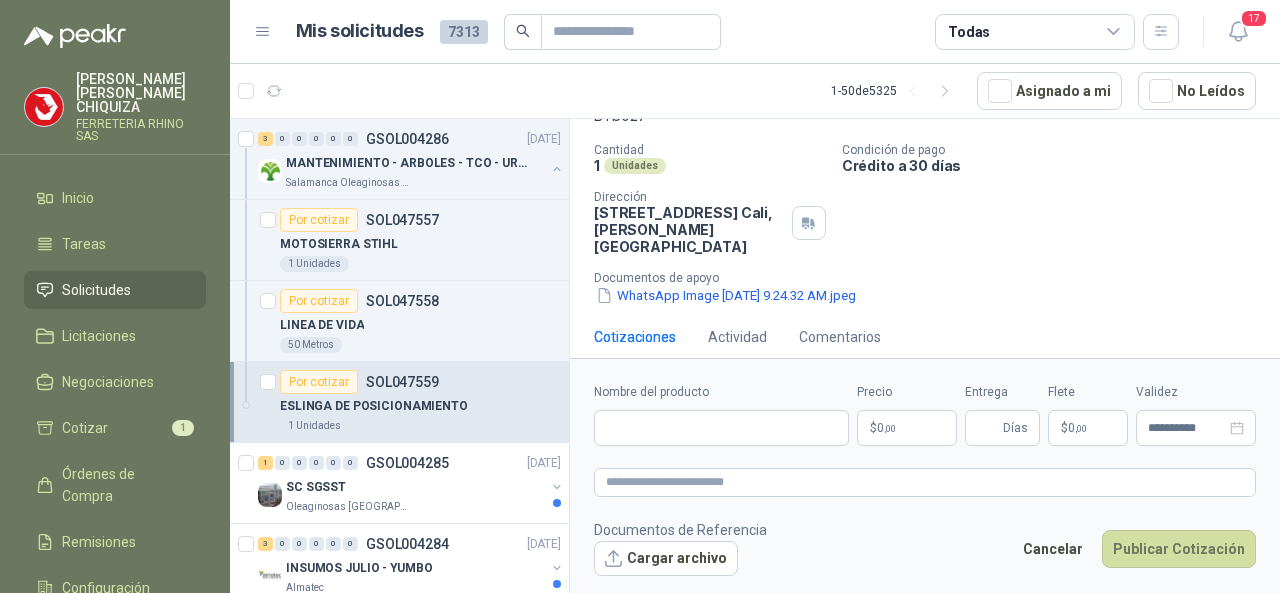 type 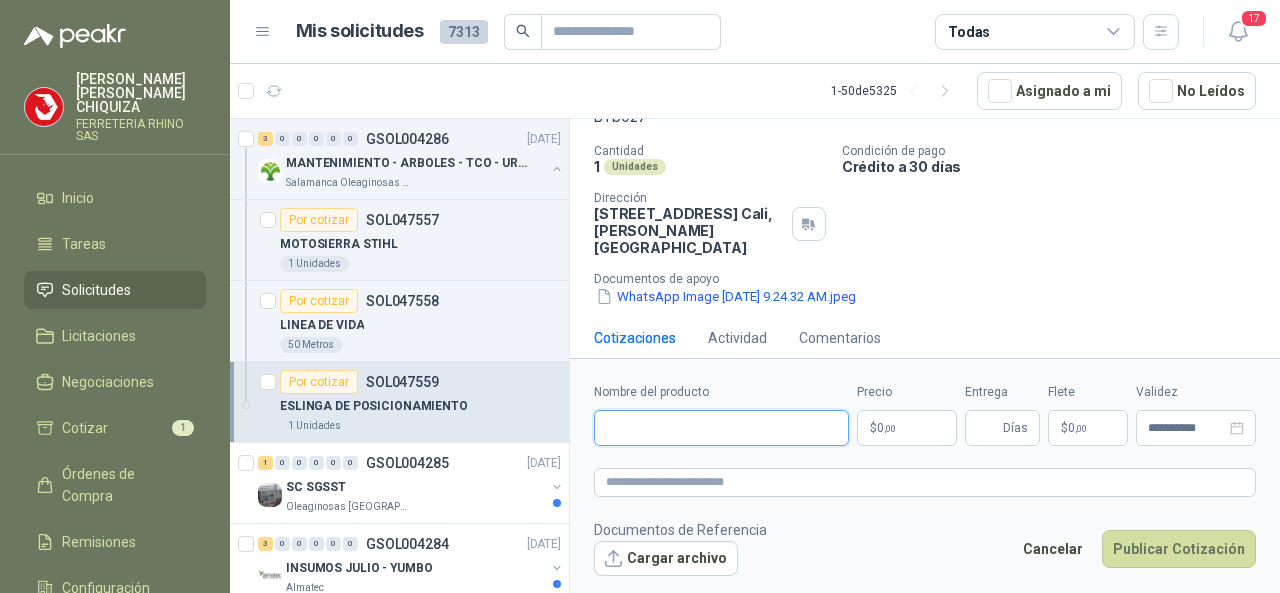 click on "Nombre del producto" at bounding box center (721, 428) 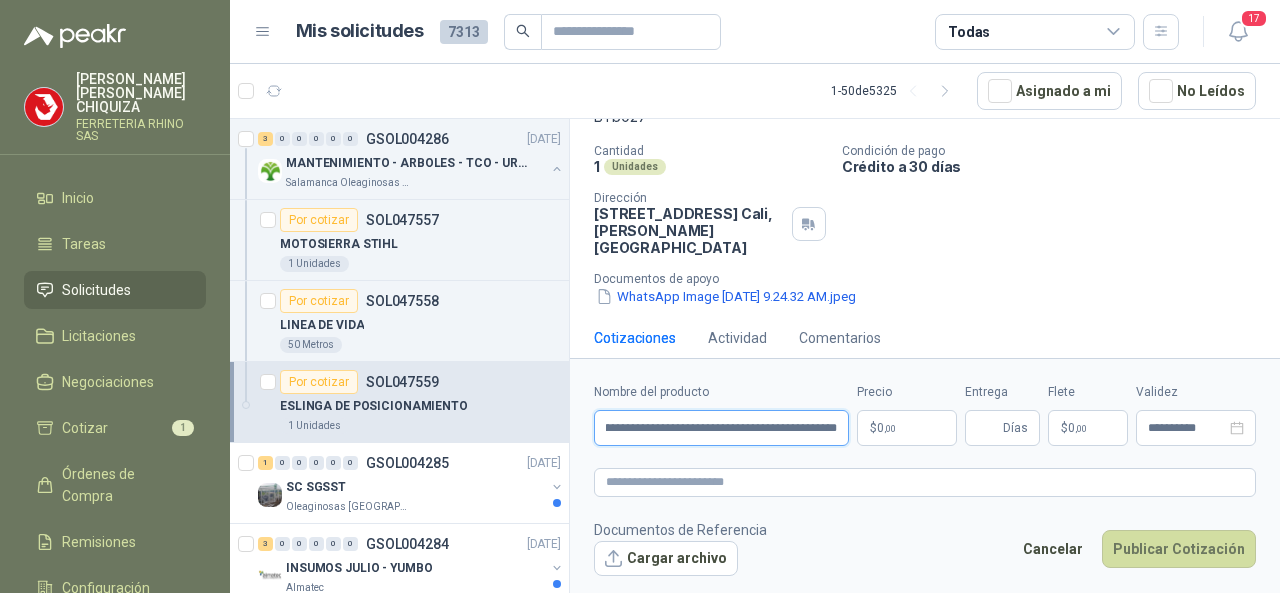 scroll, scrollTop: 0, scrollLeft: 134, axis: horizontal 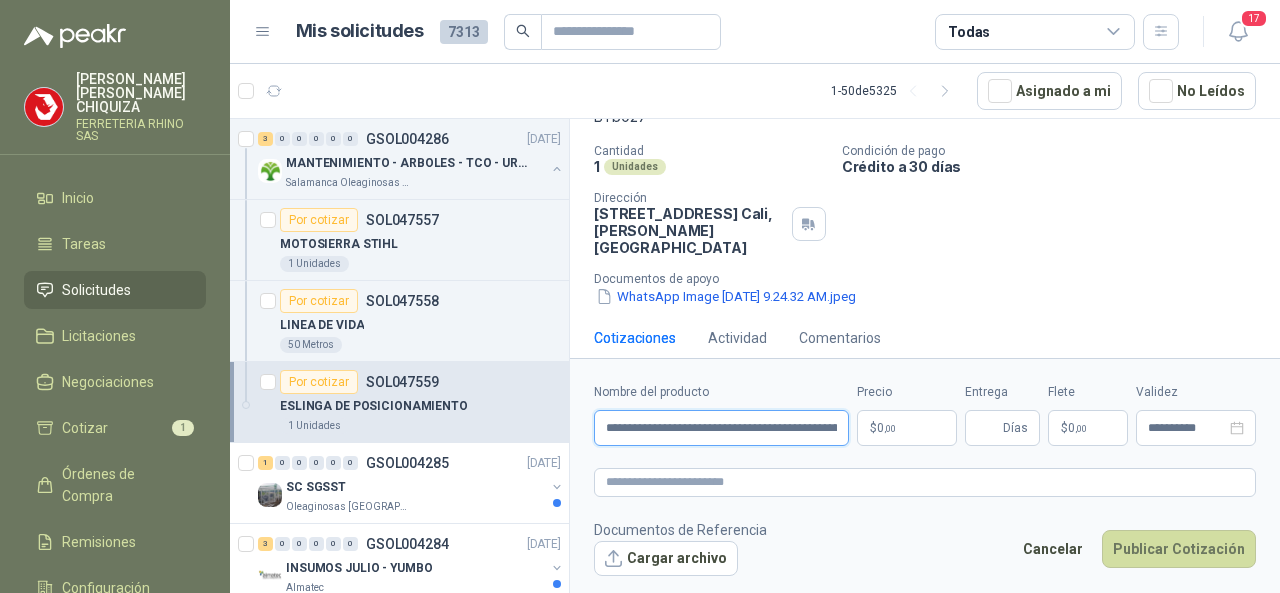 click on "**********" at bounding box center (721, 428) 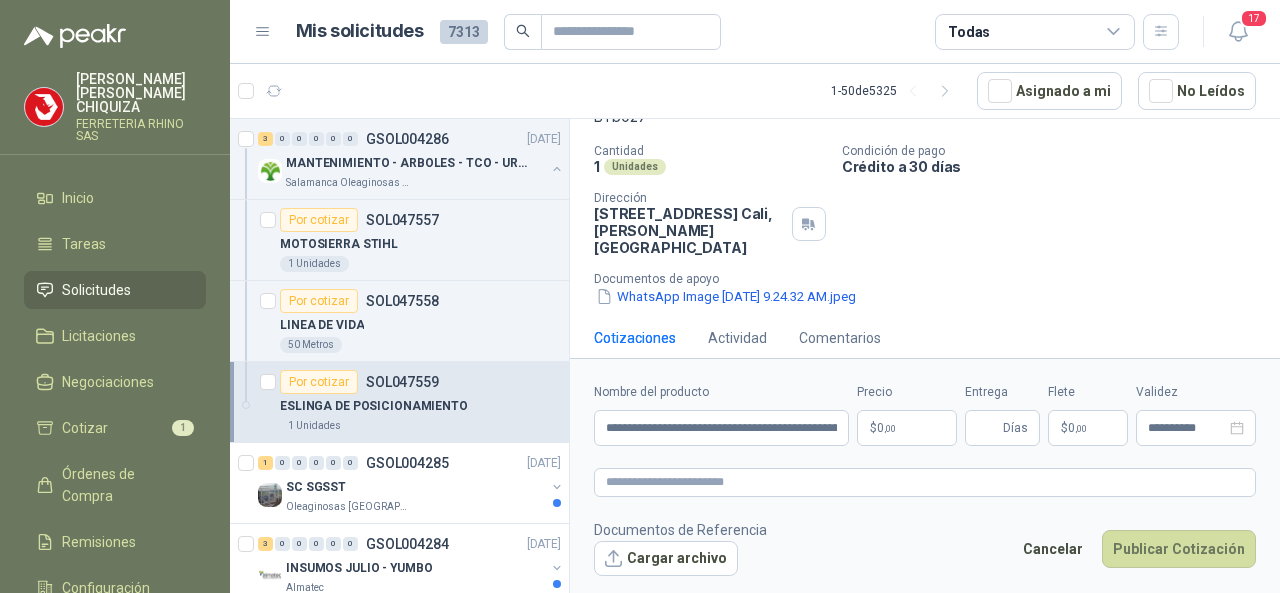click on "**********" at bounding box center (925, 414) 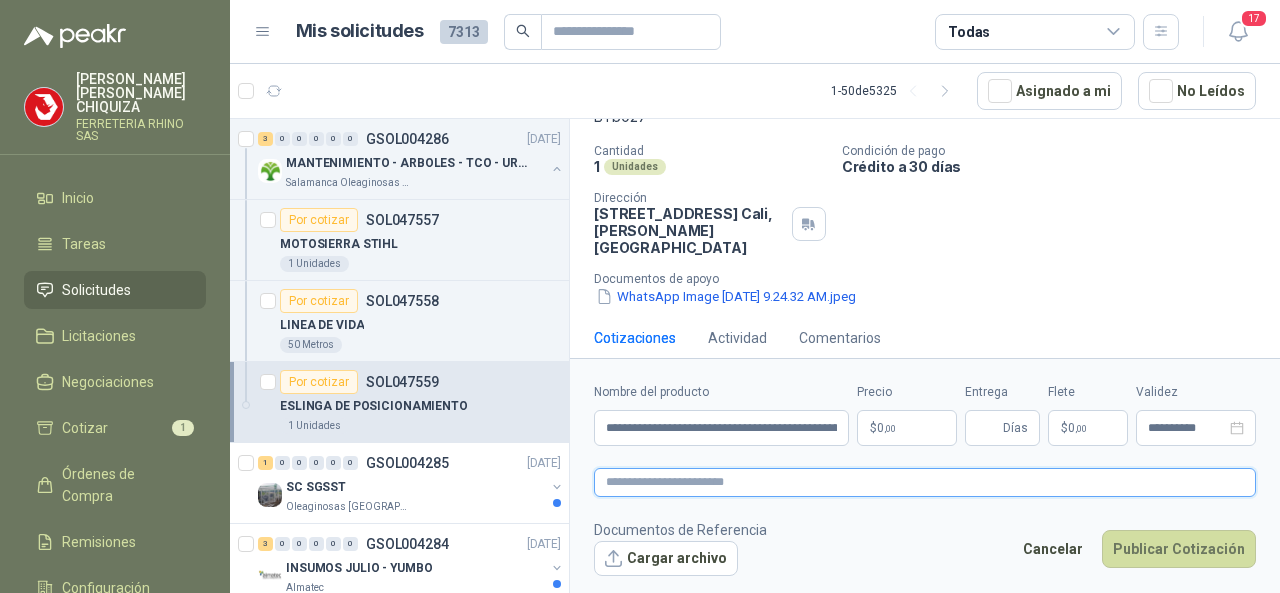 click at bounding box center (925, 482) 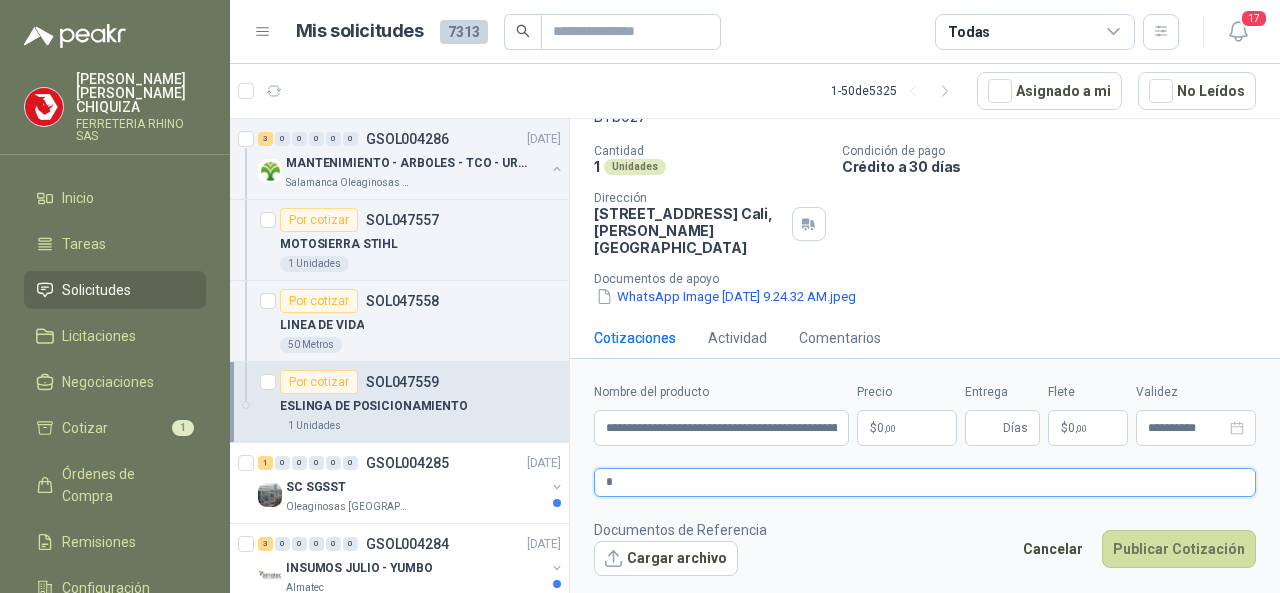 type 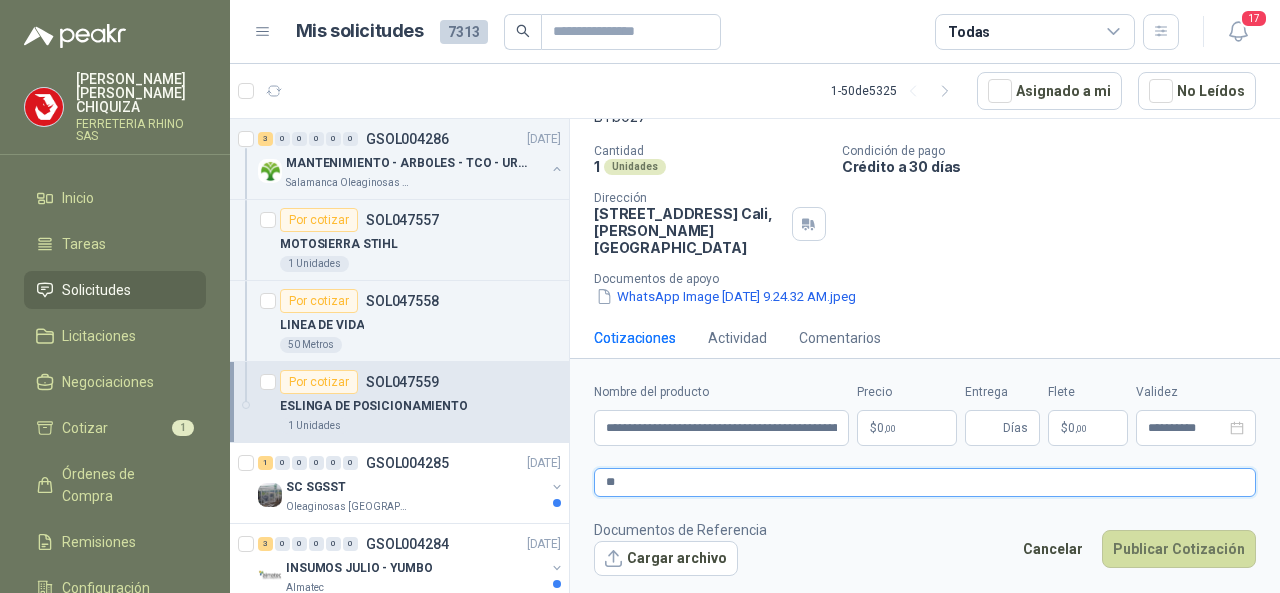 type 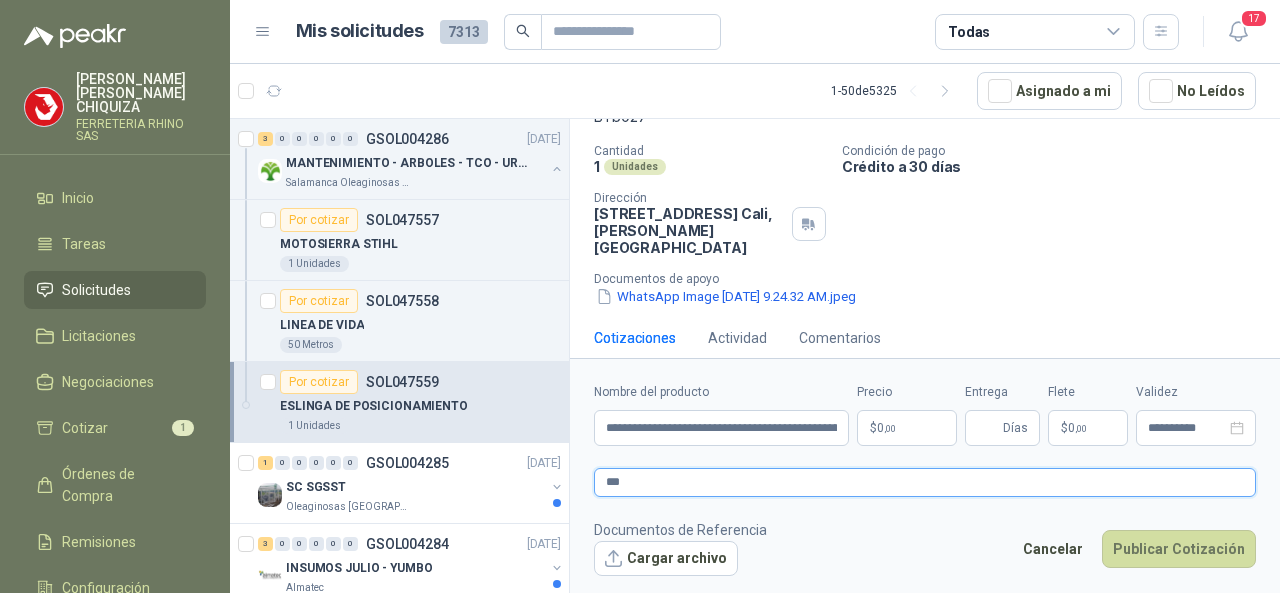 type 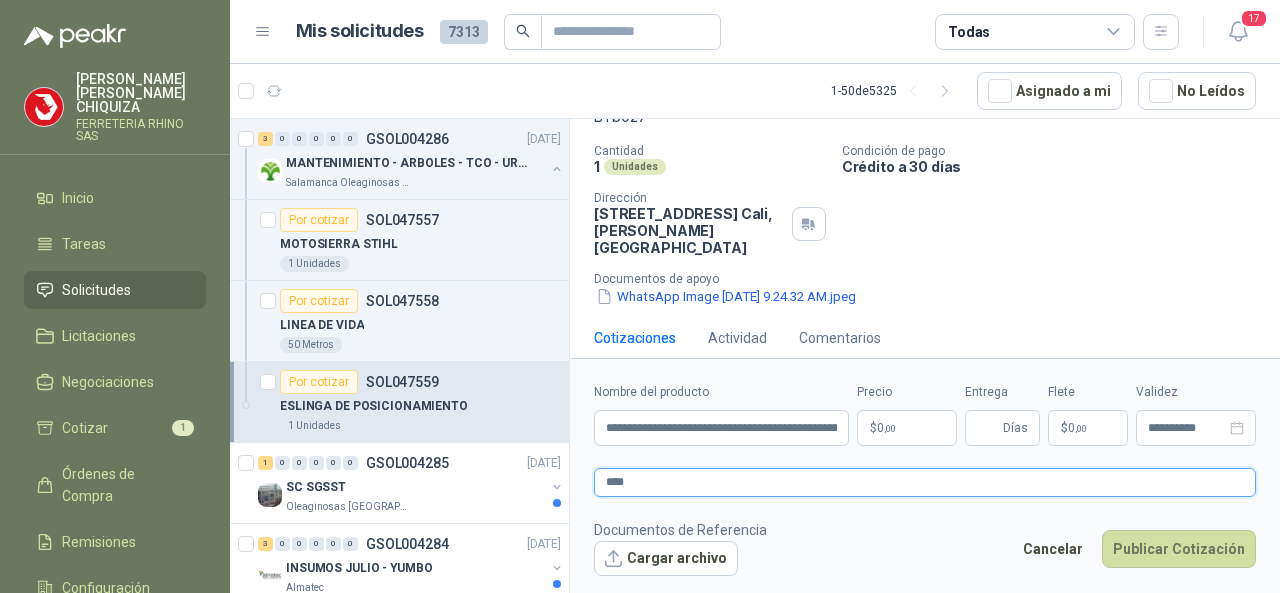 type 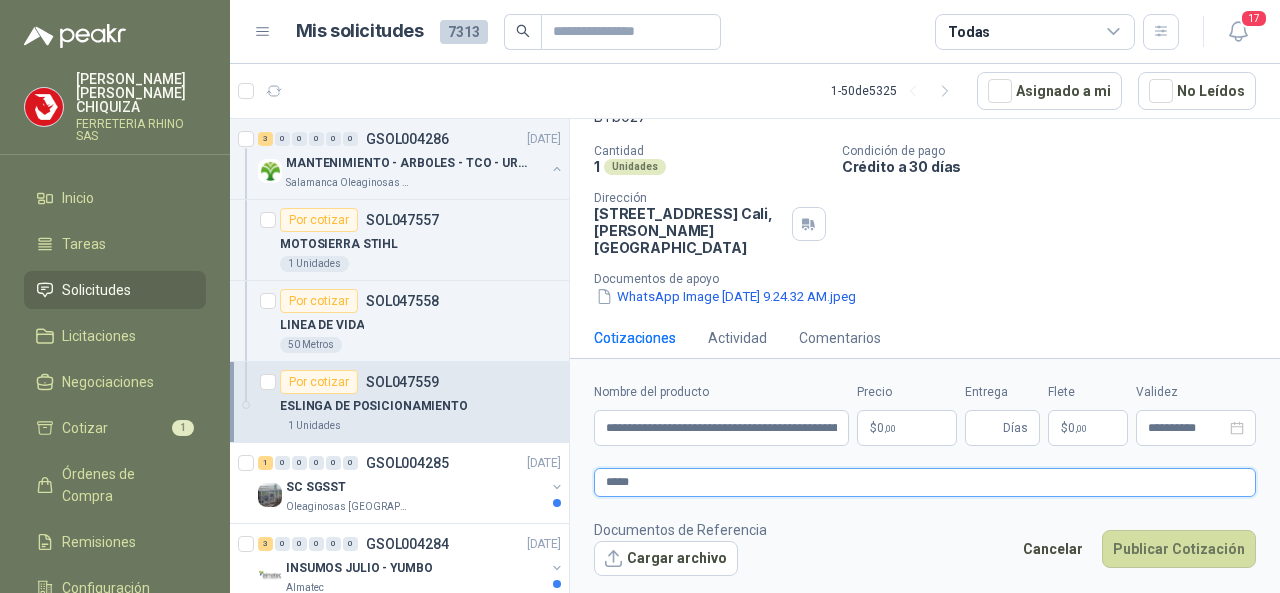 type 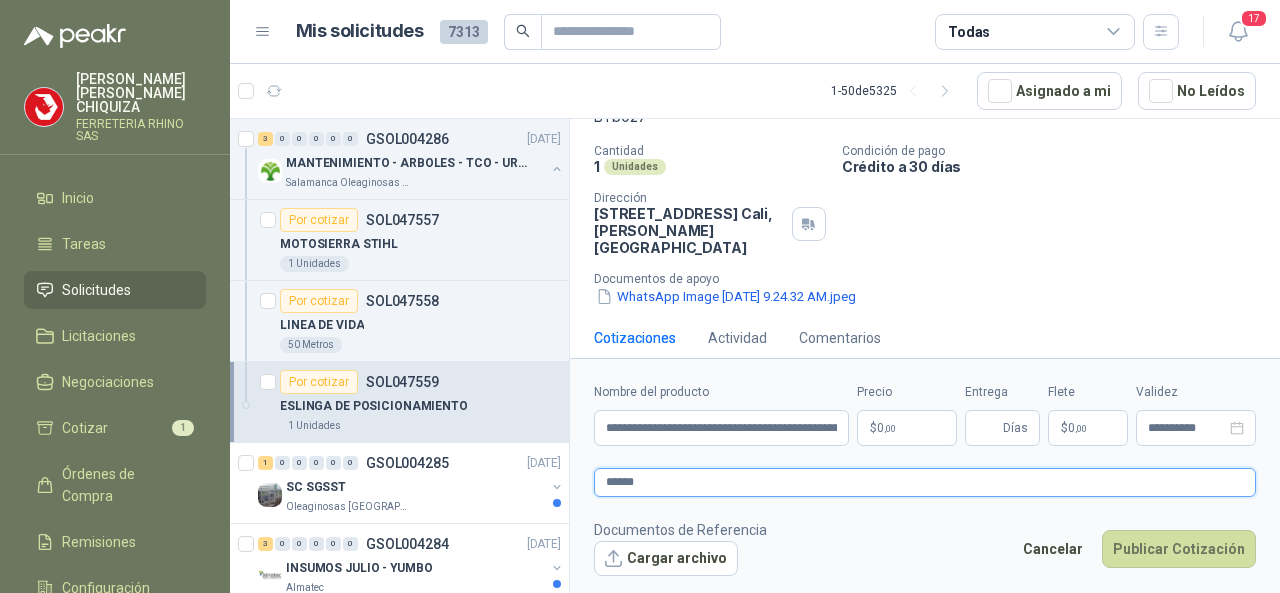 type 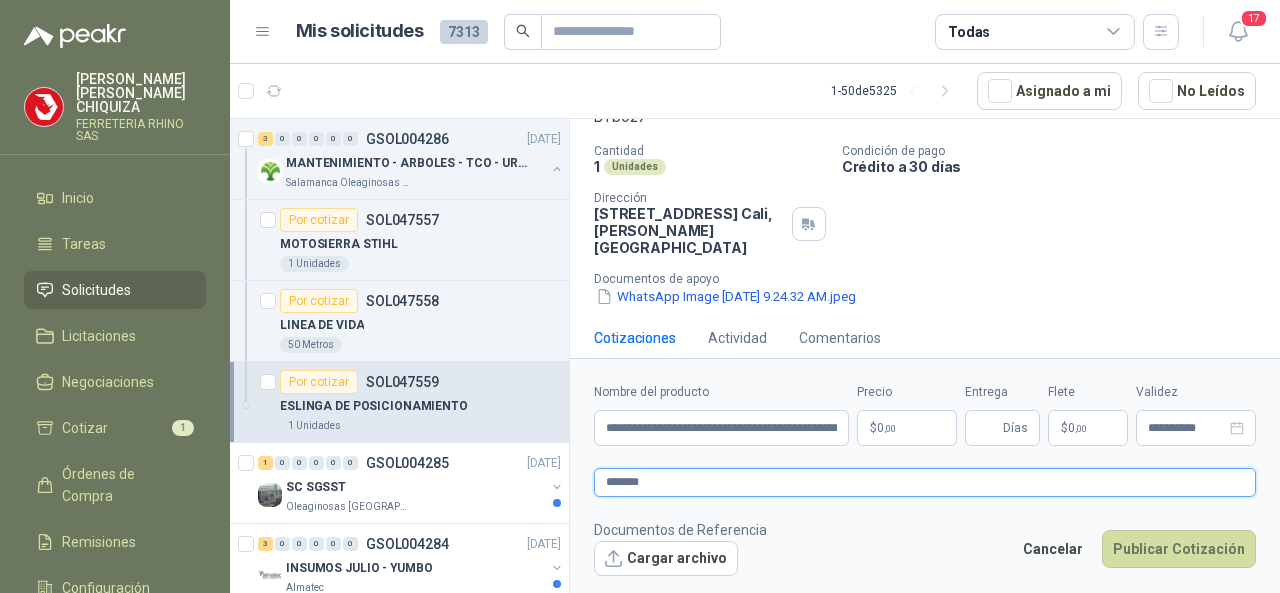 type 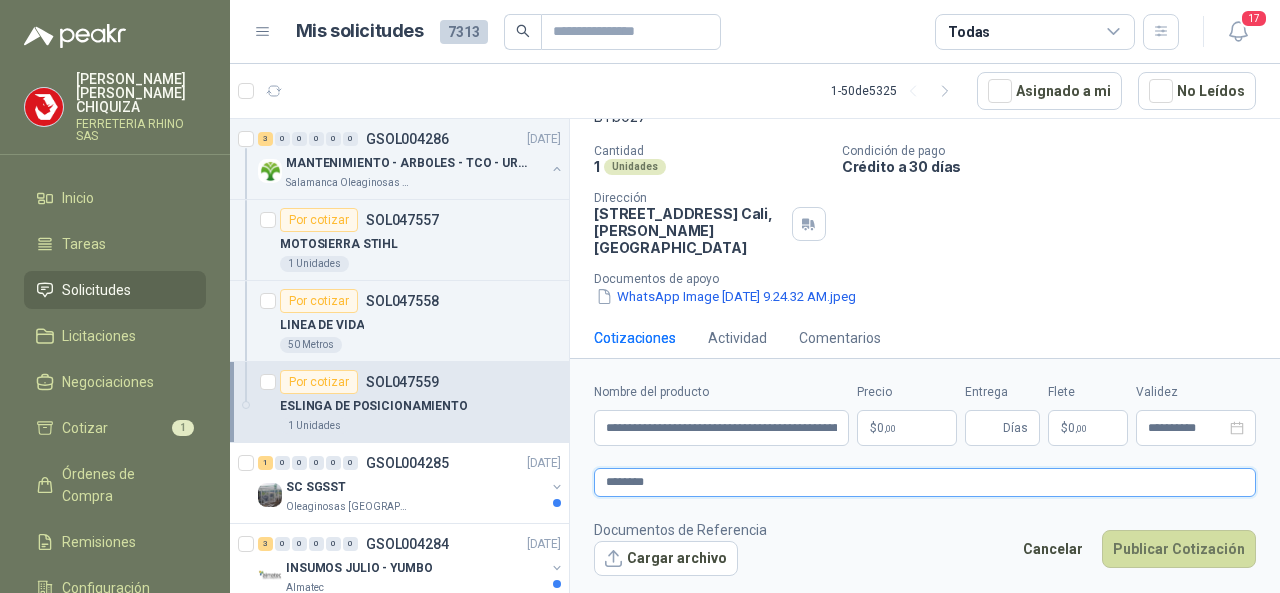 type 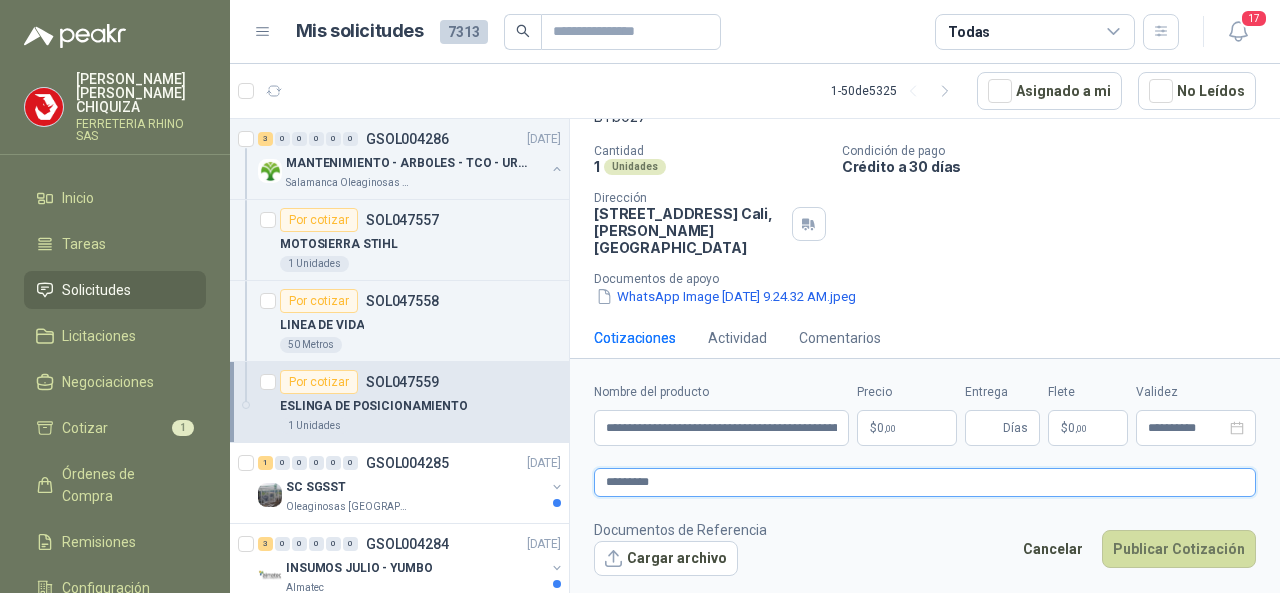 type 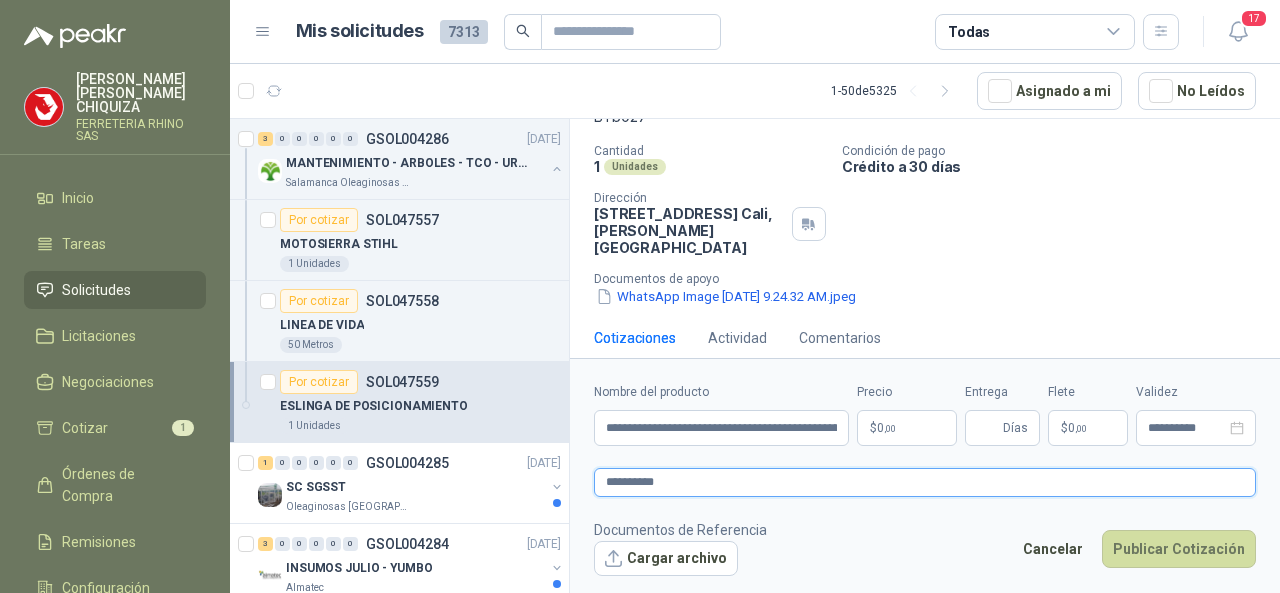 type 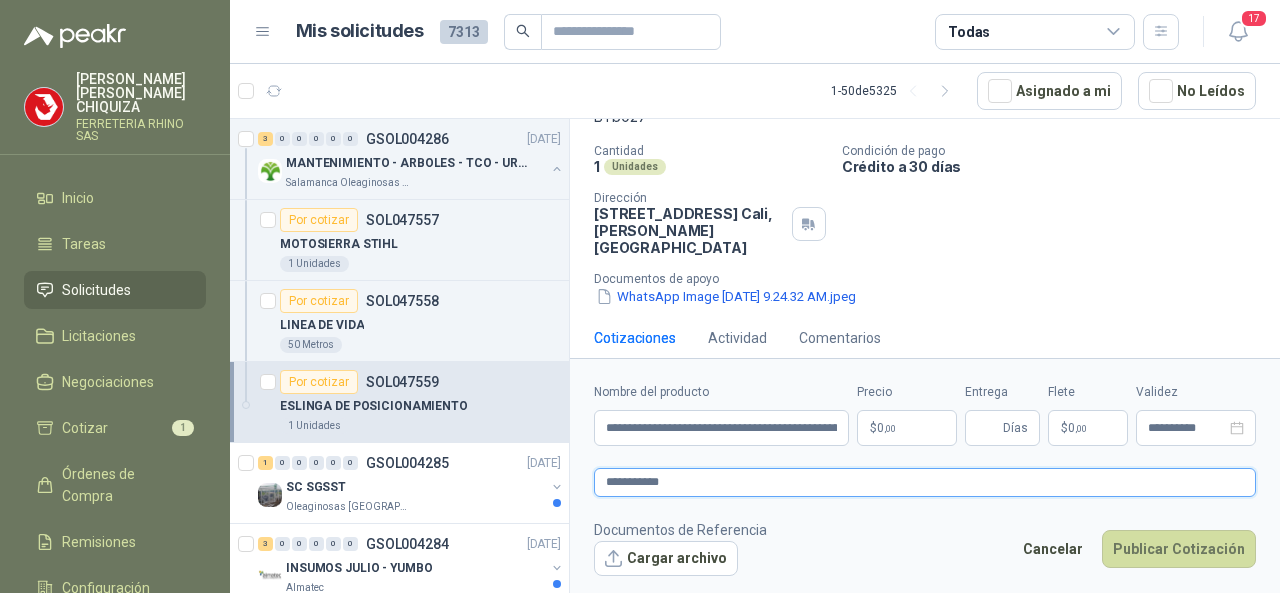 type 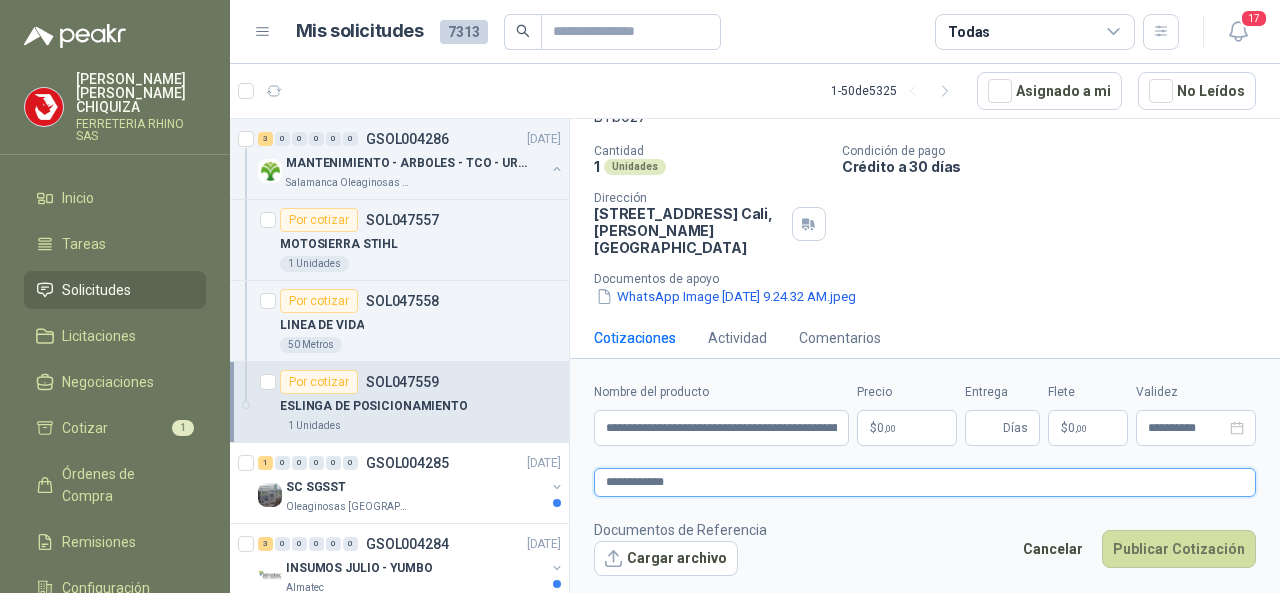 type 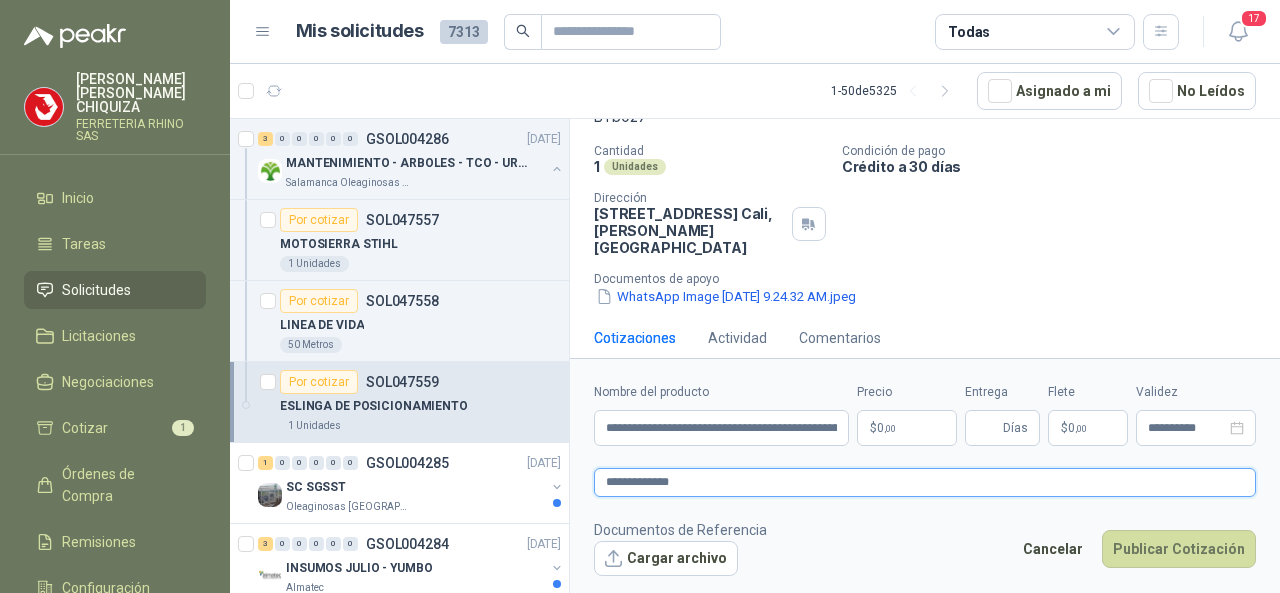 type 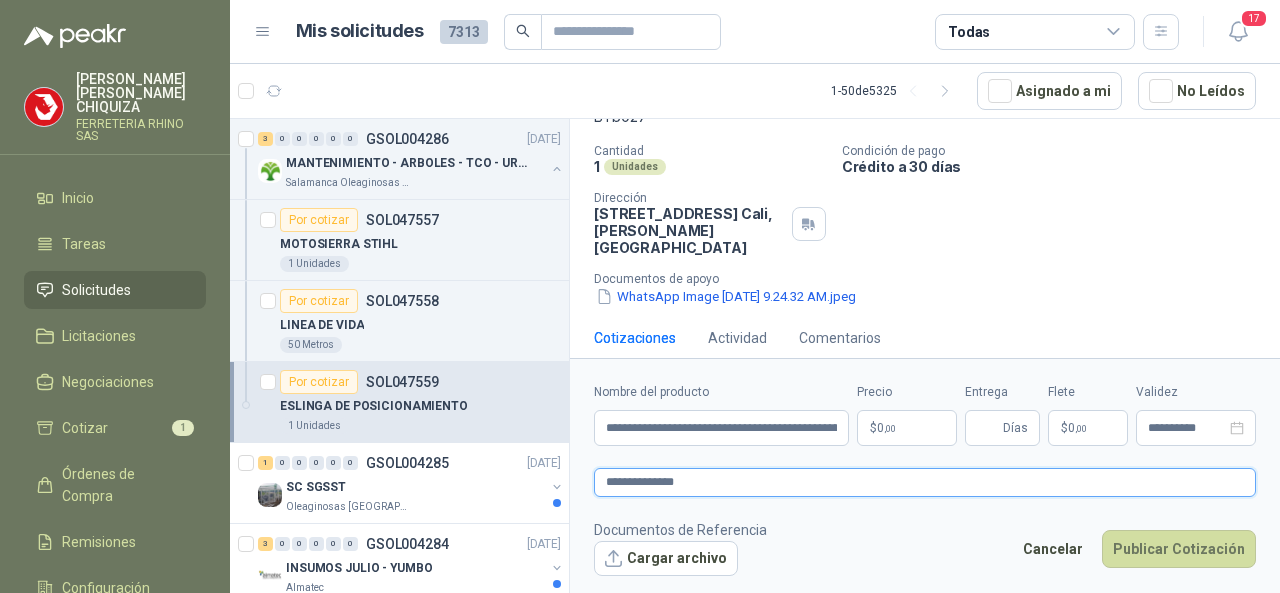 type on "**********" 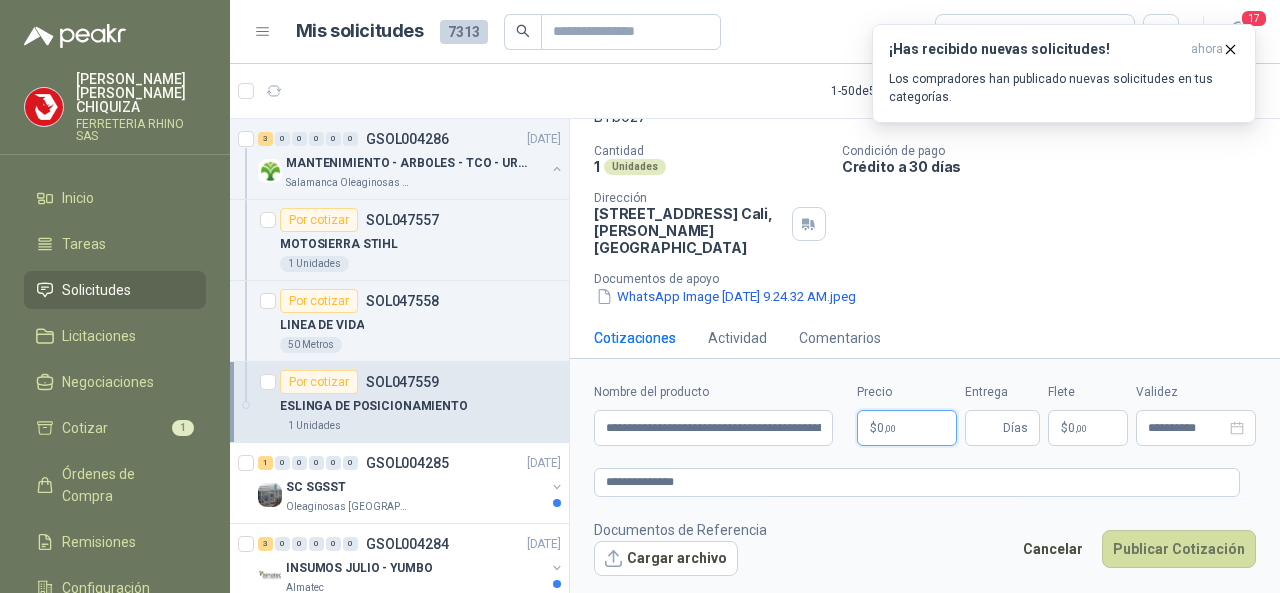 type 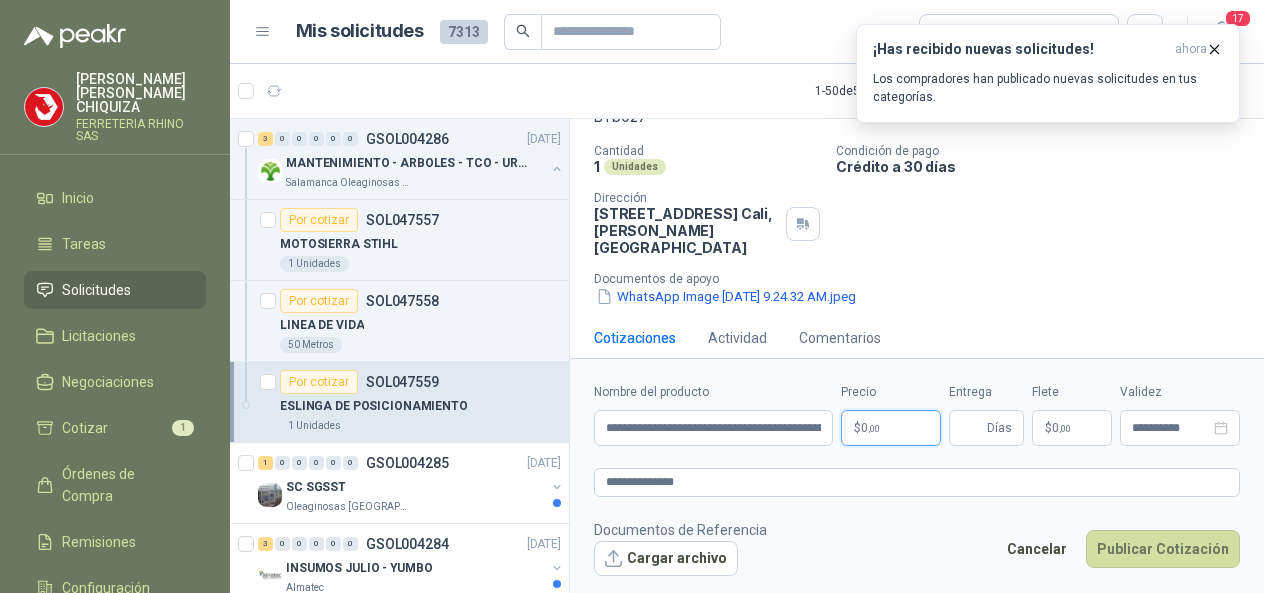 click on "[PERSON_NAME] CHIQUIZA FERRETERIA RHINO SAS   Inicio   Tareas   Solicitudes   Licitaciones   Negociaciones   Cotizar 1   Órdenes de Compra   Remisiones   Configuración   Manuales y ayuda Mis solicitudes 7313 Todas 17 1 - 50  de  5325 Asignado a mi No Leídos 3   0   0   0   0   0   GSOL004286 [DATE]   MANTENIMIENTO - ARBOLES  - TCO - URGENTE Salamanca Oleaginosas SAS   Por cotizar SOL047557 MOTOSIERRA STIHL 1   Unidades Por cotizar SOL047558 LINEA DE VIDA 50   Metros Por cotizar SOL047559 ESLINGA  DE POSICIONAMIENTO 1   Unidades 1   0   0   0   0   0   GSOL004285 [DATE]   SC SGSST Oleaginosas San [PERSON_NAME]   3   0   0   0   0   0   GSOL004284 [DATE]   INSUMOS [PERSON_NAME] - YUMBO Almatec   2   0   0   0   0   0   GSOL004283 [DATE]   [DATE] Cartones America    1   0   0   0   0   0   GSOL004282 [DATE]   19-RQU-201 Santa [PERSON_NAME]   1   0   0   0   0   0   GSOL004281 [DATE]   19-RQU-201 Santa [PERSON_NAME]   4   0   0   0   0   0   GSOL004280 [DATE]   01-RQU-2121 [GEOGRAPHIC_DATA][PERSON_NAME]   4   0" at bounding box center [632, 296] 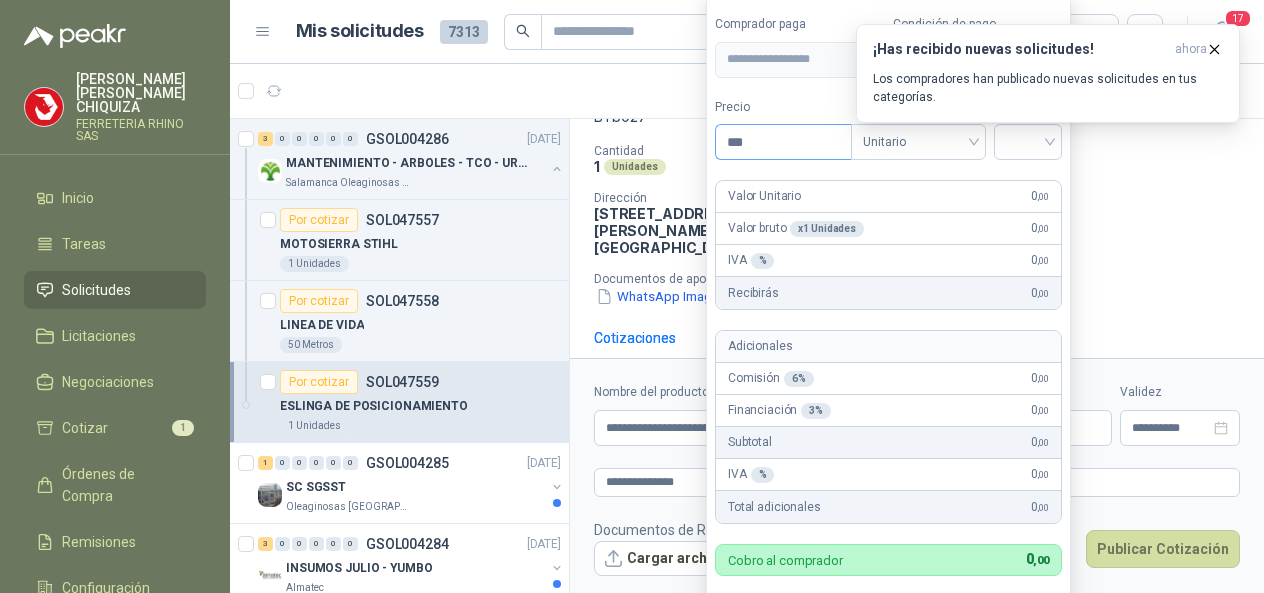 click on "***" at bounding box center (783, 142) 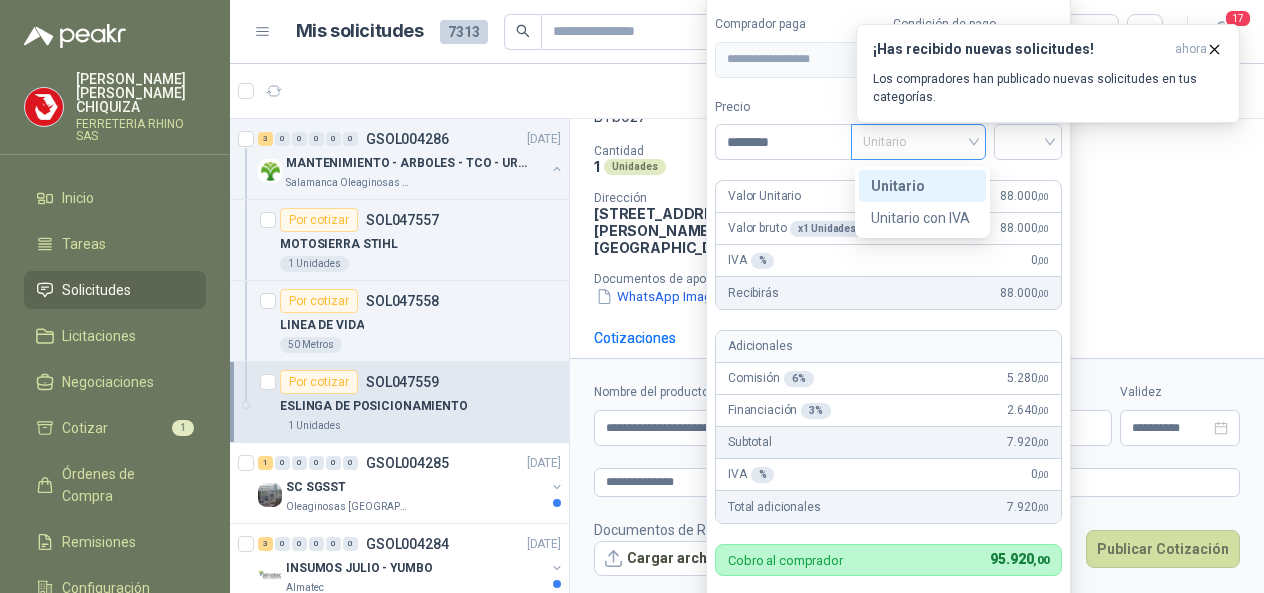 click on "Unitario" at bounding box center (918, 142) 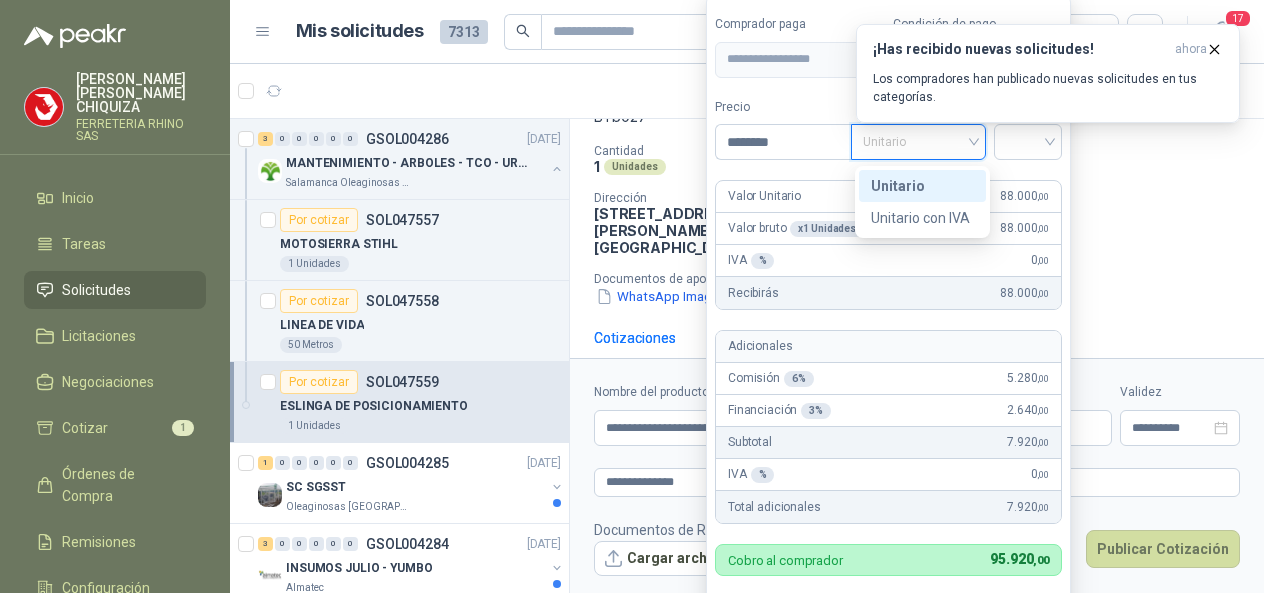 click on "Unitario" at bounding box center (922, 186) 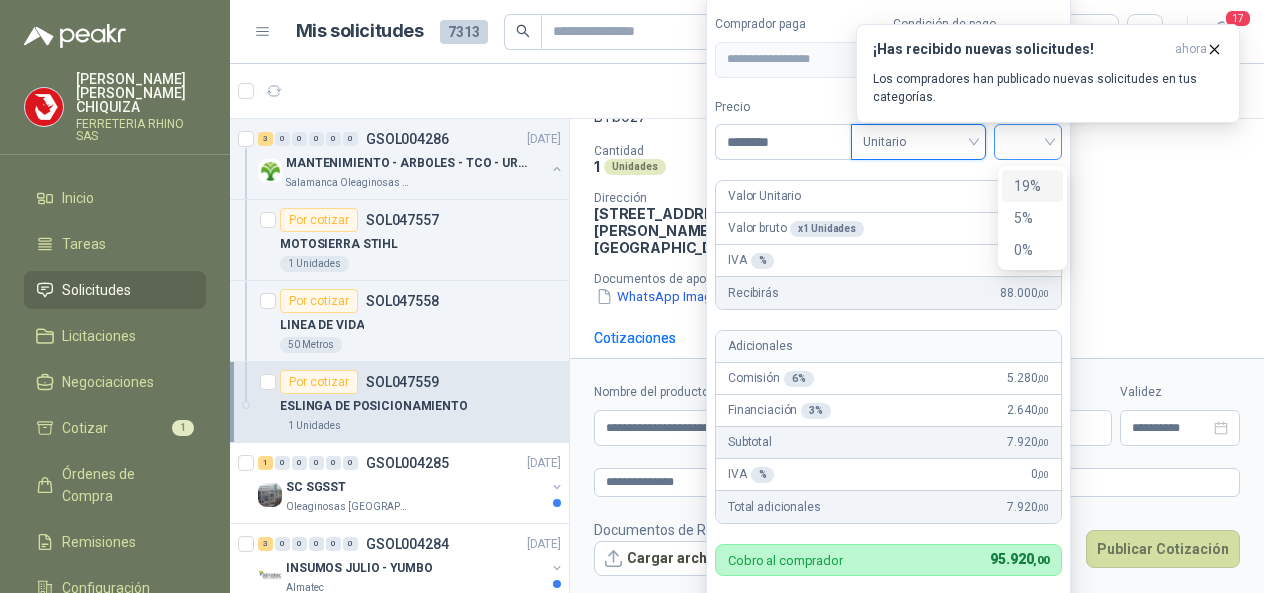 click at bounding box center (1028, 142) 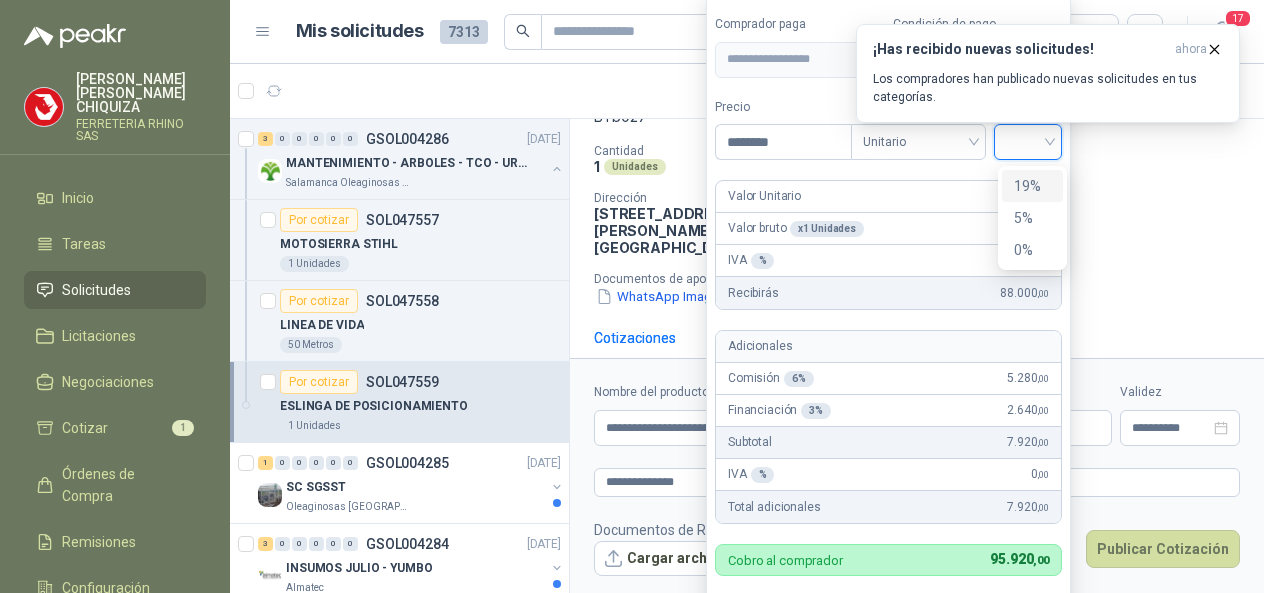 click on "19%" at bounding box center [1032, 186] 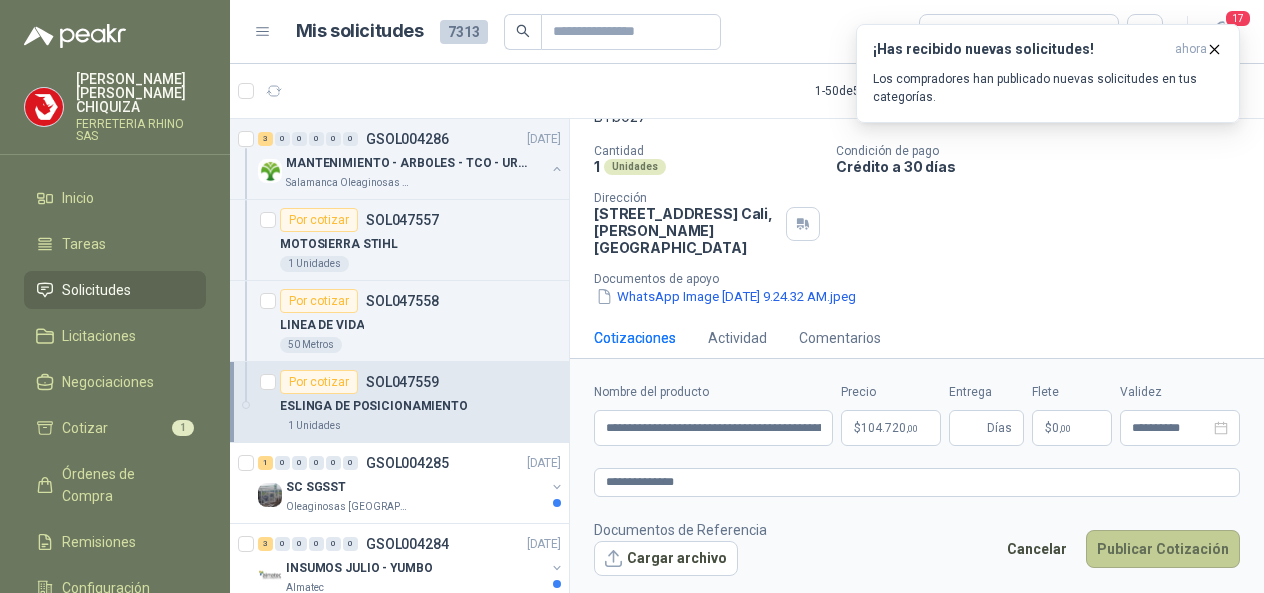 click on "Publicar Cotización" at bounding box center (1163, 549) 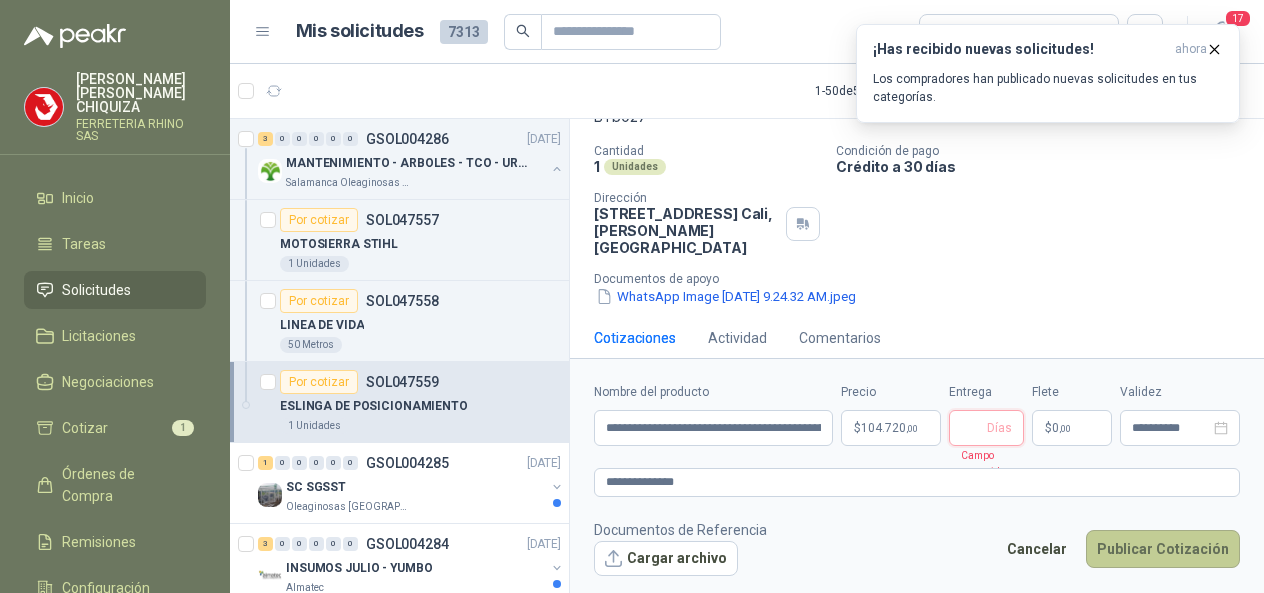 type 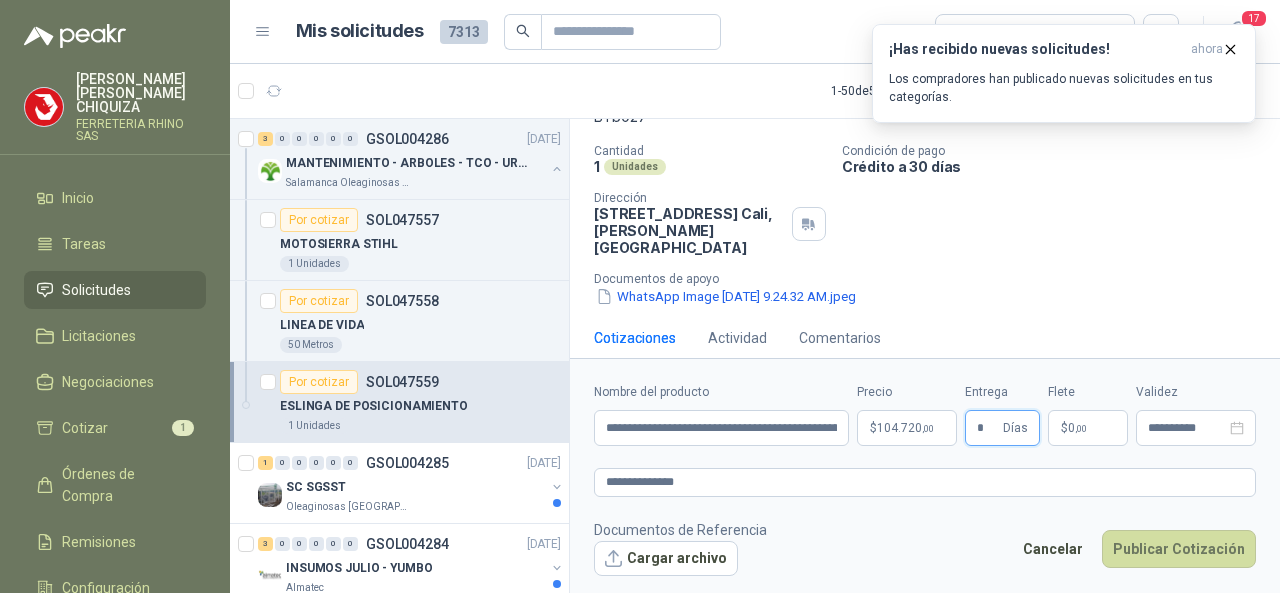 type on "*" 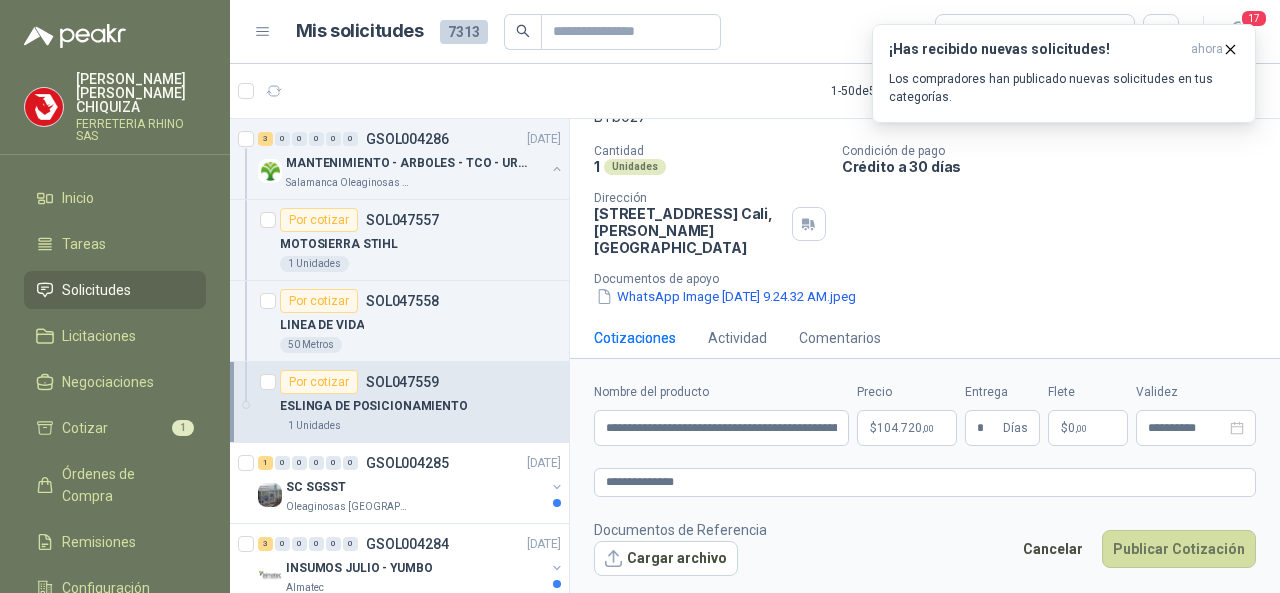 click on "Documentos de Referencia Cargar archivo Cancelar Publicar Cotización" at bounding box center (925, 548) 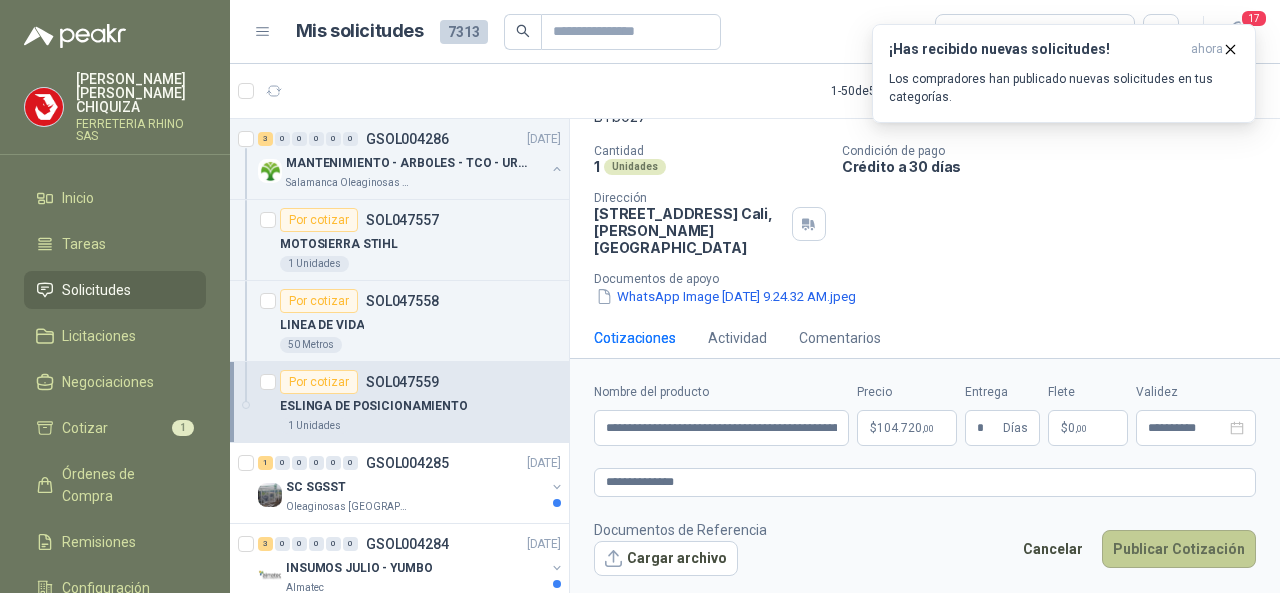 click on "Publicar Cotización" at bounding box center [1179, 549] 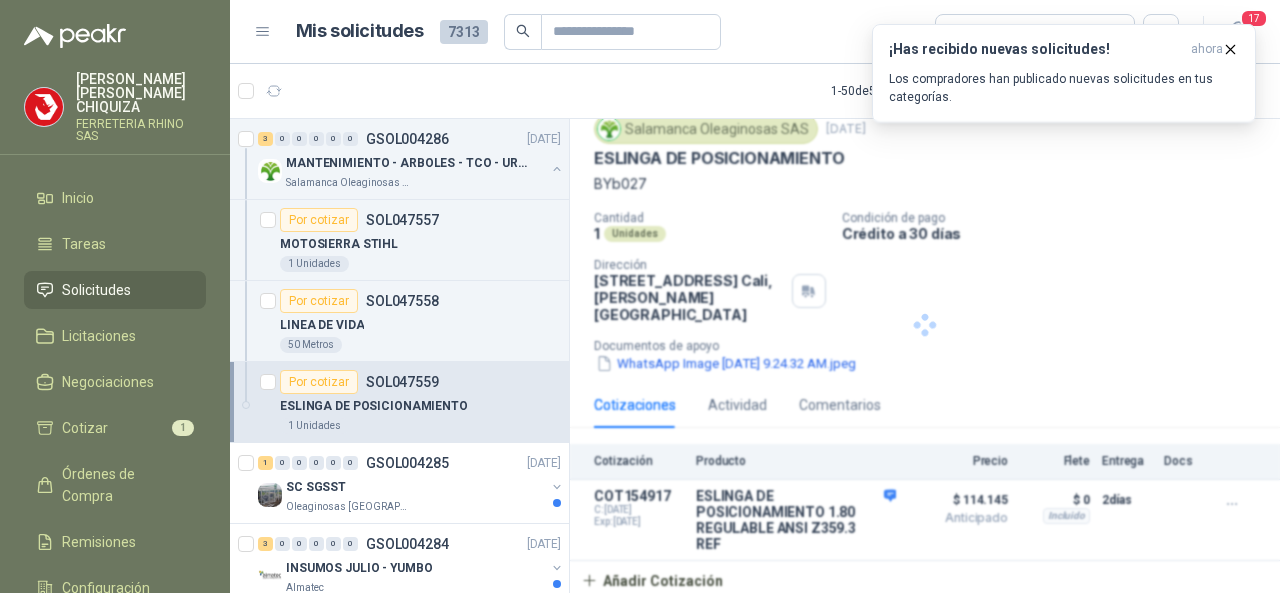 scroll, scrollTop: 54, scrollLeft: 0, axis: vertical 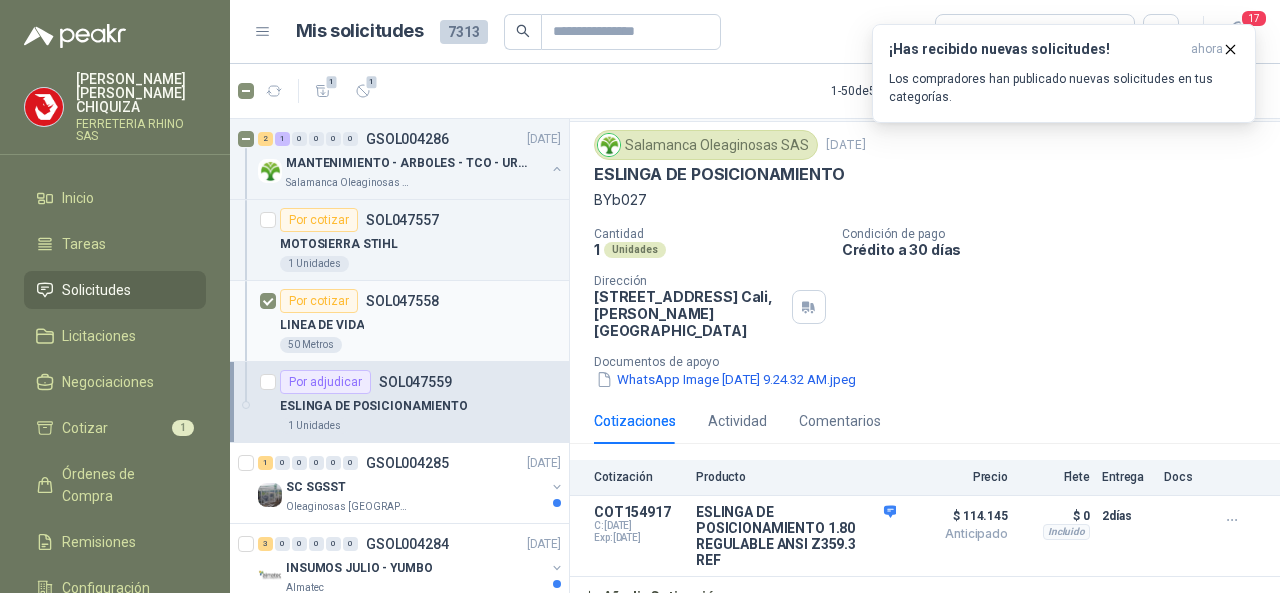 click on "SOL047558" at bounding box center (402, 301) 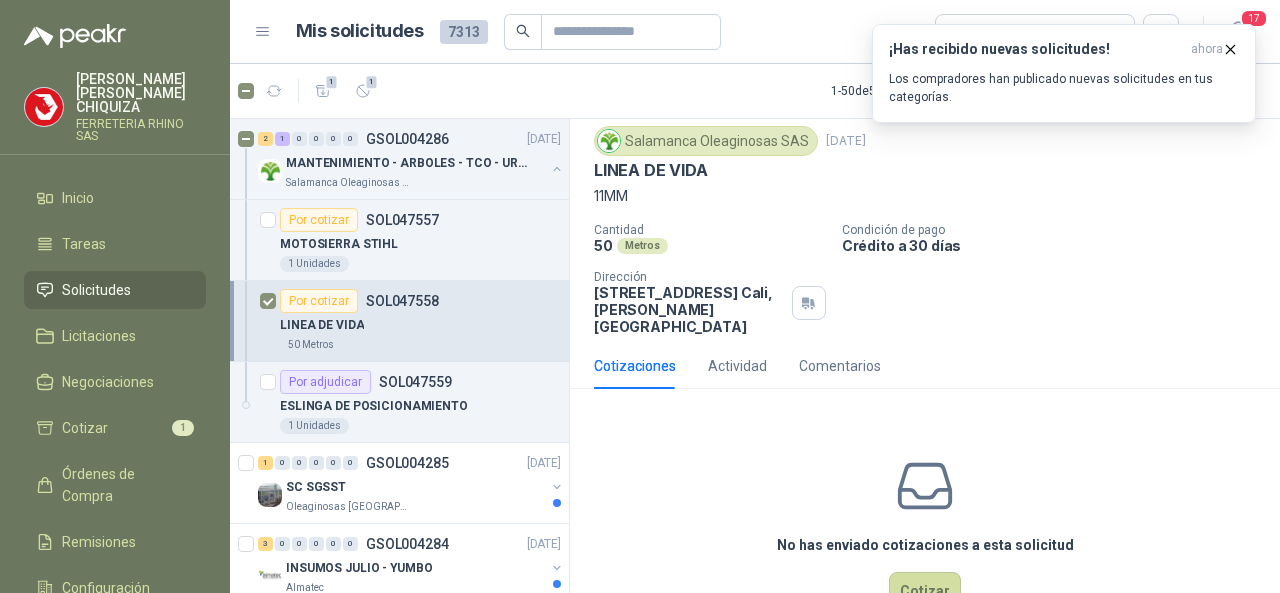 scroll, scrollTop: 100, scrollLeft: 0, axis: vertical 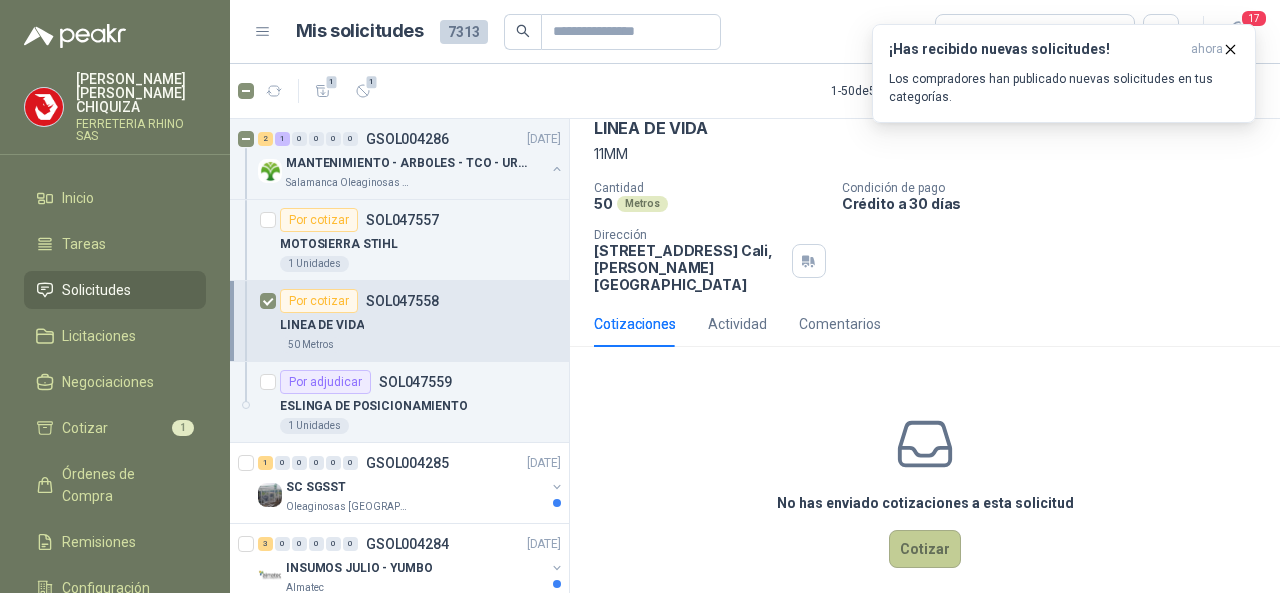 click on "Cotizar" at bounding box center (925, 549) 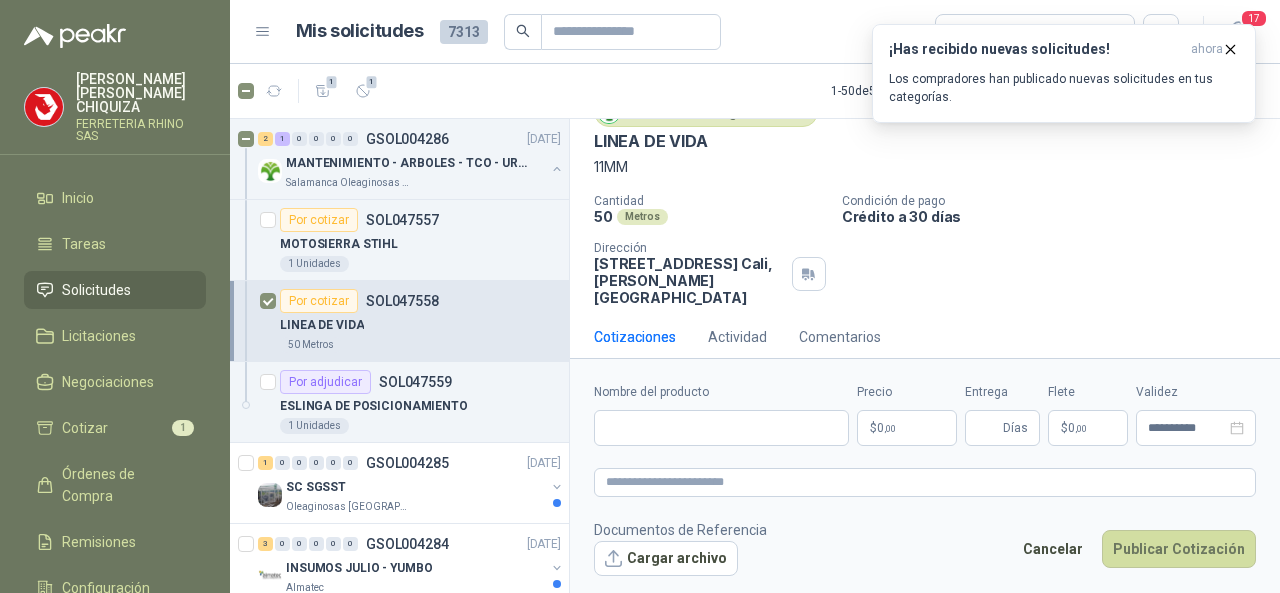 scroll, scrollTop: 86, scrollLeft: 0, axis: vertical 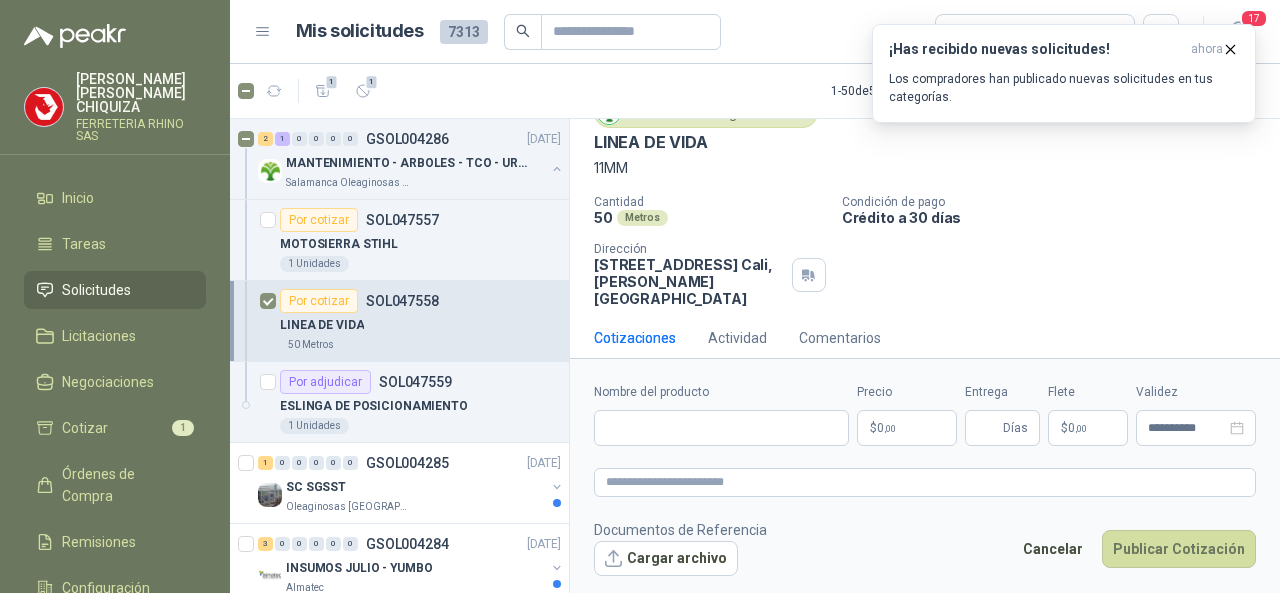 type 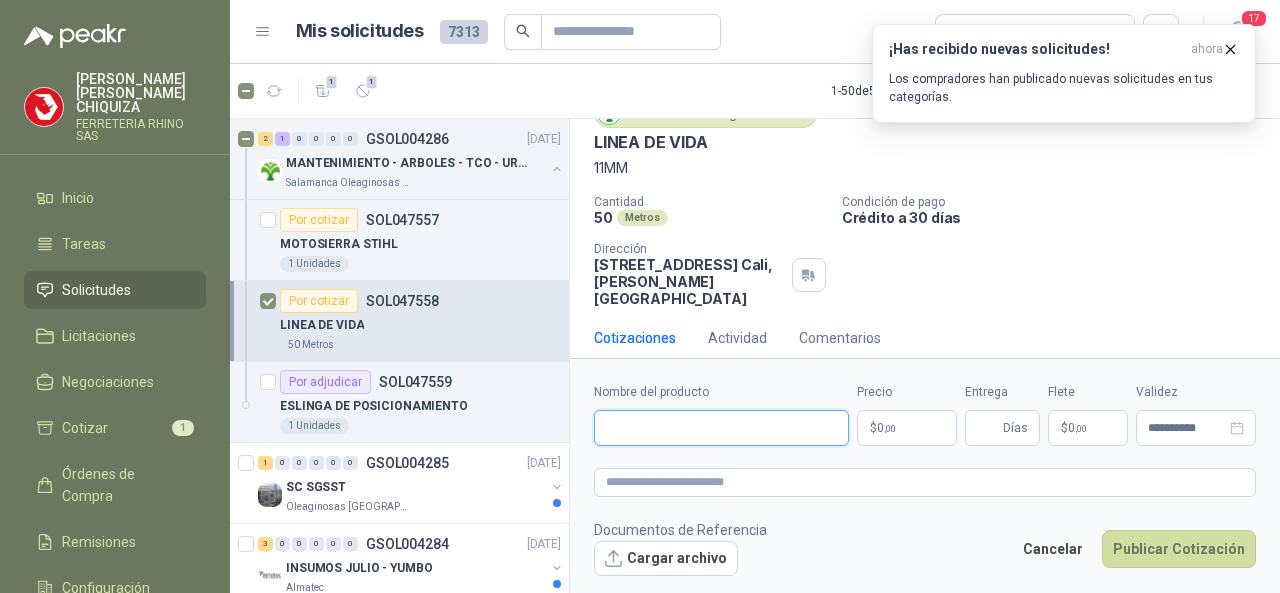 click on "Nombre del producto" at bounding box center (721, 428) 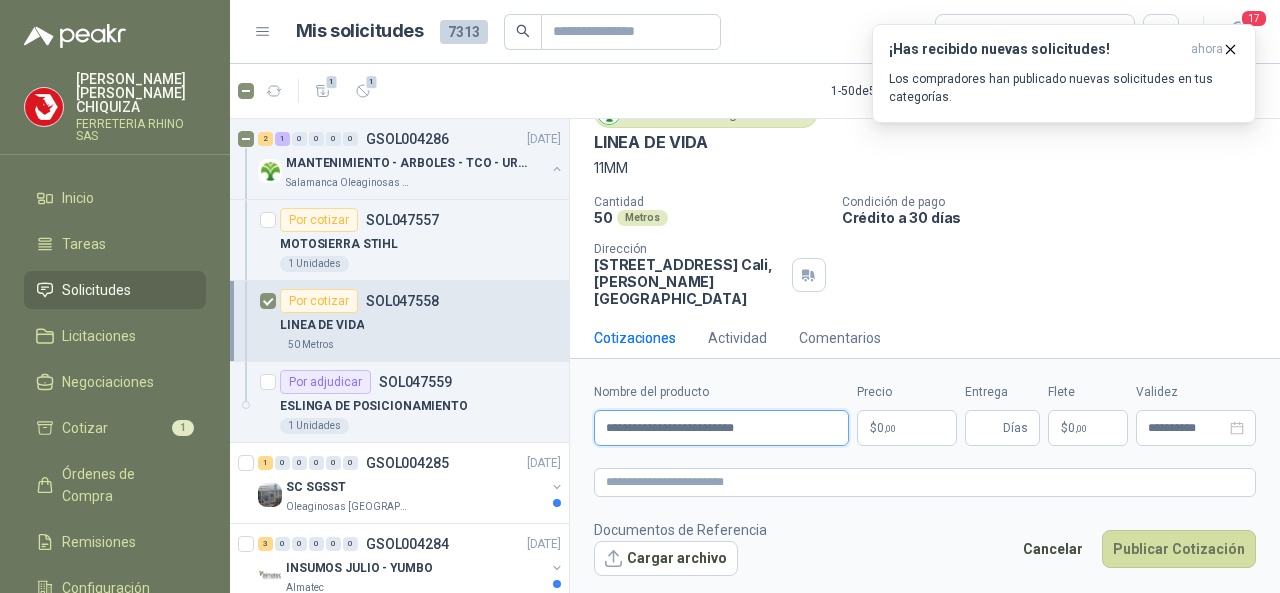 click on "Publicar Cotización" at bounding box center [1179, 549] 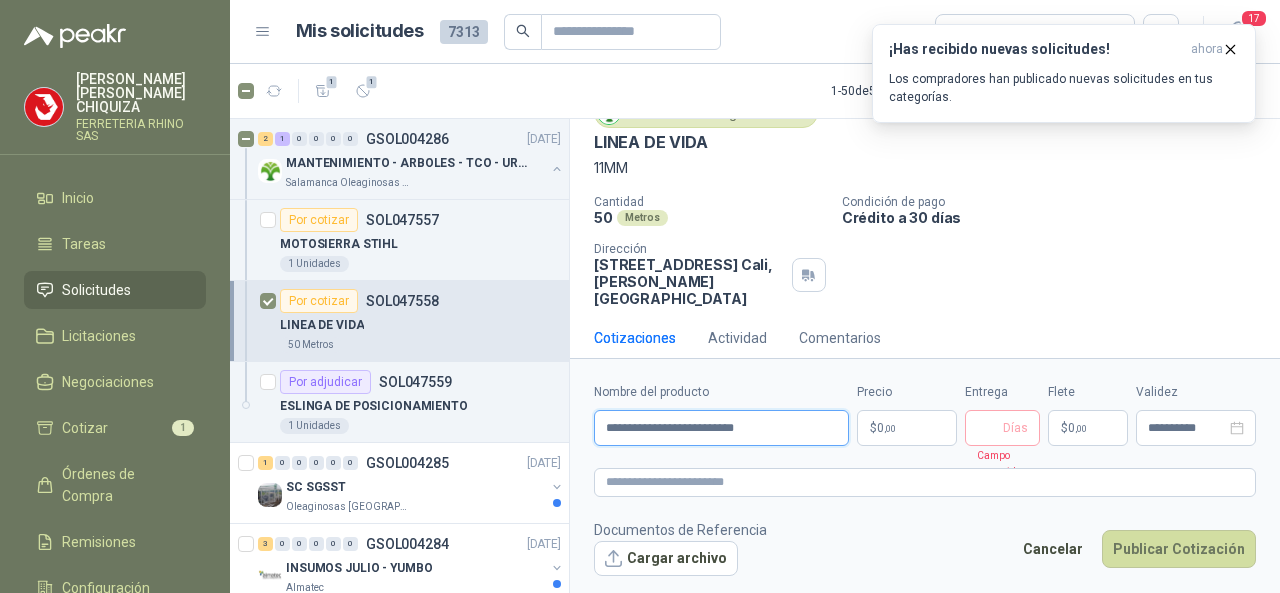 drag, startPoint x: 785, startPoint y: 420, endPoint x: 775, endPoint y: 423, distance: 10.440307 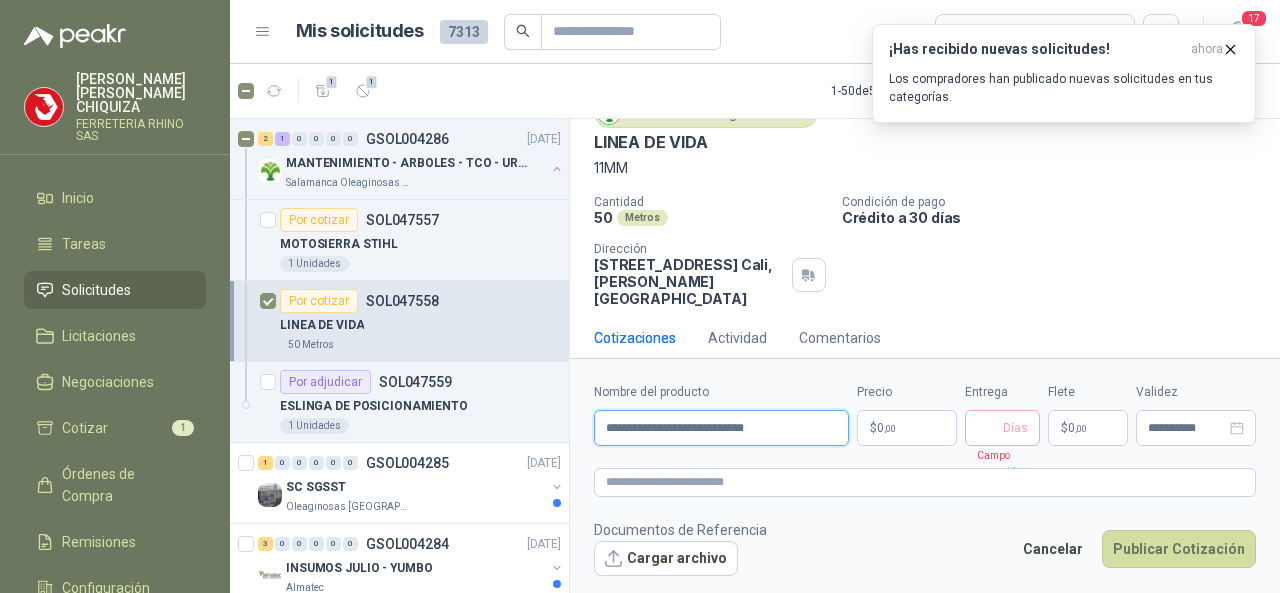 type on "**********" 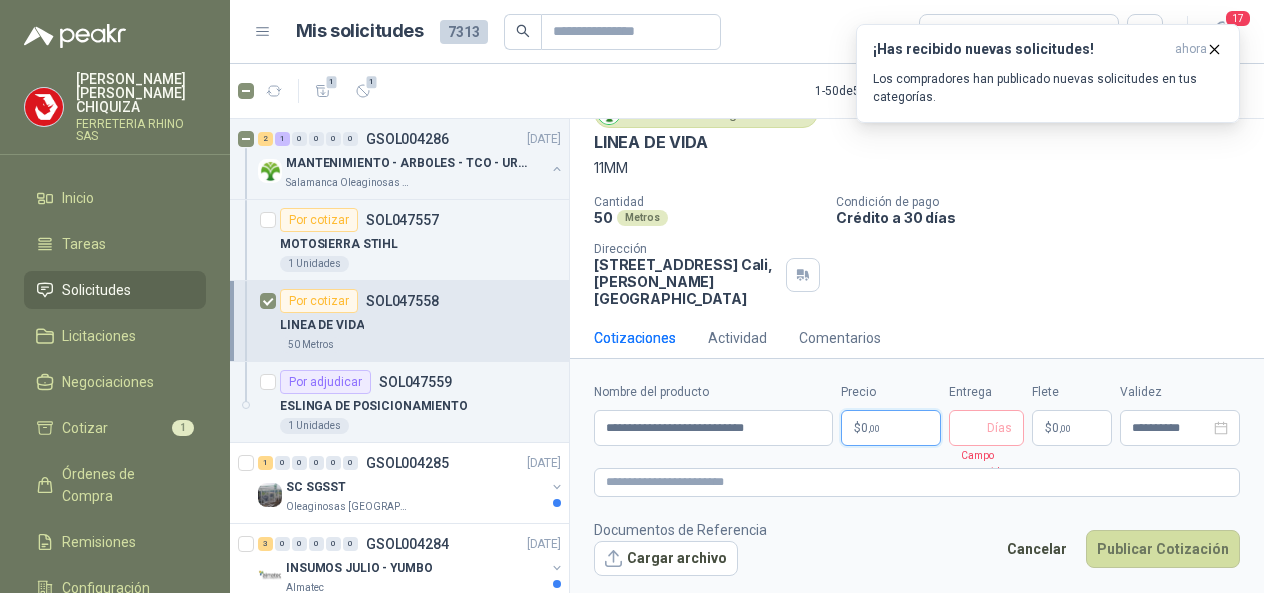 type 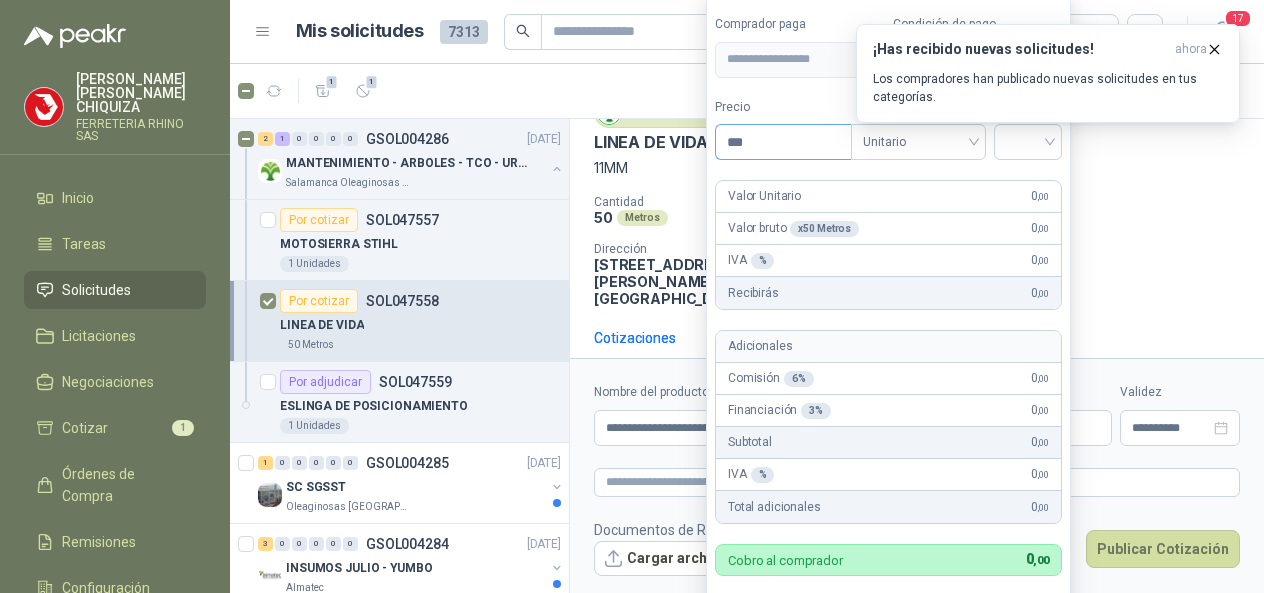 click on "***" at bounding box center (783, 142) 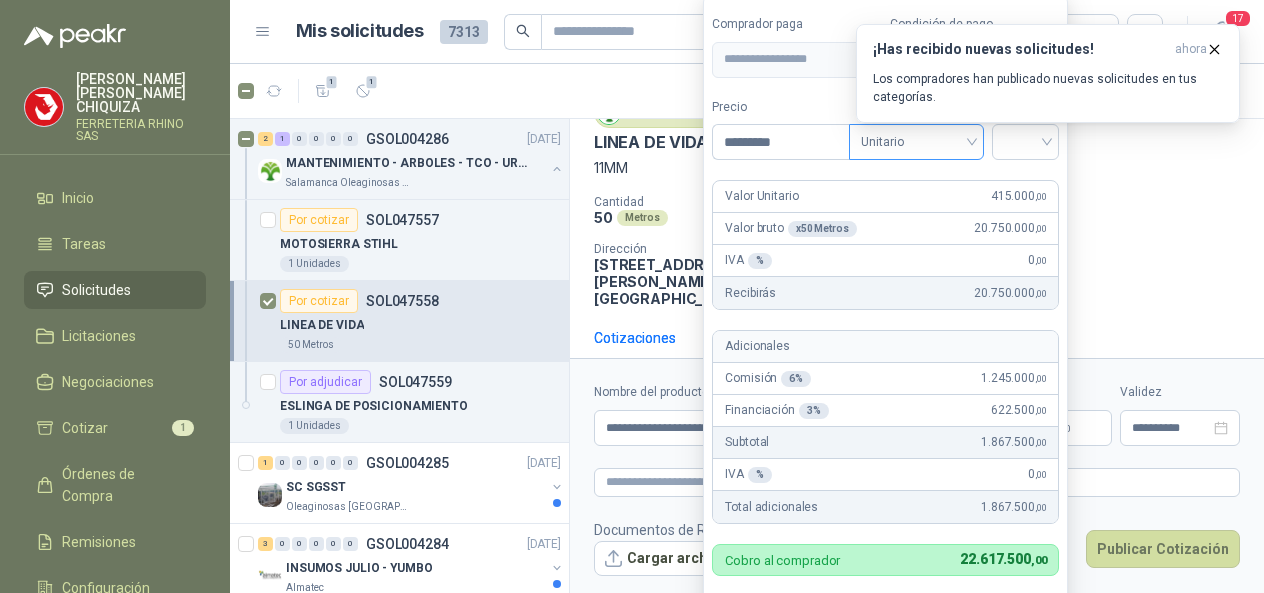click on "Unitario" at bounding box center [916, 142] 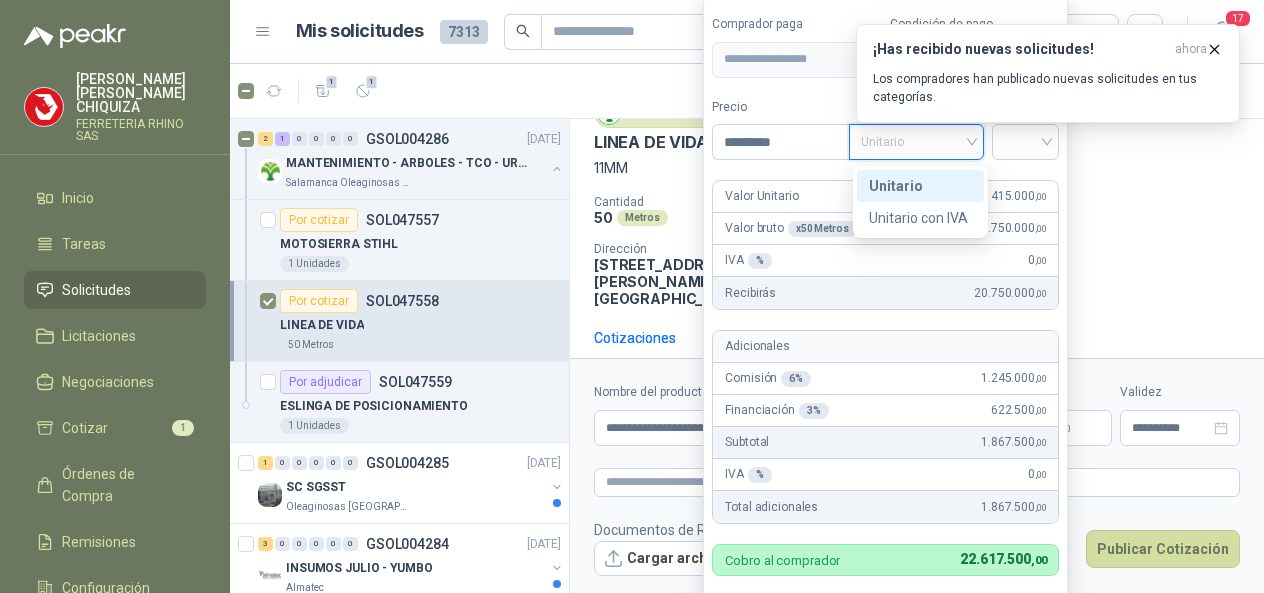click on "Unitario" at bounding box center [920, 186] 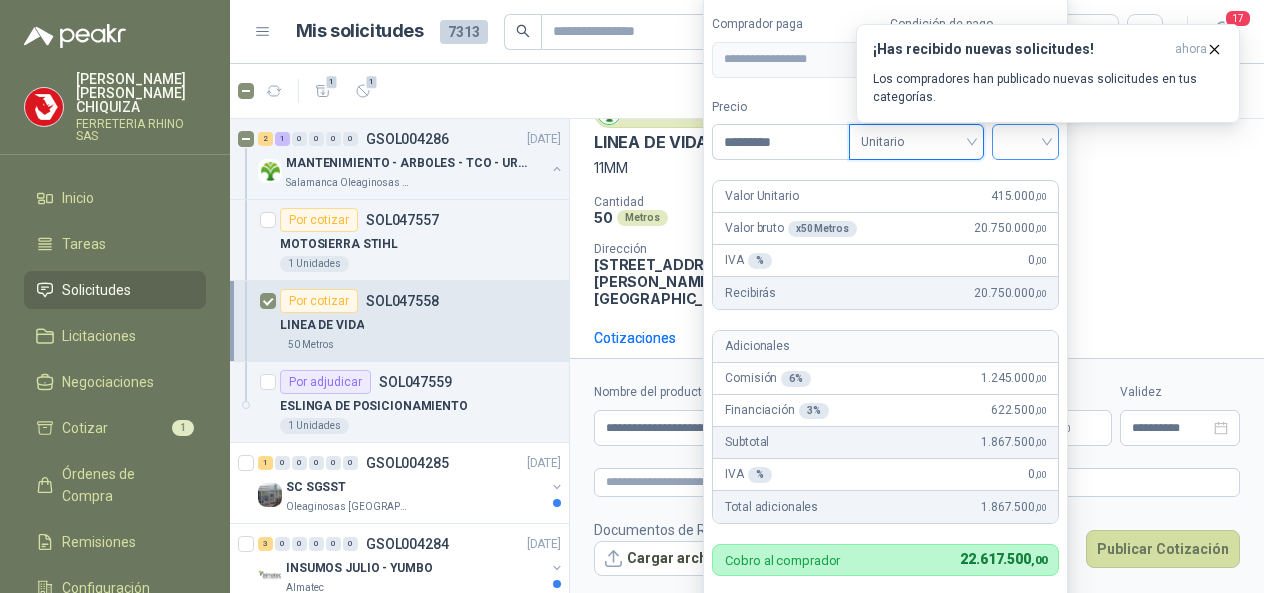 click at bounding box center (1026, 142) 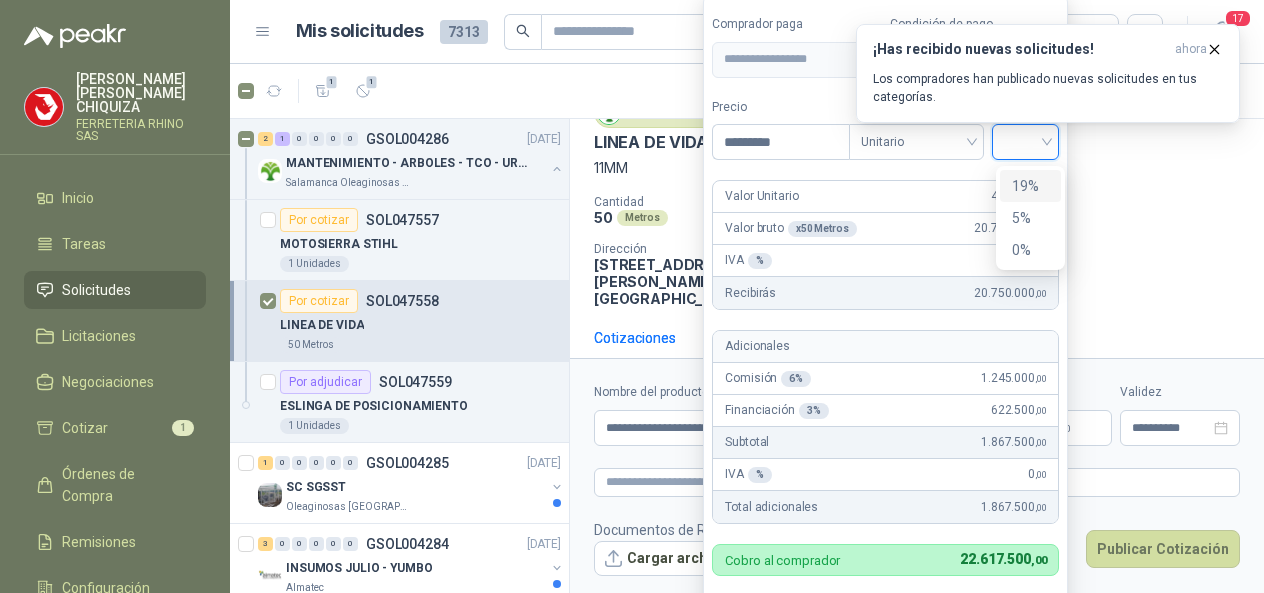 click on "19%" at bounding box center (1030, 186) 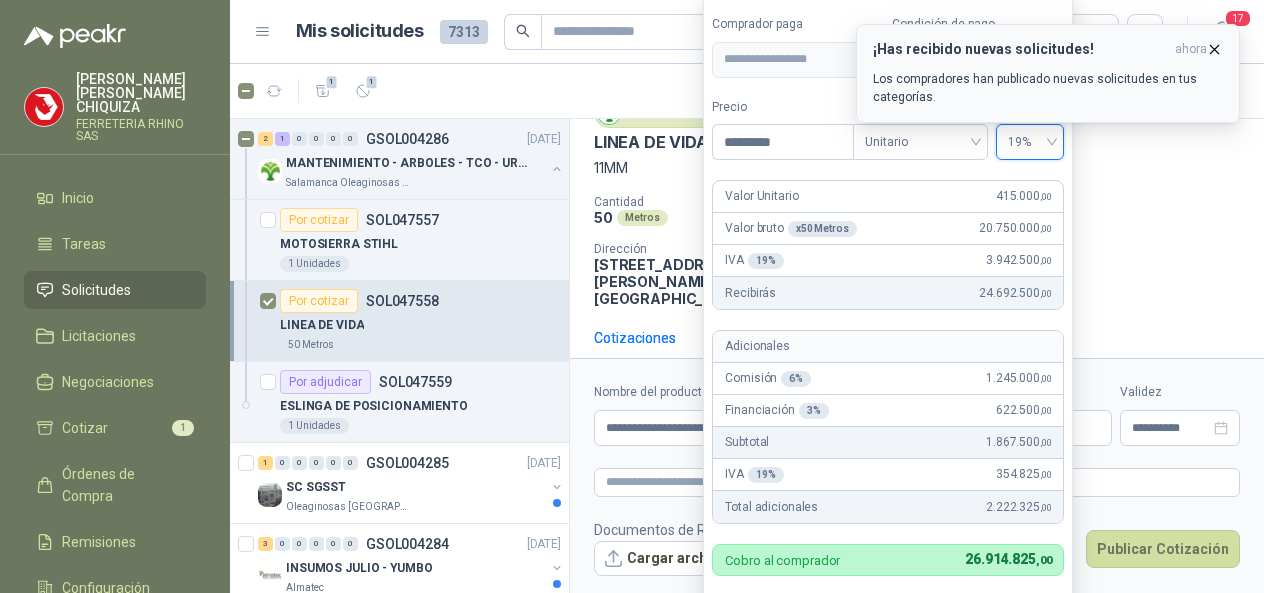 click 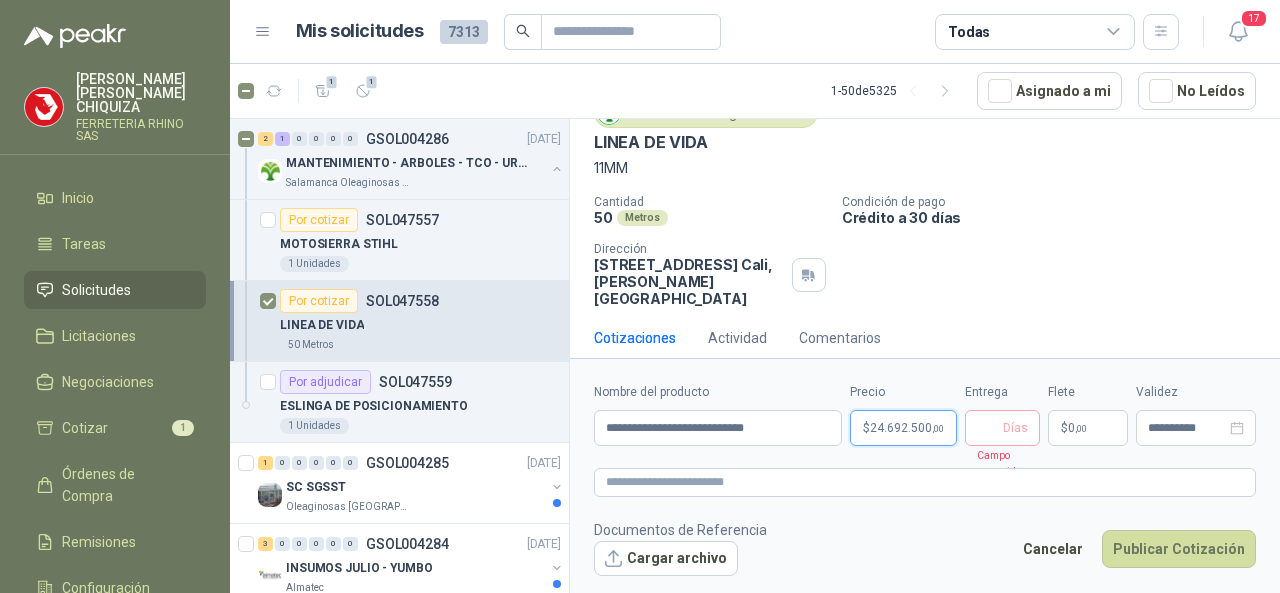 type 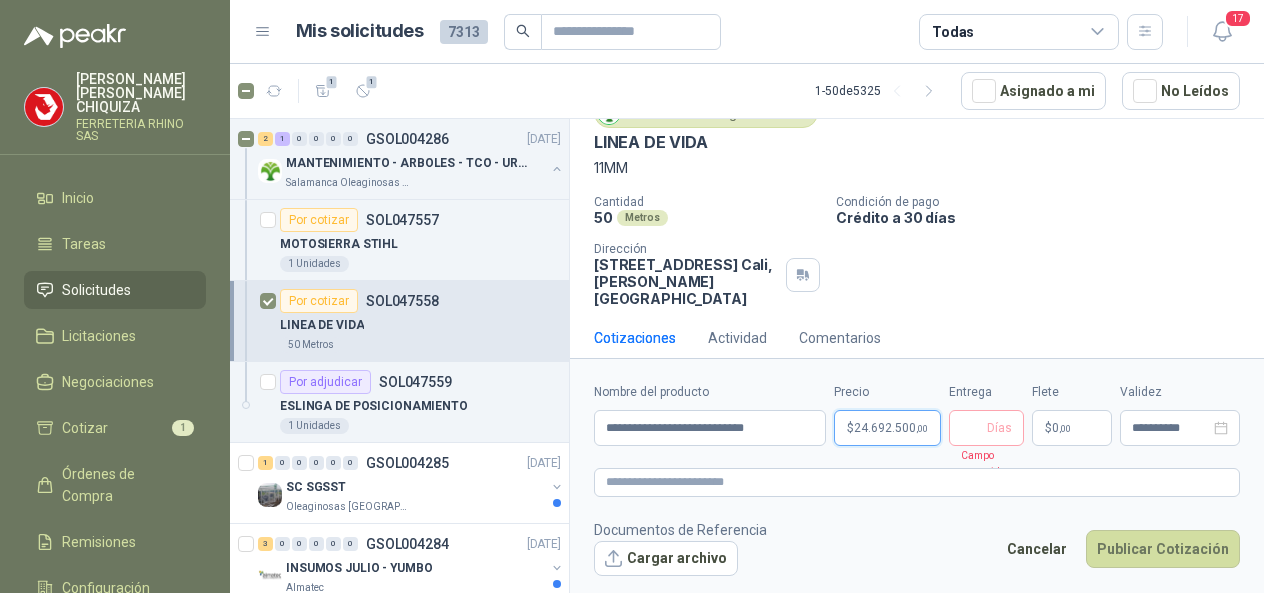 click on "[PERSON_NAME] CHIQUIZA FERRETERIA RHINO SAS   Inicio   Tareas   Solicitudes   Licitaciones   Negociaciones   Cotizar 1   Órdenes de Compra   Remisiones   Configuración   Manuales y ayuda Mis solicitudes 7313 Todas 17 1 1 1 - 50  de  5325 Asignado a mi No Leídos 2   1   0   0   0   0   GSOL004286 [DATE]   MANTENIMIENTO - ARBOLES  - TCO - URGENTE Salamanca Oleaginosas SAS   Por cotizar SOL047557 MOTOSIERRA STIHL 1   Unidades Por cotizar SOL047558 LINEA DE VIDA 50   Metros Por adjudicar SOL047559 ESLINGA  DE POSICIONAMIENTO 1   Unidades 1   0   0   0   0   0   GSOL004285 [DATE]   SC SGSST Oleaginosas San [PERSON_NAME]   3   0   0   0   0   0   GSOL004284 [DATE]   INSUMOS [PERSON_NAME] - YUMBO Almatec   2   0   0   0   0   0   GSOL004283 [DATE]   [DATE] Cartones America    1   0   0   0   0   0   GSOL004282 [DATE]   19-RQU-201 Santa [PERSON_NAME]   1   0   0   0   0   0   GSOL004281 [DATE]   19-RQU-201 Santa [PERSON_NAME]   4   0   0   0   0   0   GSOL004280 [DATE]   01-RQU-2121 [GEOGRAPHIC_DATA][PERSON_NAME]   4" at bounding box center (632, 296) 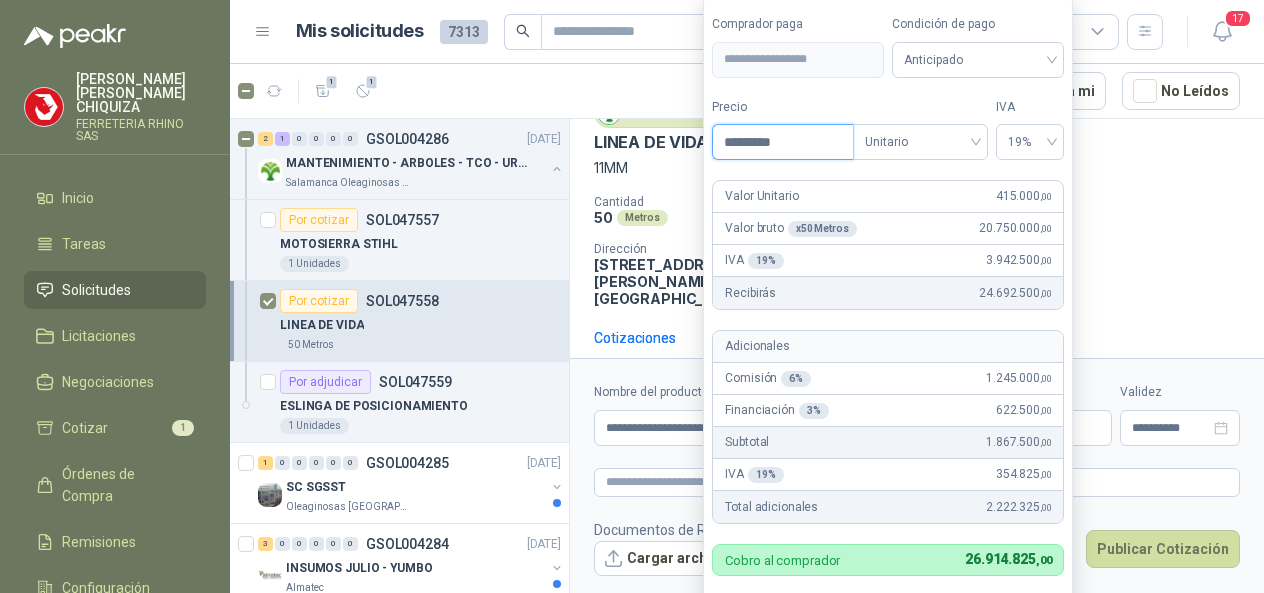 click on "*********" at bounding box center [782, 142] 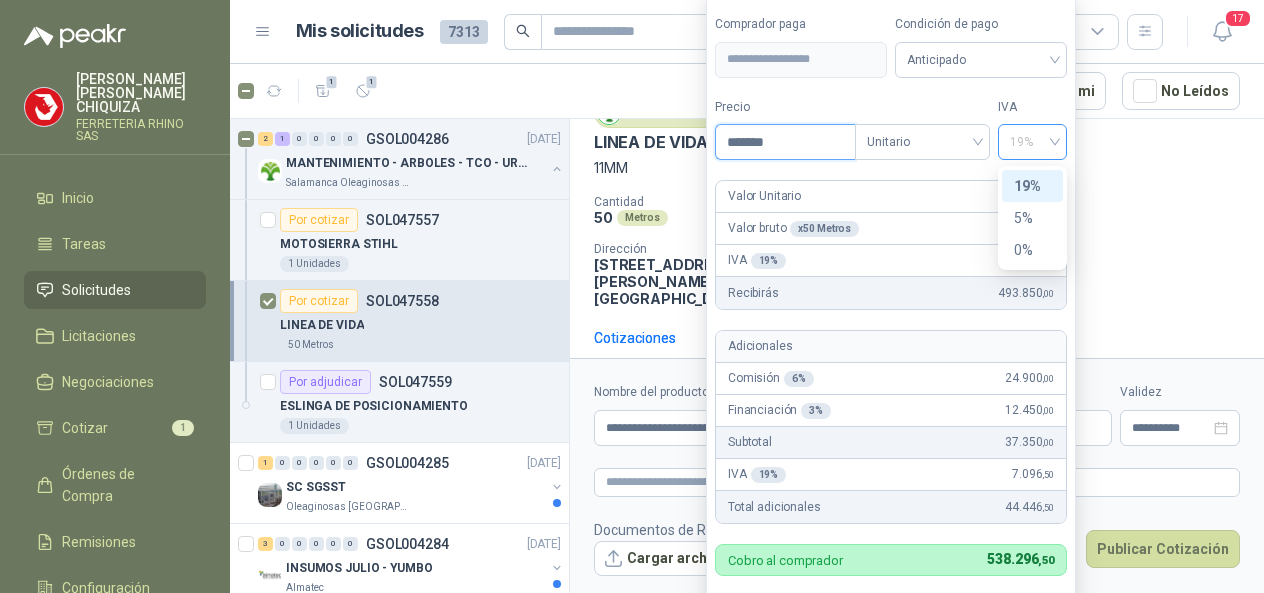 click on "19%" at bounding box center [1032, 142] 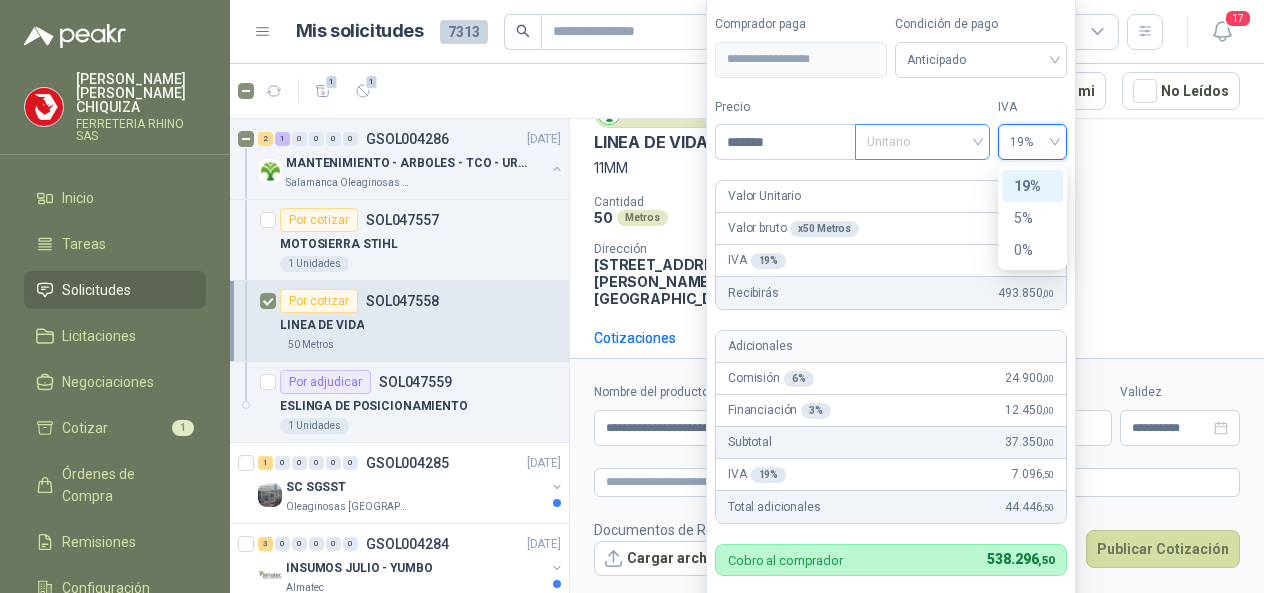 click on "Unitario" at bounding box center (922, 142) 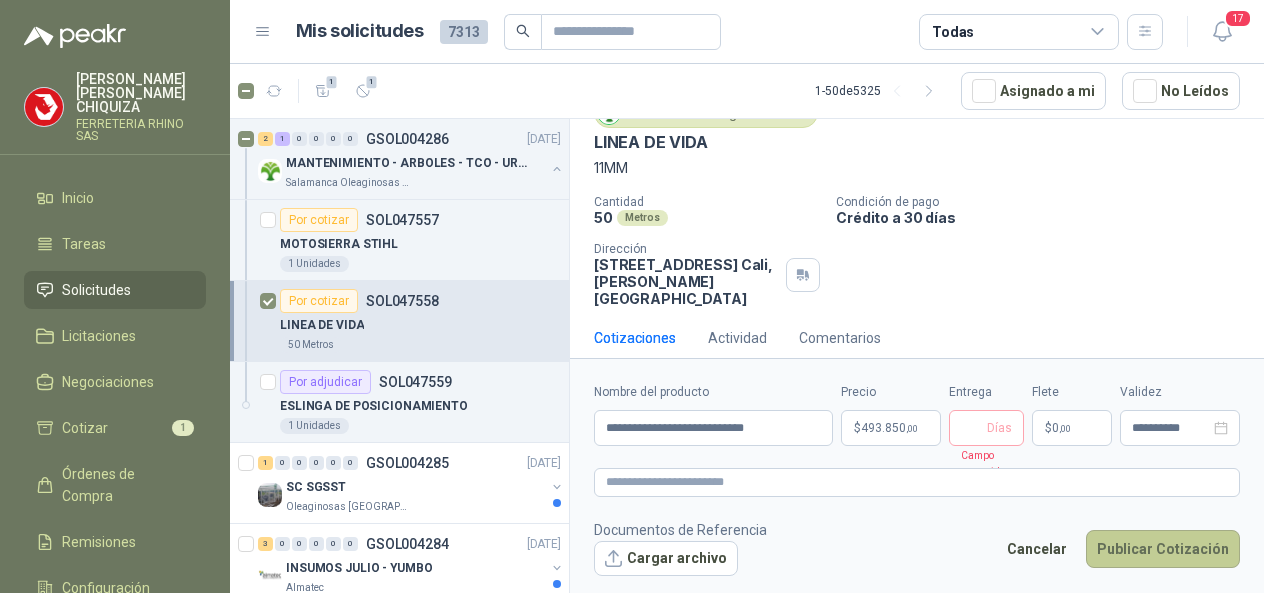 click on "Publicar Cotización" at bounding box center (1163, 549) 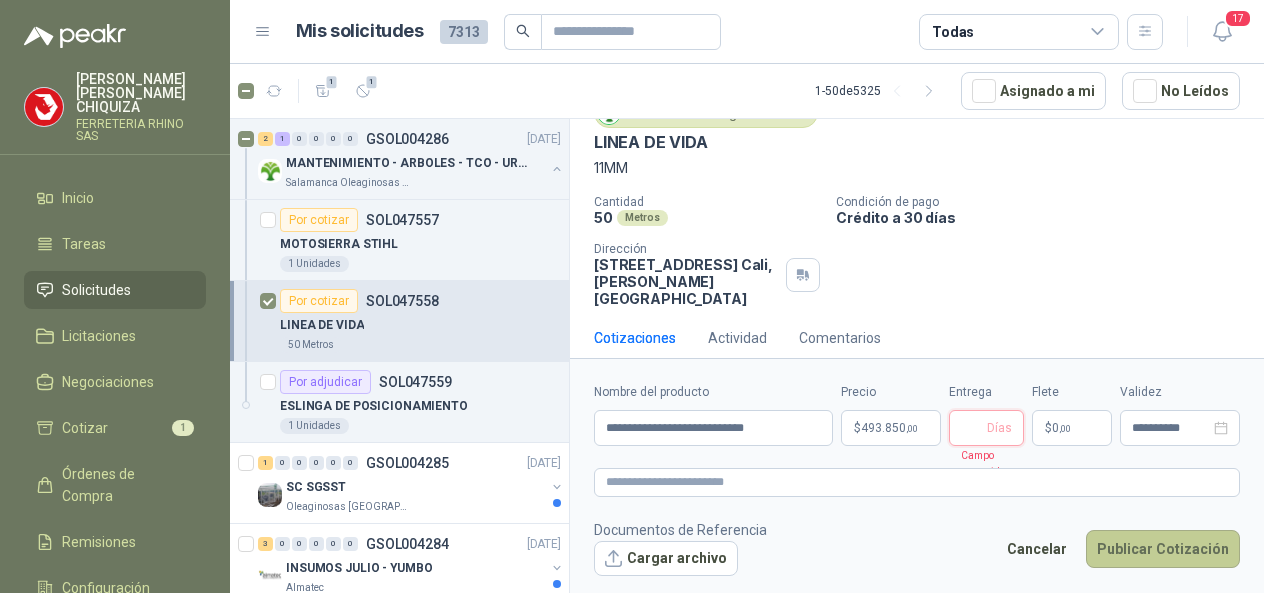 type 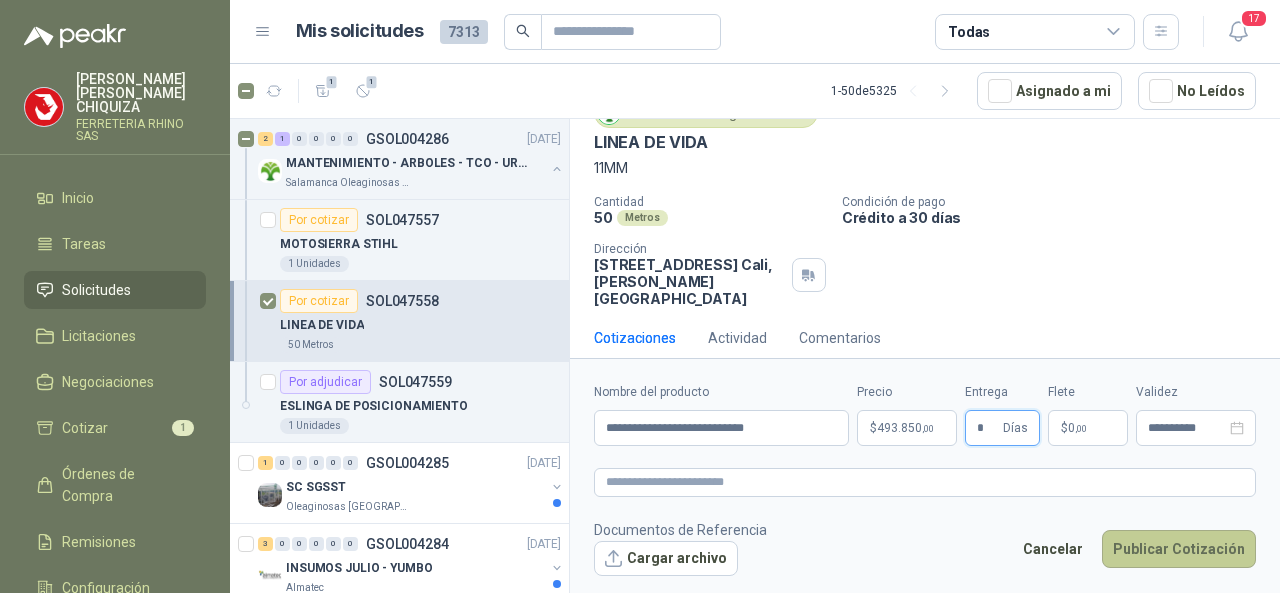 type on "*" 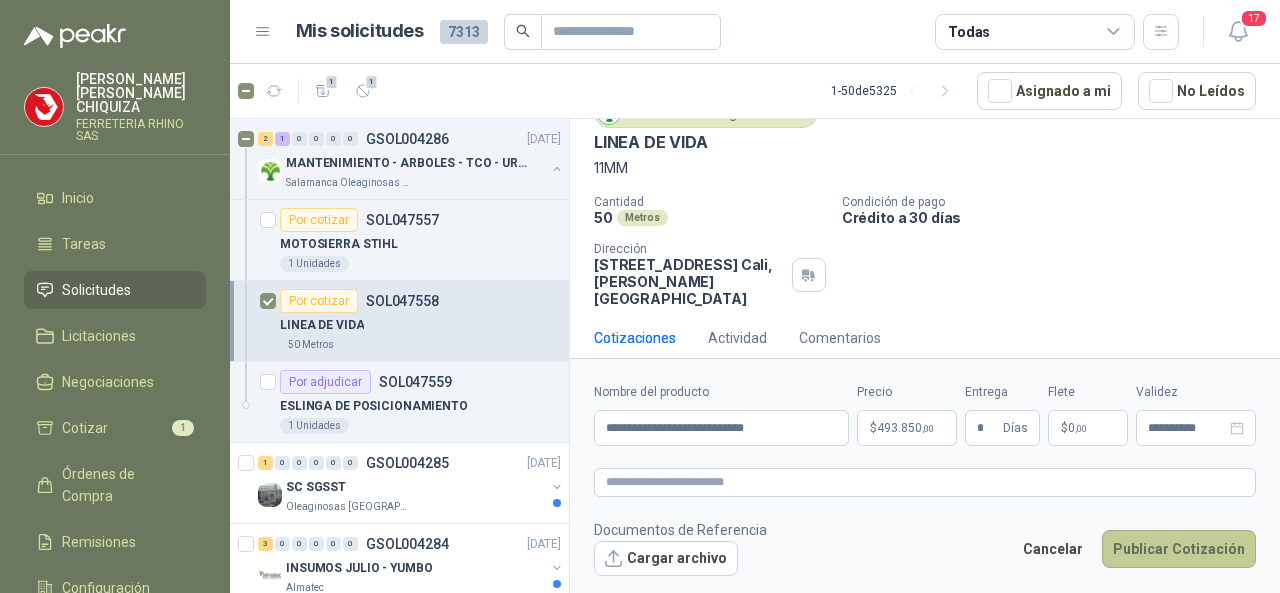 click on "Publicar Cotización" at bounding box center (1179, 549) 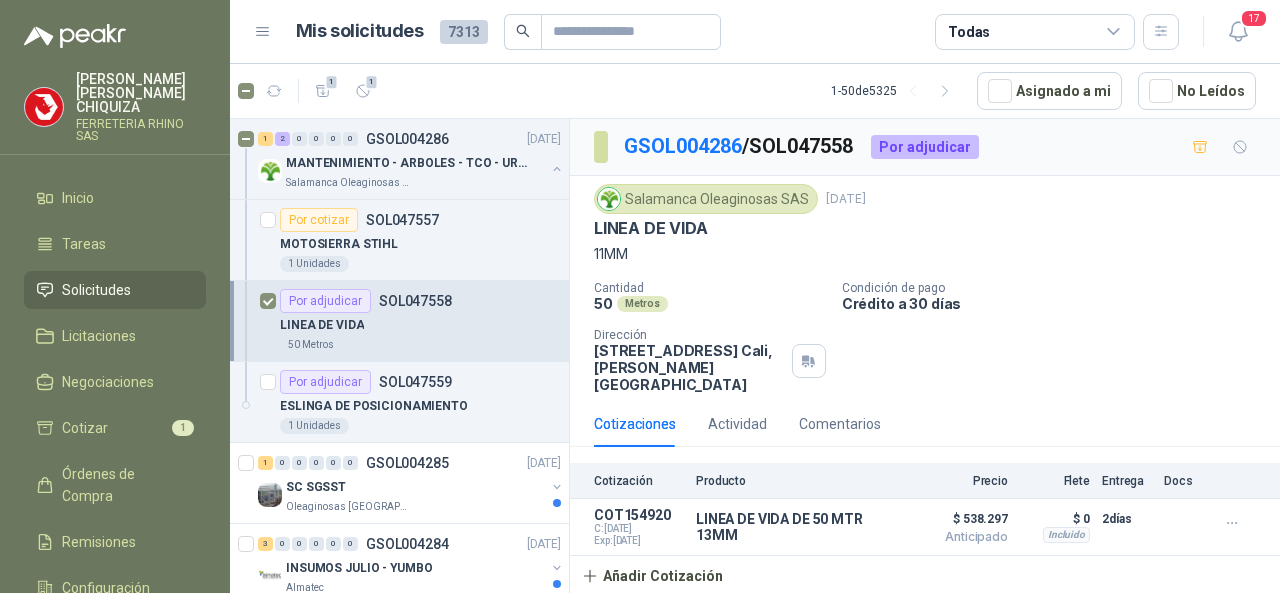 scroll, scrollTop: 0, scrollLeft: 0, axis: both 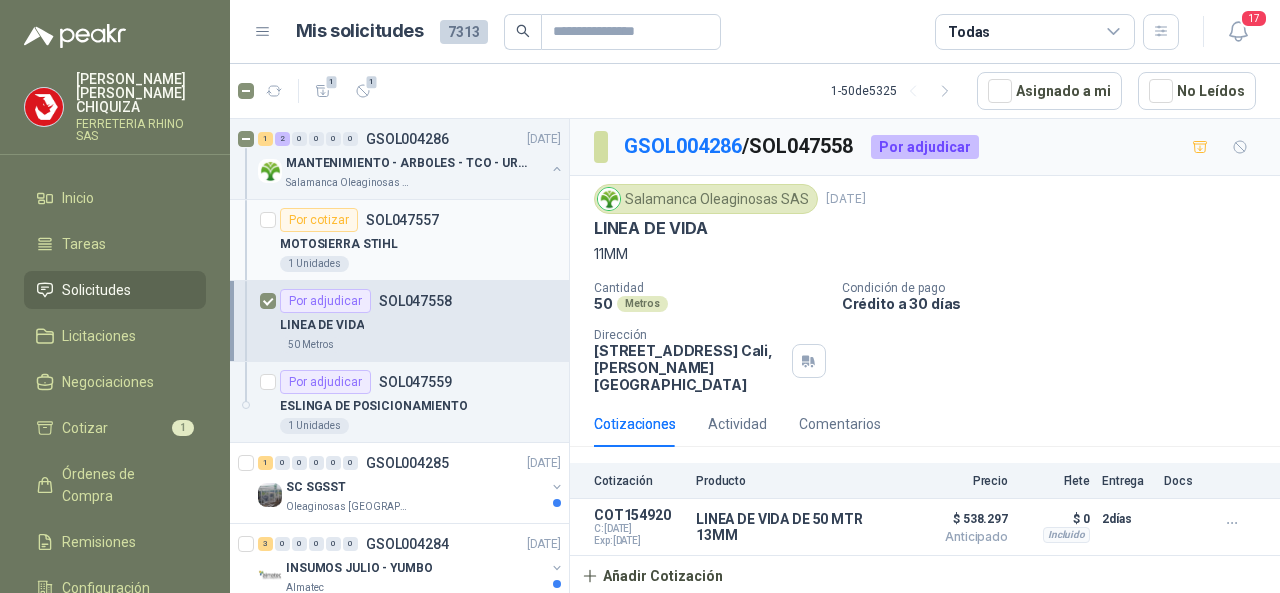 click on "Por cotizar" at bounding box center (319, 220) 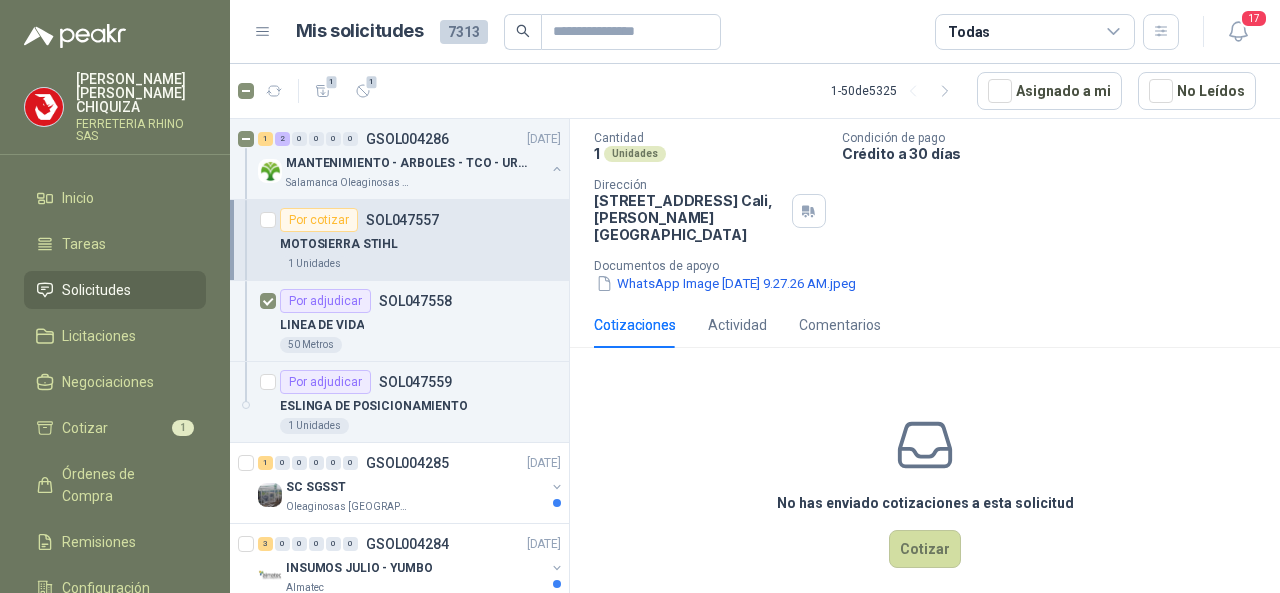 scroll, scrollTop: 125, scrollLeft: 0, axis: vertical 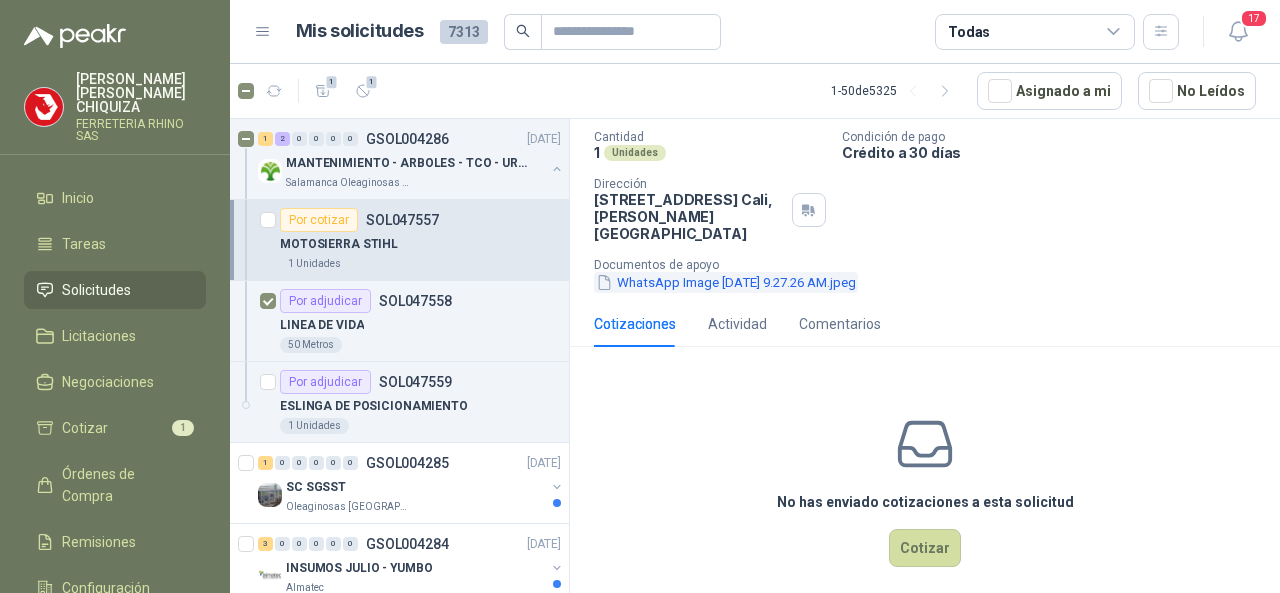 click on "WhatsApp Image [DATE] 9.27.26 AM.jpeg" at bounding box center [726, 282] 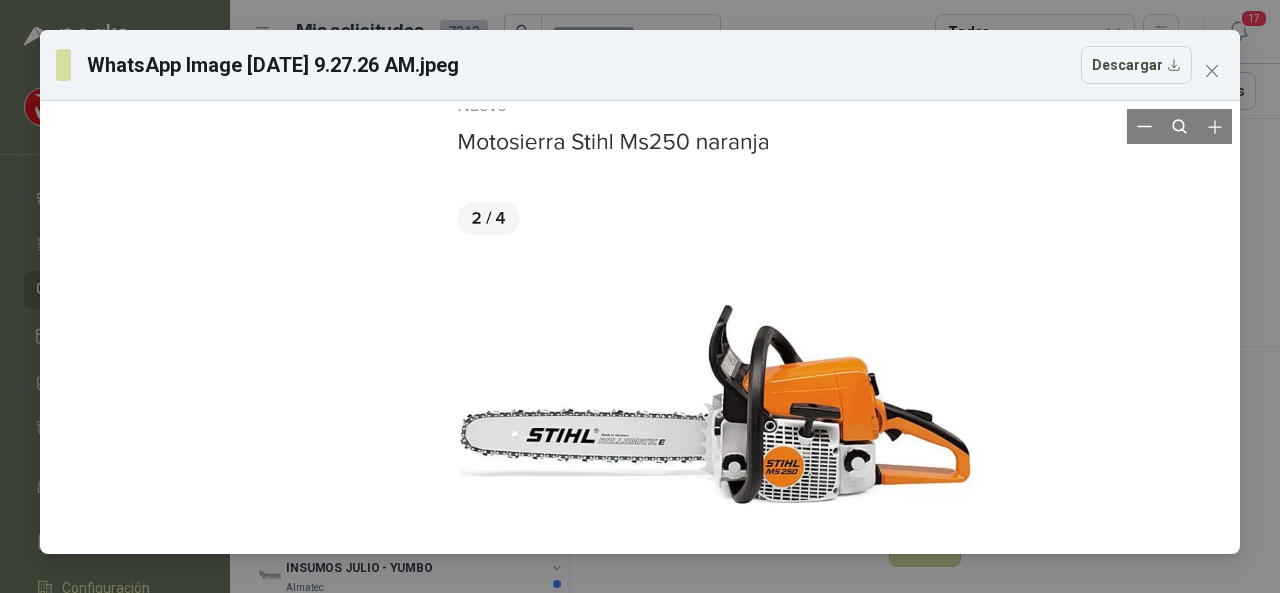 drag, startPoint x: 362, startPoint y: 153, endPoint x: 438, endPoint y: 153, distance: 76 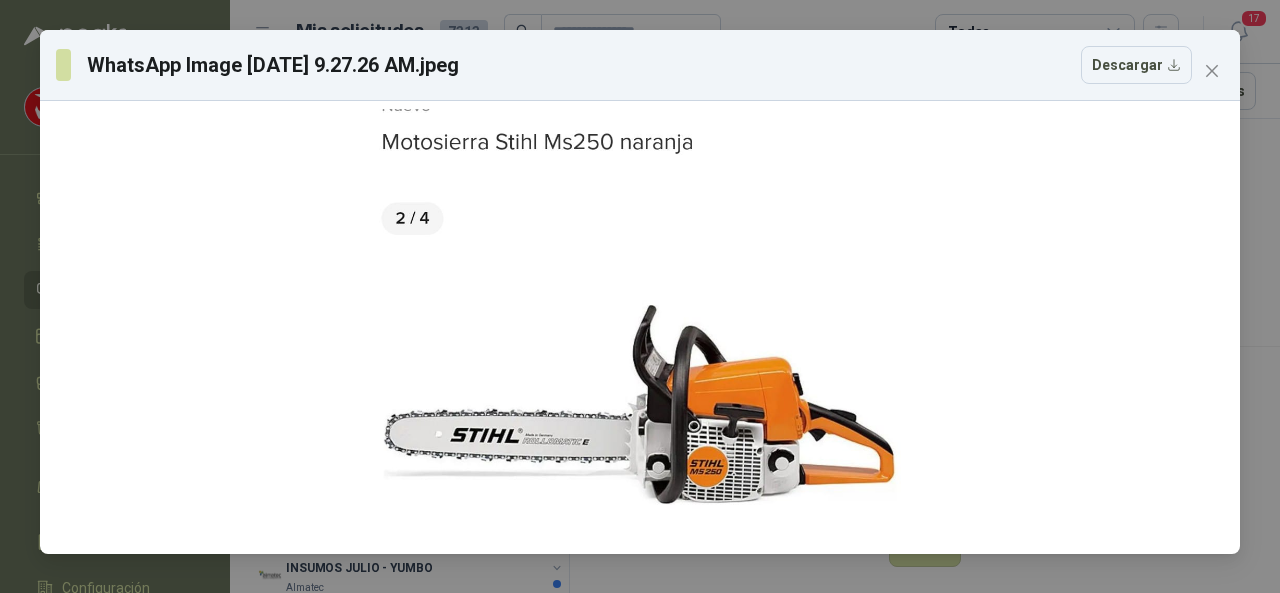 click on "WhatsApp Image [DATE] 9.27.26 AM.jpeg   Descargar" at bounding box center [640, 65] 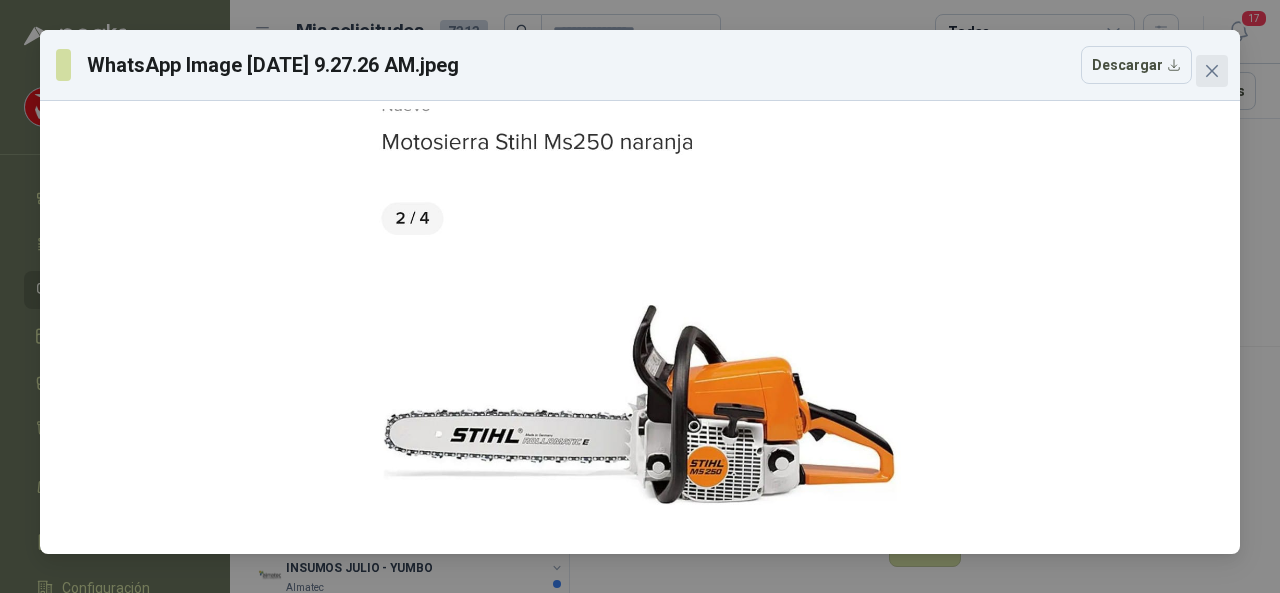 click 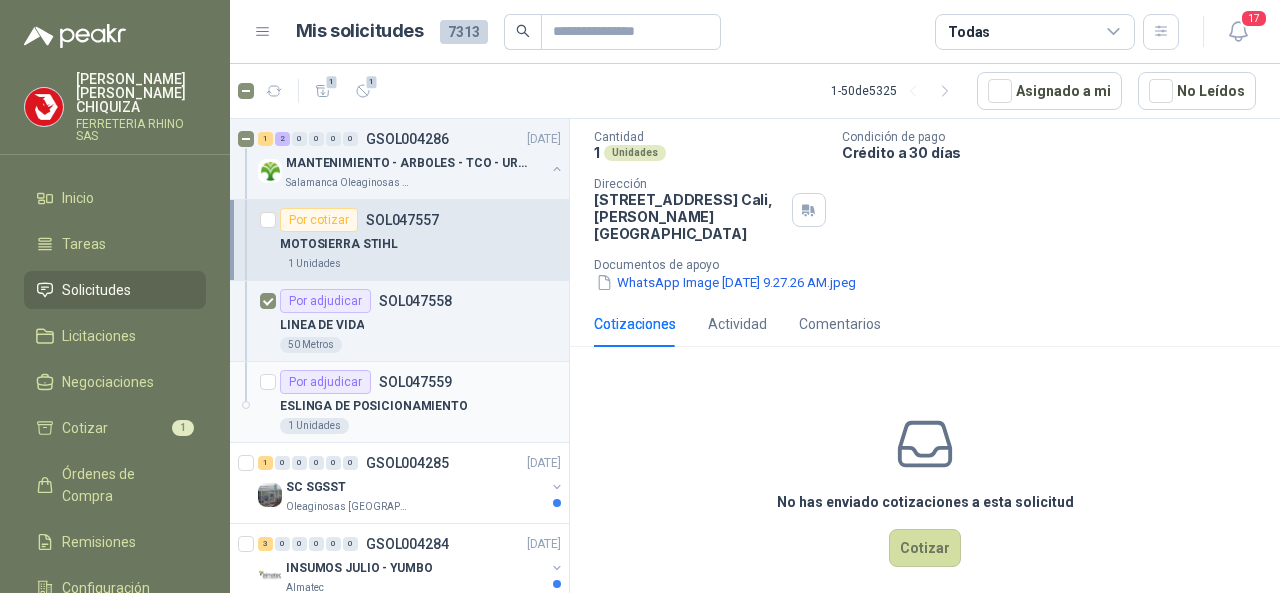 scroll, scrollTop: 100, scrollLeft: 0, axis: vertical 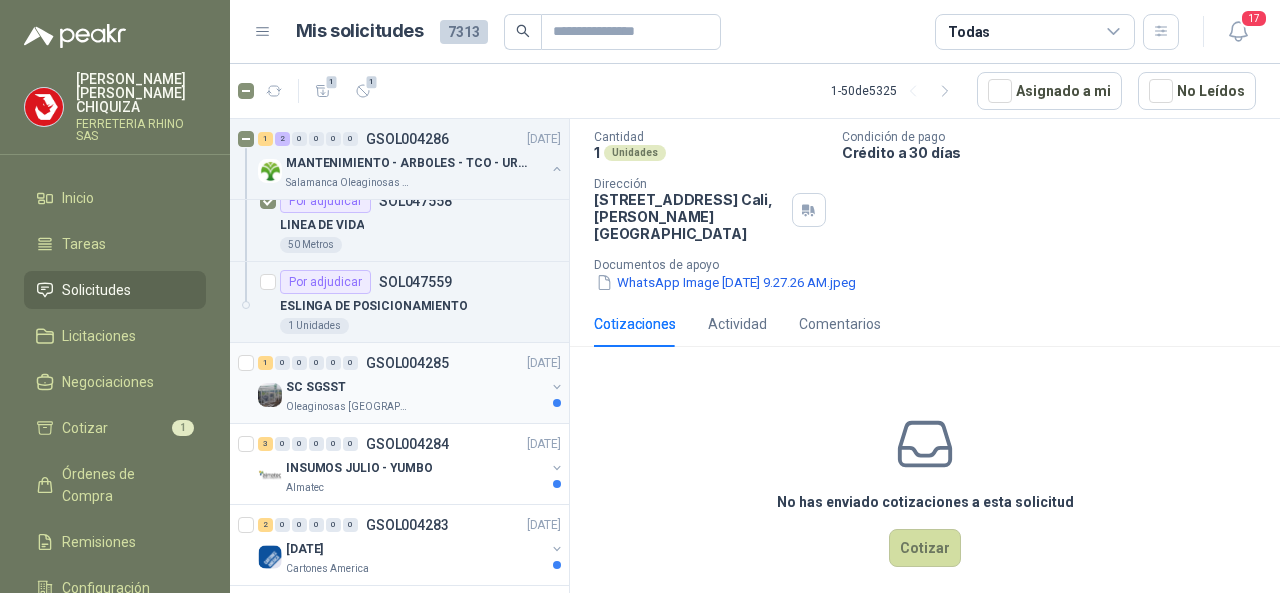 click on "GSOL004285" at bounding box center (407, 363) 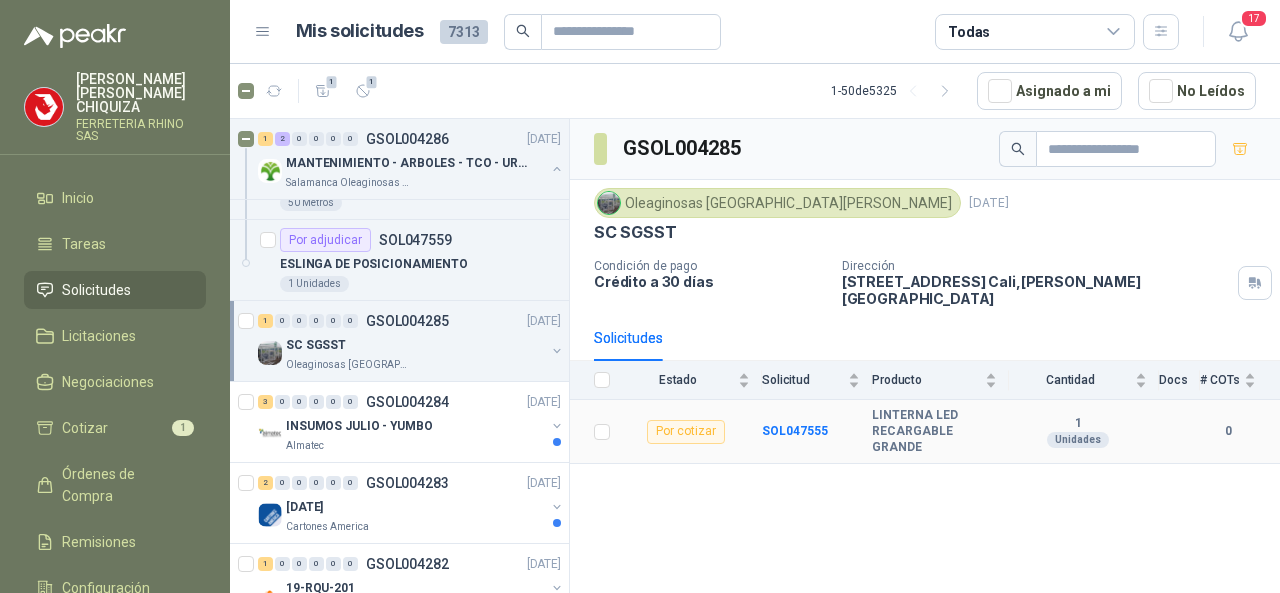 scroll, scrollTop: 200, scrollLeft: 0, axis: vertical 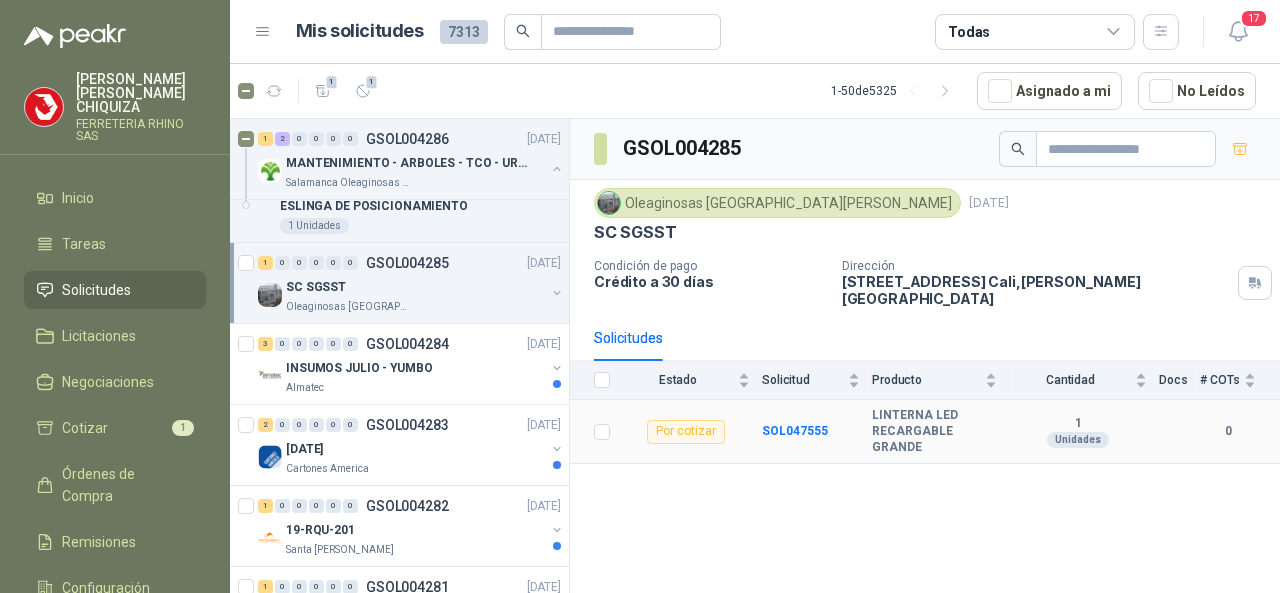 click on "Por cotizar" at bounding box center [686, 432] 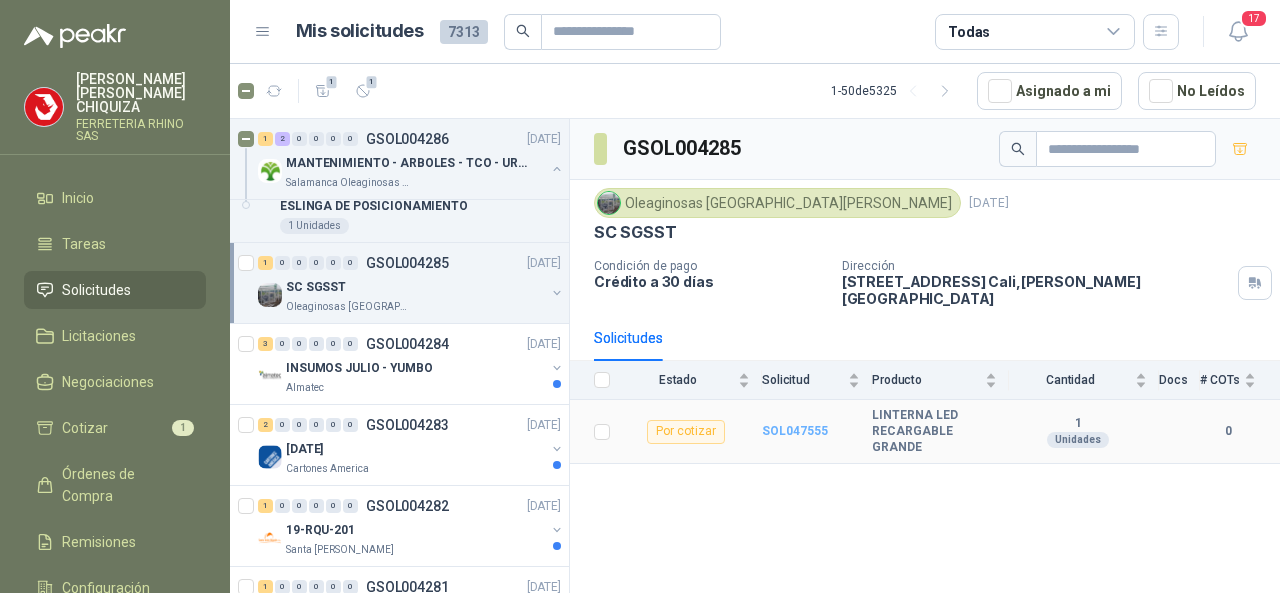 click on "SOL047555" at bounding box center [795, 431] 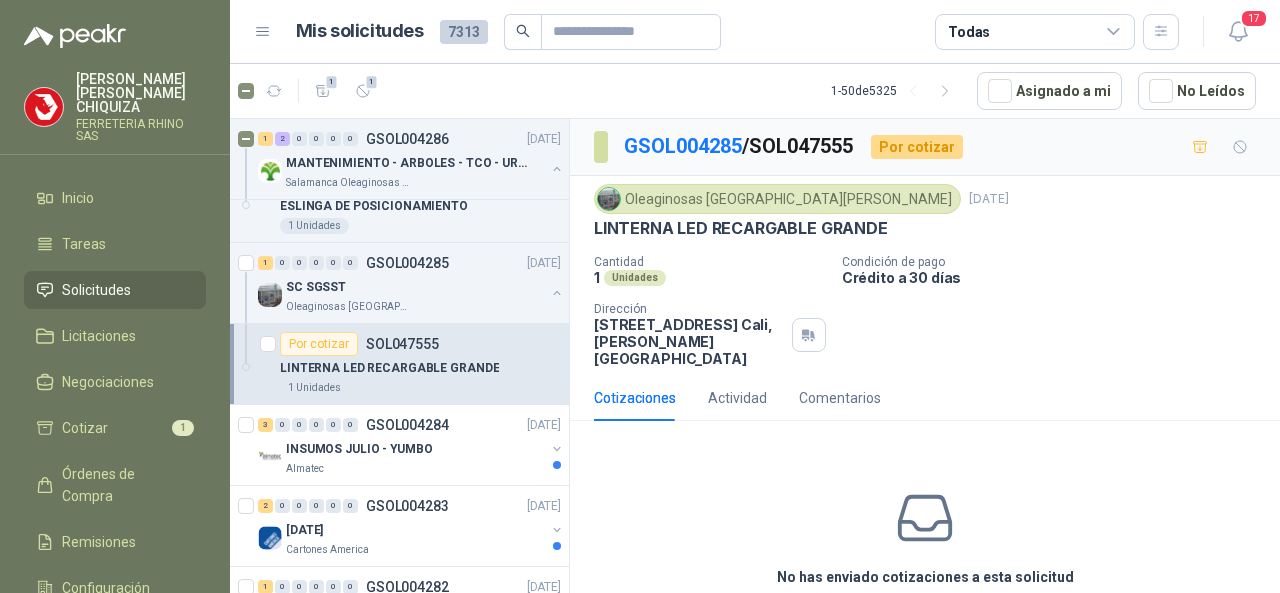 scroll, scrollTop: 74, scrollLeft: 0, axis: vertical 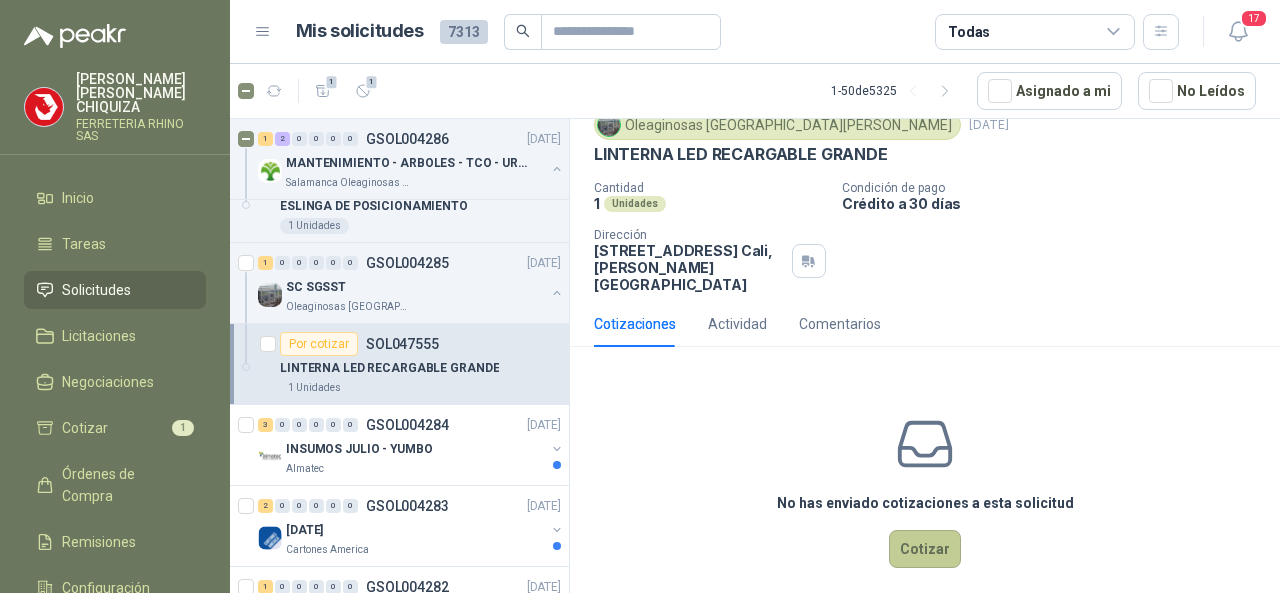 click on "Cotizar" at bounding box center [925, 549] 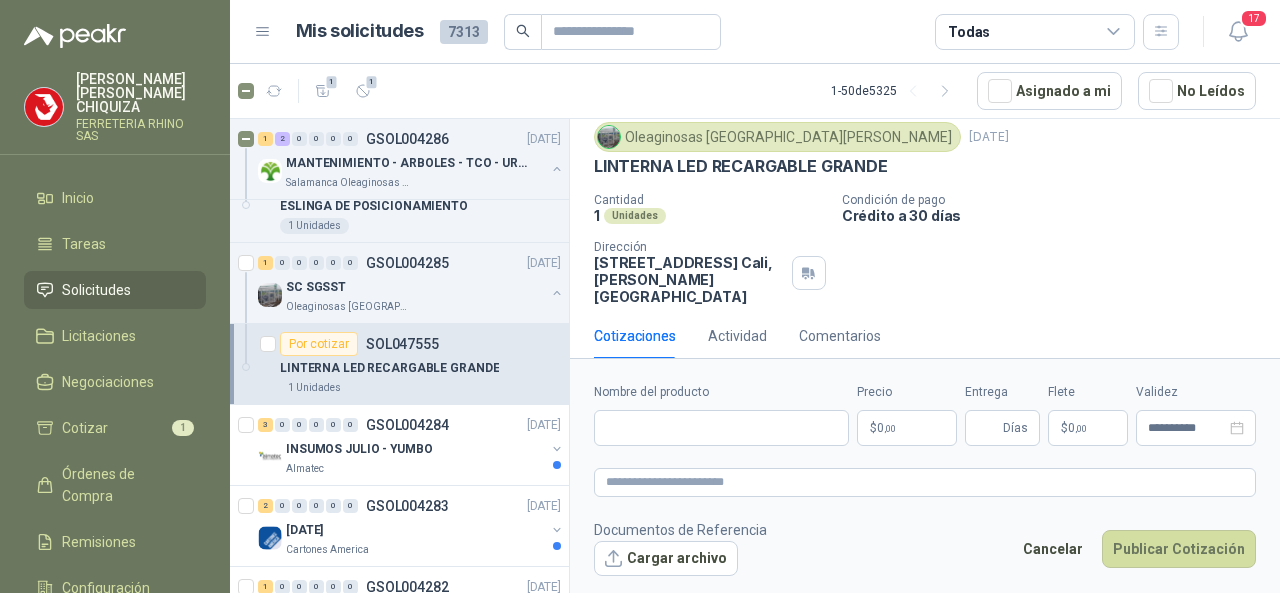scroll, scrollTop: 60, scrollLeft: 0, axis: vertical 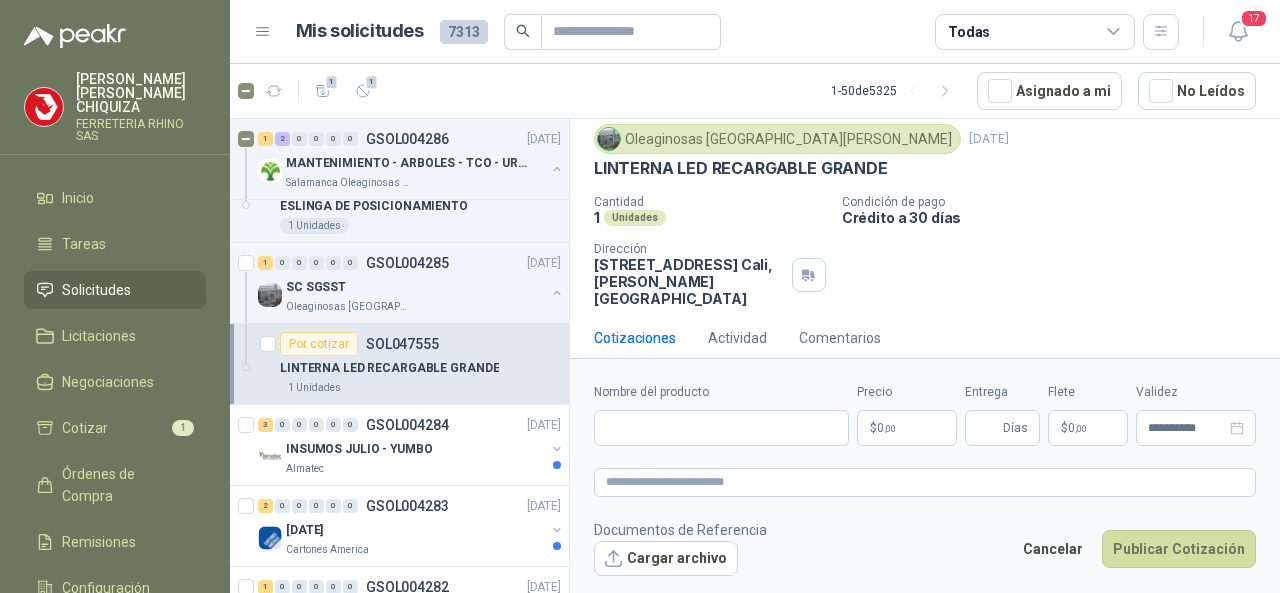 type 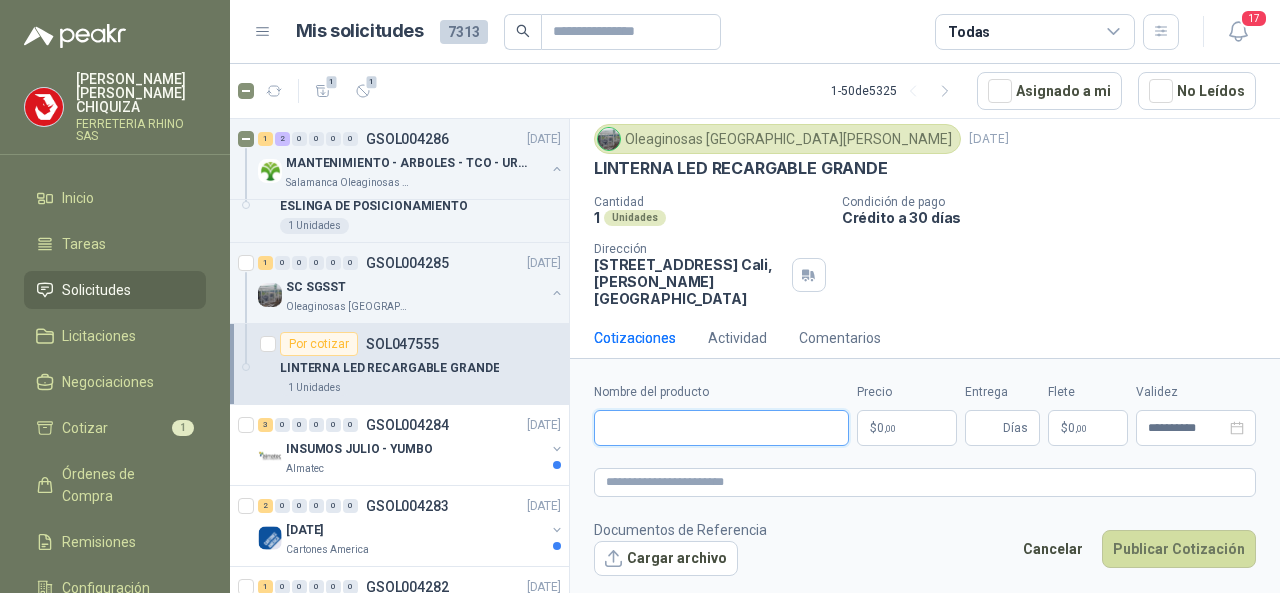 click on "Nombre del producto" at bounding box center (721, 428) 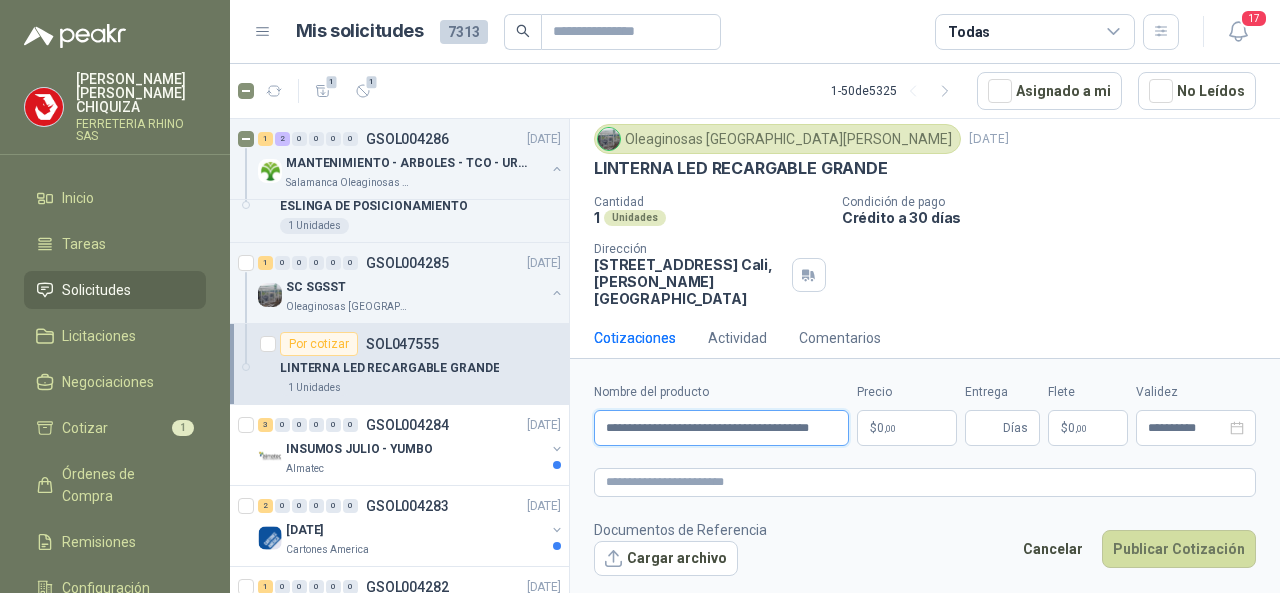 scroll, scrollTop: 0, scrollLeft: 36, axis: horizontal 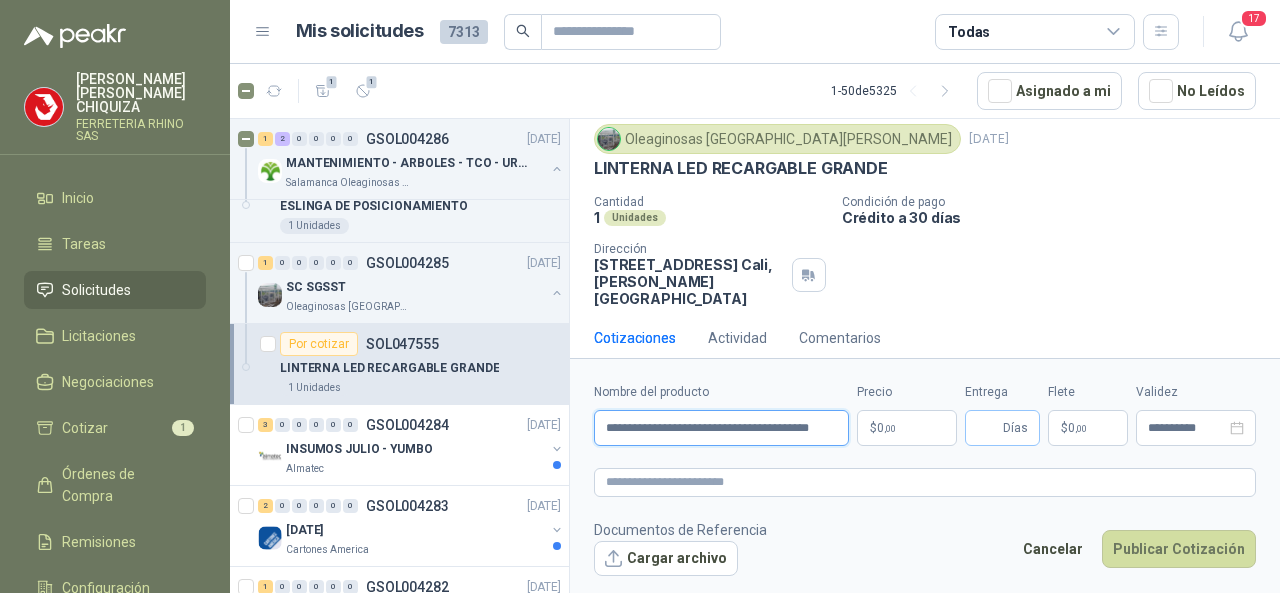 type on "**********" 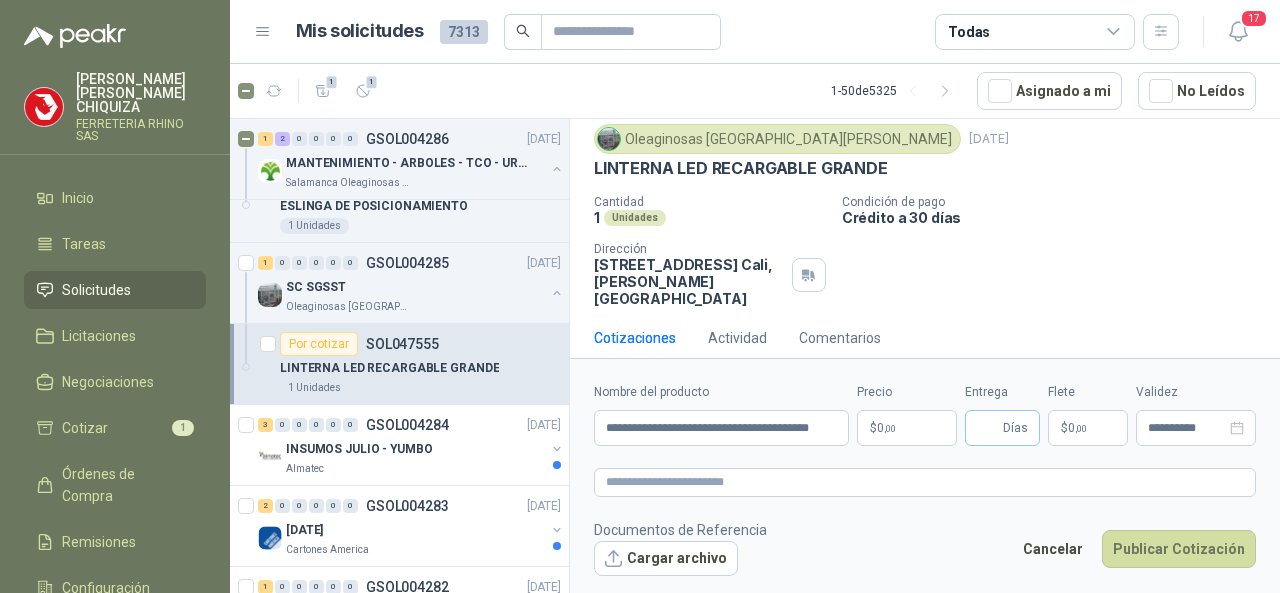 scroll, scrollTop: 0, scrollLeft: 0, axis: both 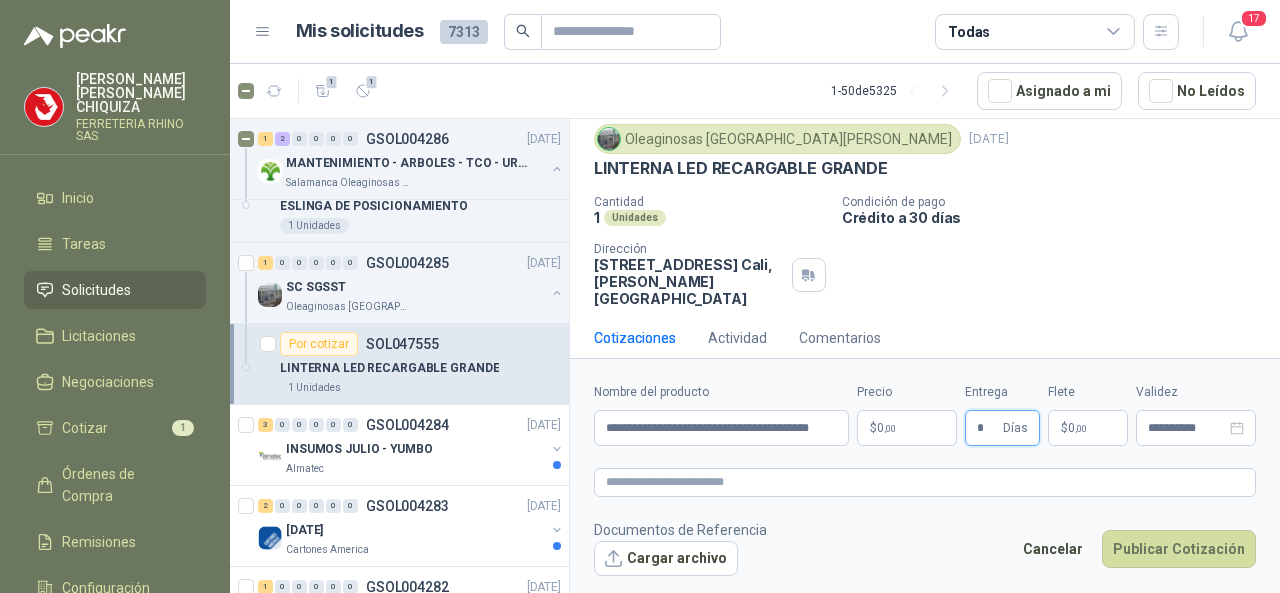type on "*" 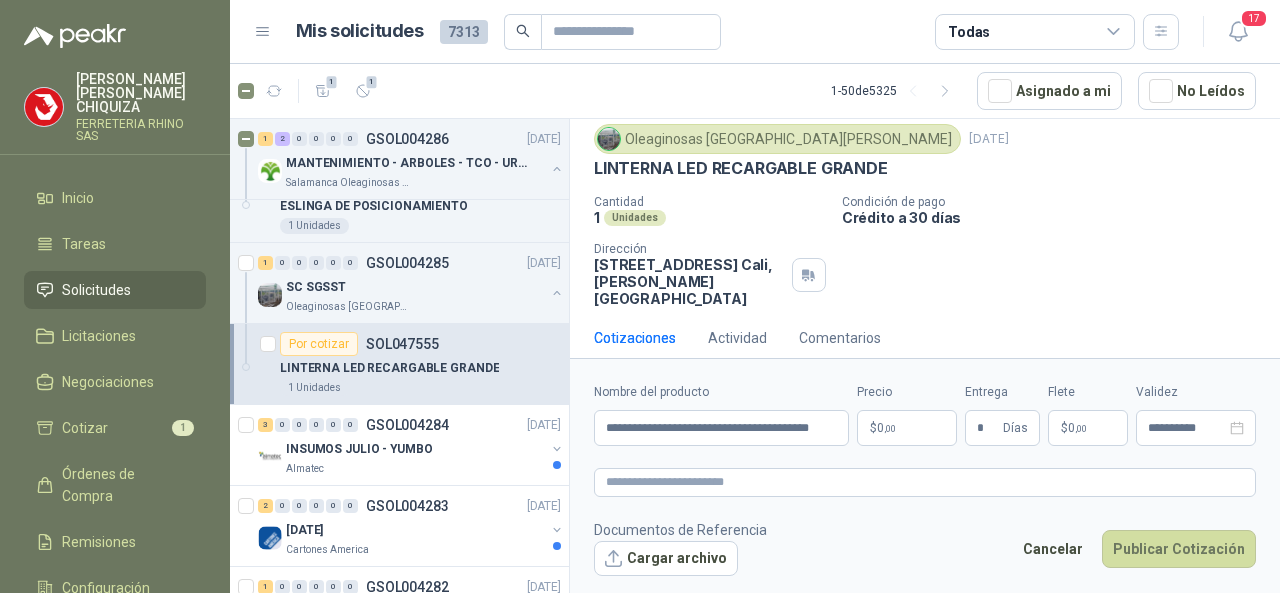 click on "[PERSON_NAME] CHIQUIZA FERRETERIA RHINO SAS   Inicio   Tareas   Solicitudes   Licitaciones   Negociaciones   Cotizar 1   Órdenes de Compra   Remisiones   Configuración   Manuales y ayuda Mis solicitudes 7313 Todas 17 1 1 1 - 50  de  5325 Asignado a mi No Leídos 1   2   0   0   0   0   GSOL004286 [DATE]   MANTENIMIENTO - ARBOLES  - TCO - URGENTE Salamanca Oleaginosas SAS   Por cotizar SOL047557 MOTOSIERRA STIHL 1   Unidades Por adjudicar SOL047558 LINEA DE VIDA 50   Metros Por adjudicar SOL047559 ESLINGA  DE POSICIONAMIENTO 1   Unidades 1   0   0   0   0   0   GSOL004285 [DATE]   SC SGSST Oleaginosas San [PERSON_NAME]   Por cotizar SOL047555 LINTERNA LED RECARGABLE GRANDE 1   Unidades 3   0   0   0   0   0   GSOL004284 [DATE]   INSUMOS [PERSON_NAME] - YUMBO Almatec   2   0   0   0   0   0   GSOL004283 [DATE]   [DATE] Cartones America    1   0   0   0   0   0   GSOL004282 [DATE]   19-RQU-201 Santa [PERSON_NAME]   1   0   0   0   0   0   GSOL004281 [DATE]   19-RQU-201 Santa [PERSON_NAME]   4   0   0   0" at bounding box center [640, 296] 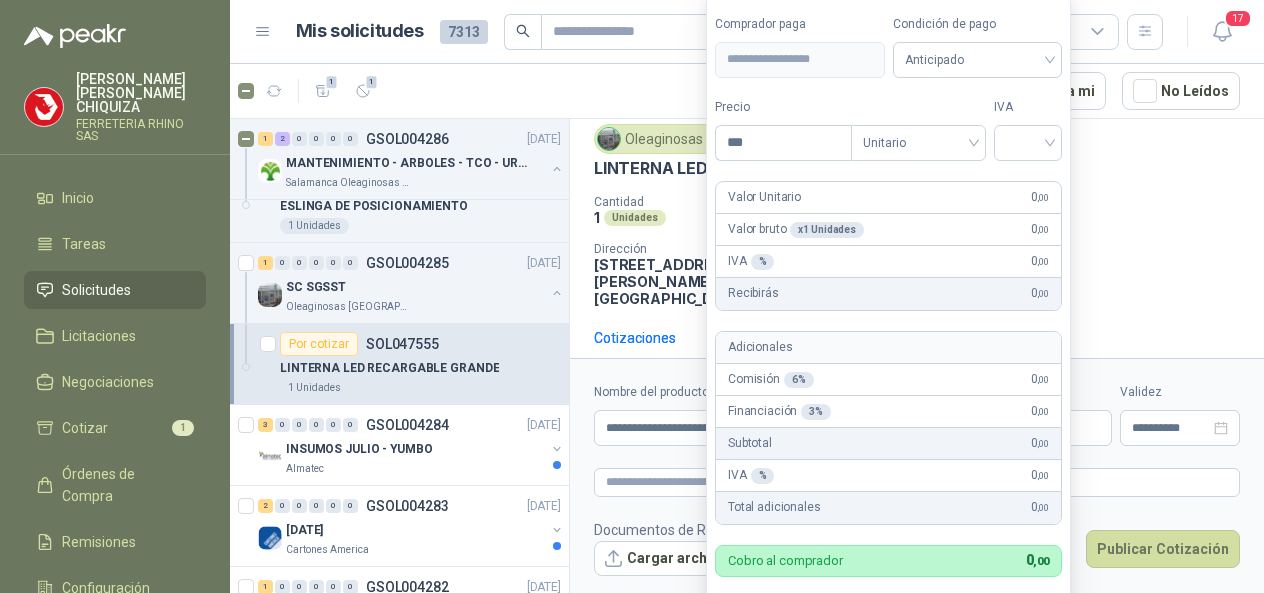 type 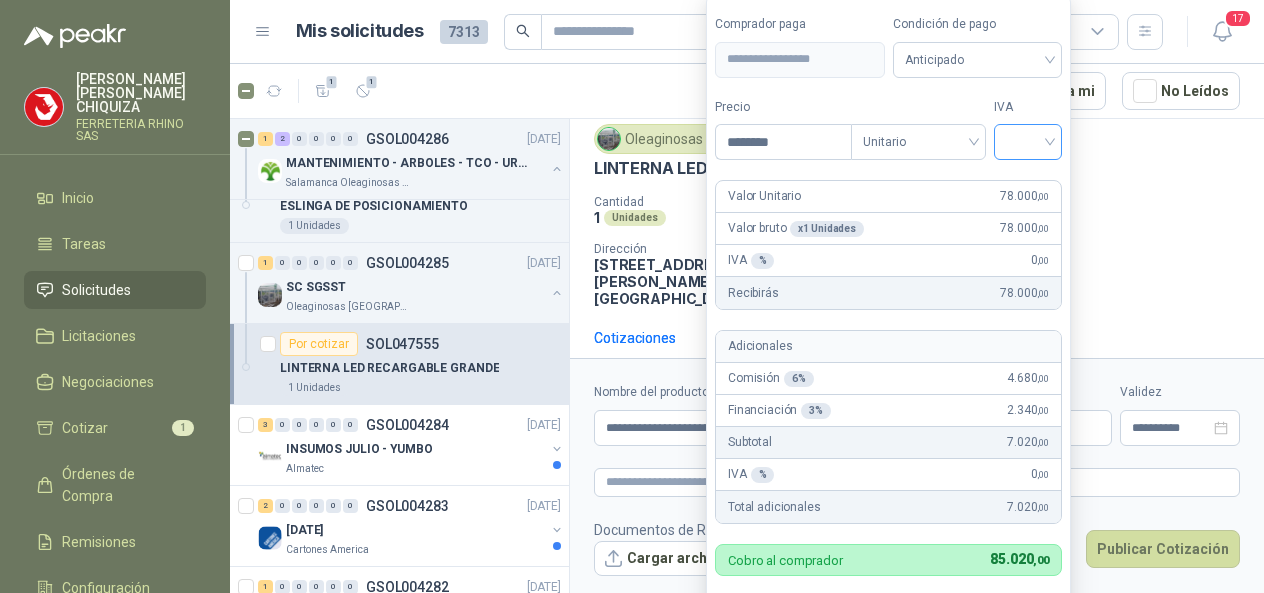 type on "********" 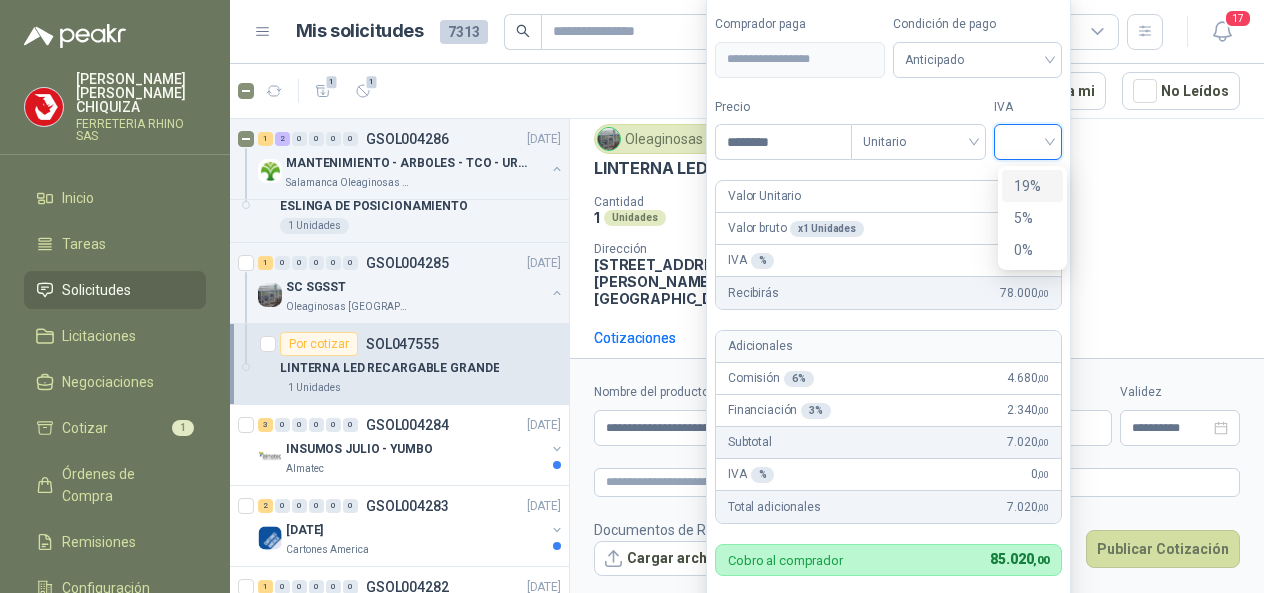 click on "19%" at bounding box center (1032, 186) 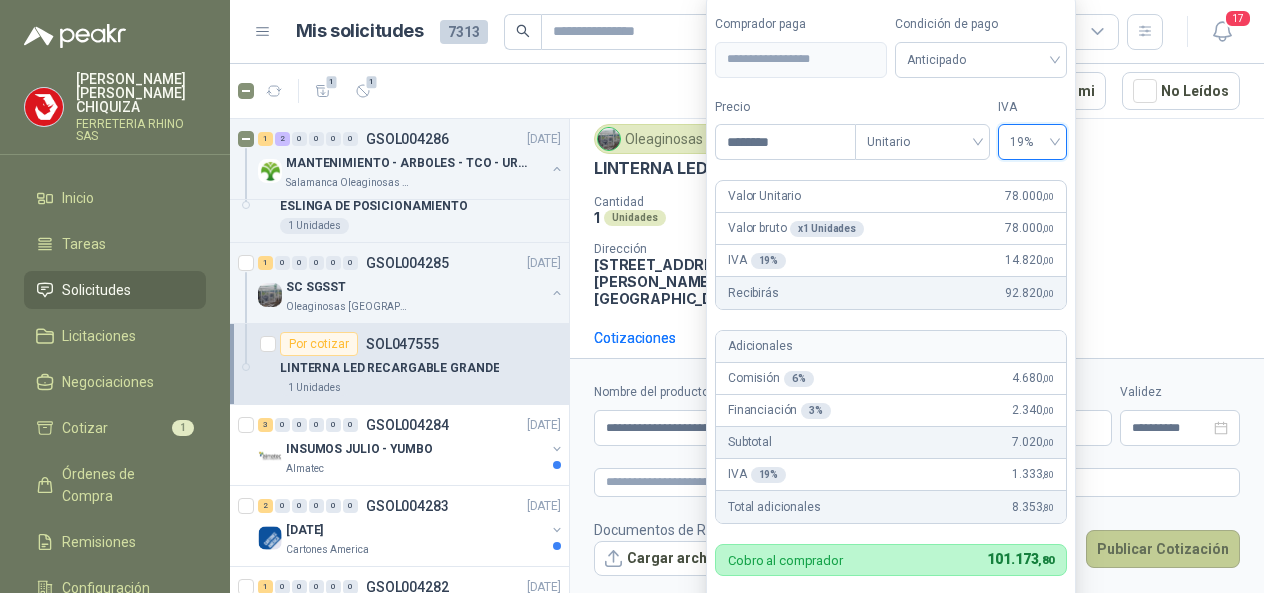 click on "Publicar Cotización" at bounding box center (1163, 549) 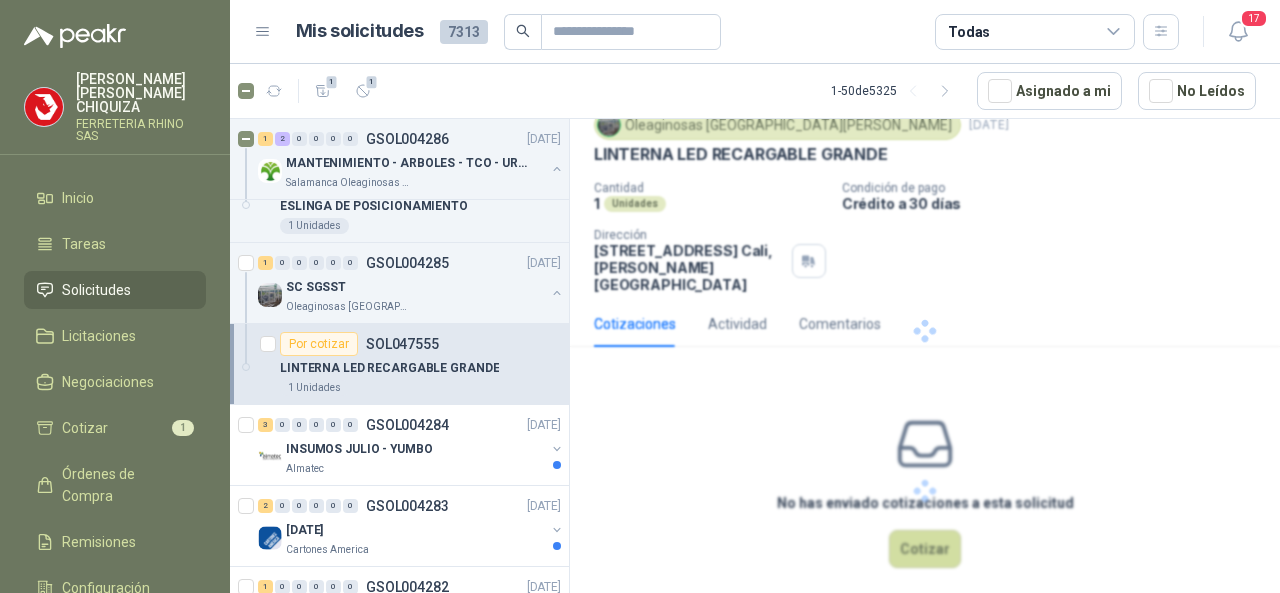scroll, scrollTop: 0, scrollLeft: 0, axis: both 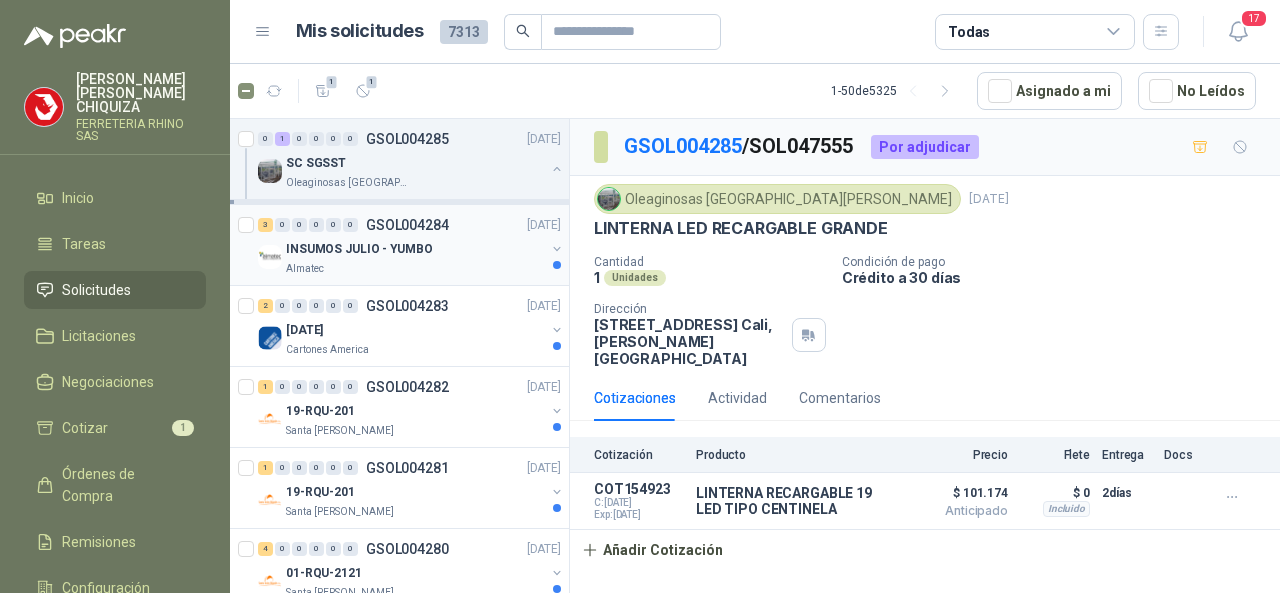 click on "GSOL004284" at bounding box center (407, 225) 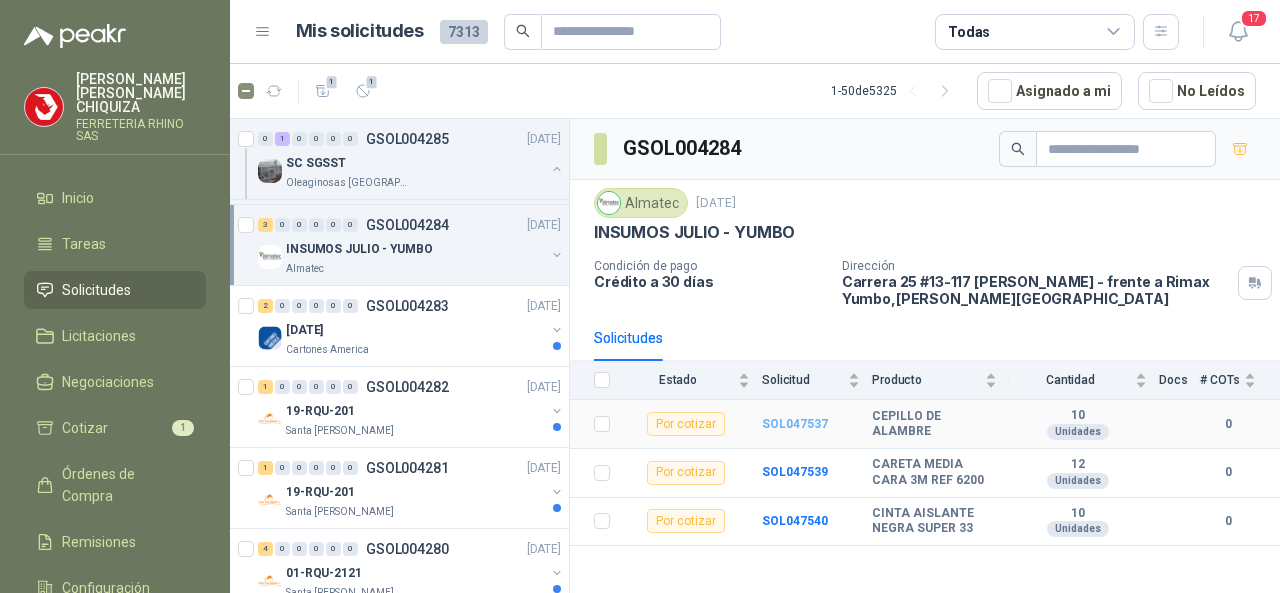 click on "SOL047537" at bounding box center (795, 424) 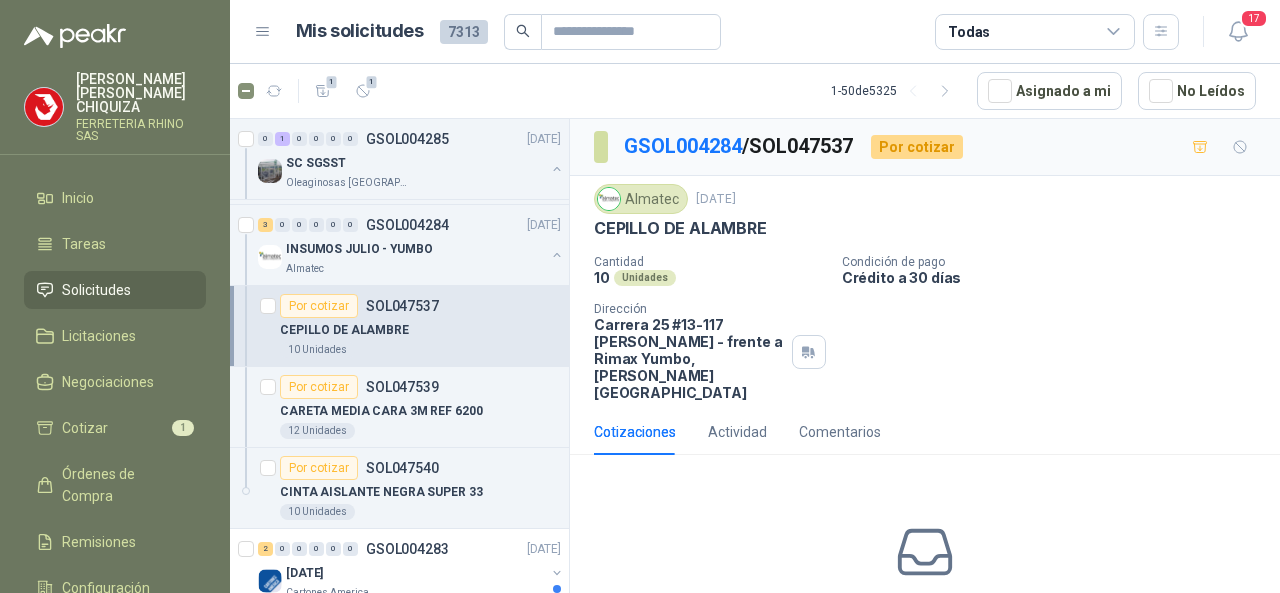 scroll, scrollTop: 90, scrollLeft: 0, axis: vertical 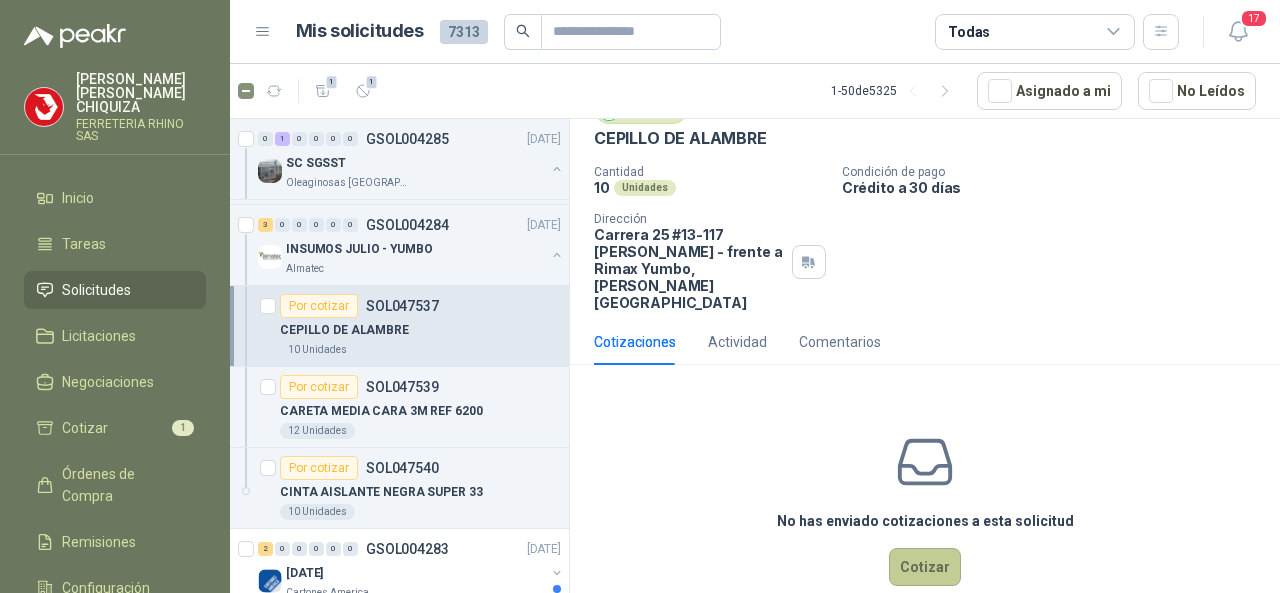 click on "Cotizar" at bounding box center [925, 567] 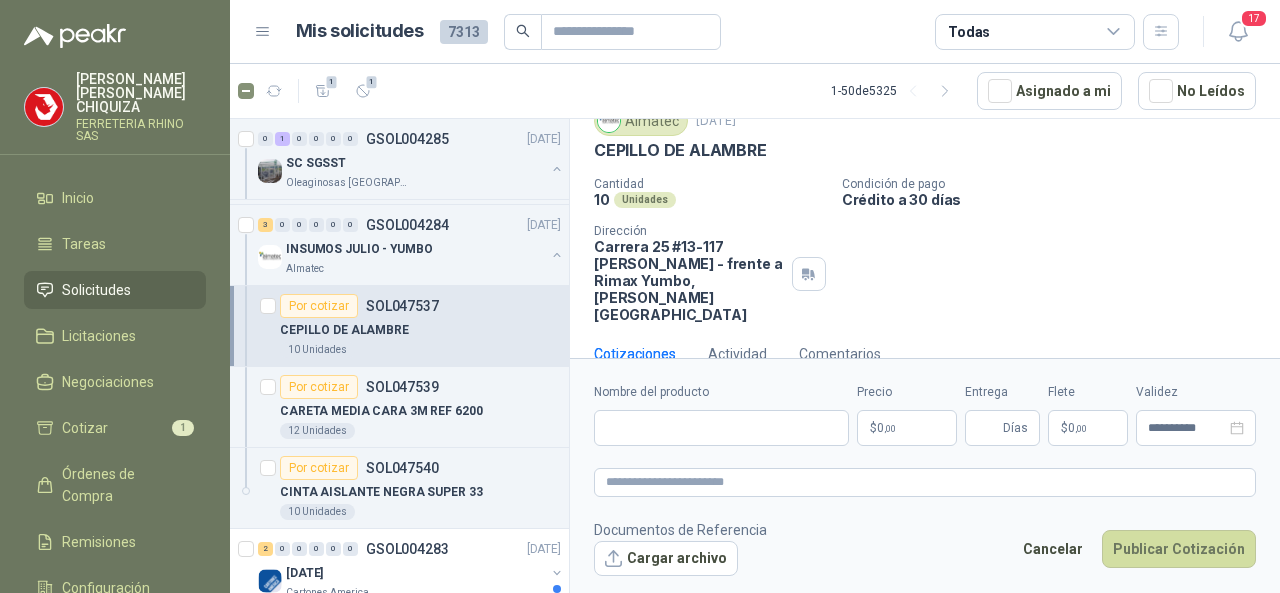scroll, scrollTop: 76, scrollLeft: 0, axis: vertical 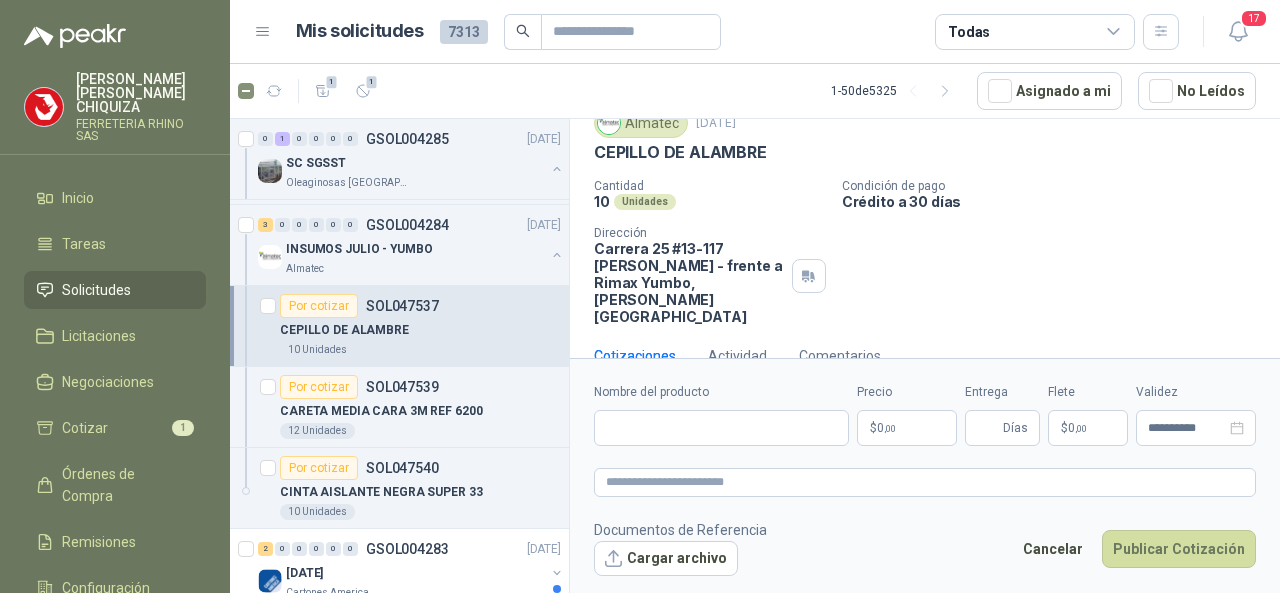 type 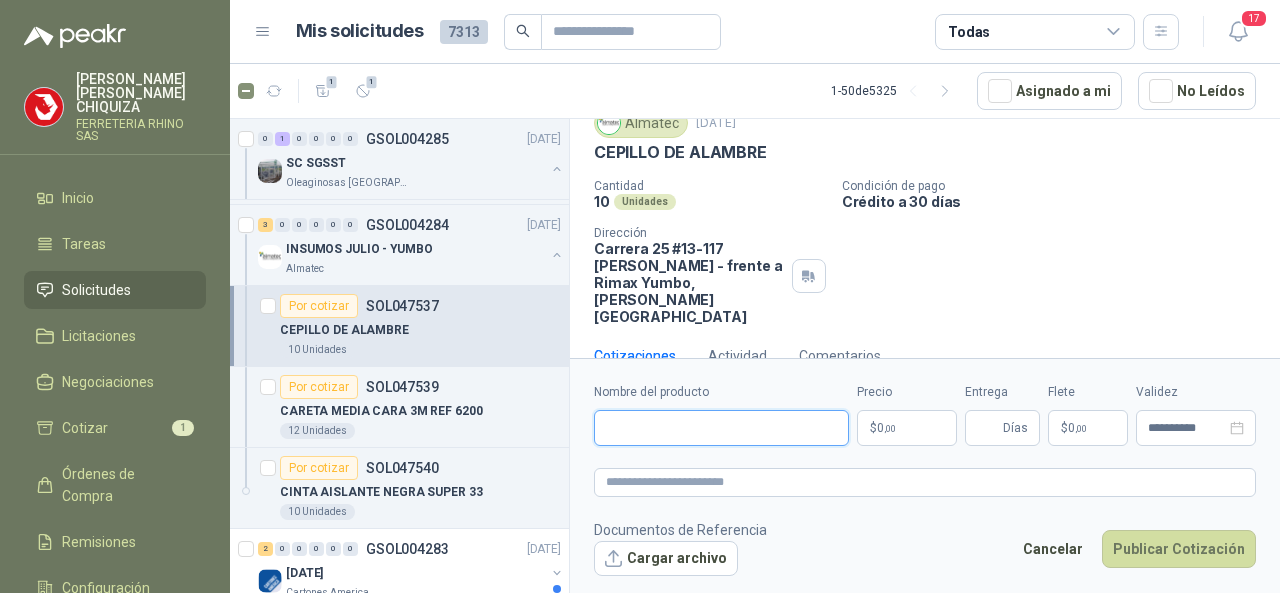 click on "Nombre del producto" at bounding box center [721, 428] 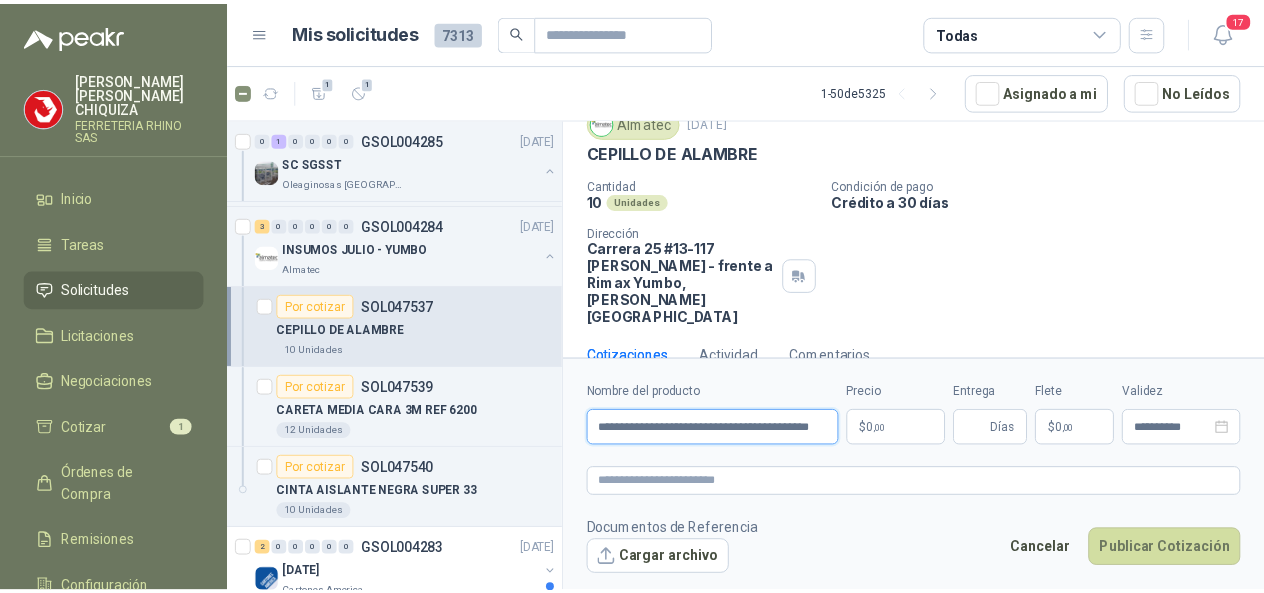 scroll, scrollTop: 0, scrollLeft: 40, axis: horizontal 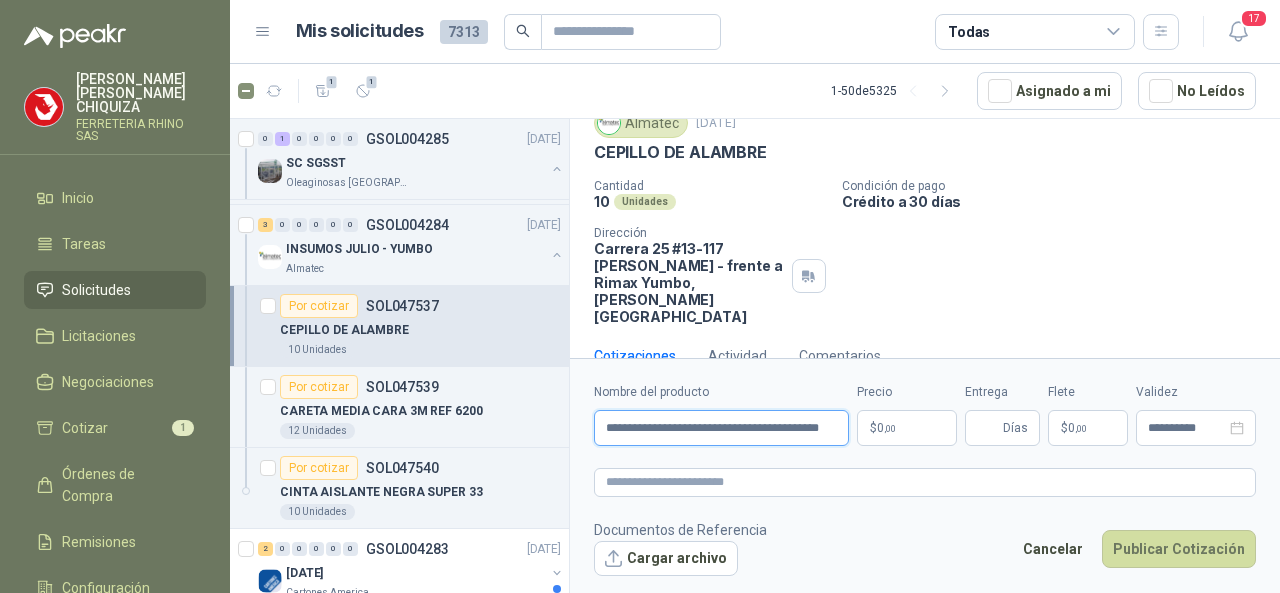 type on "**********" 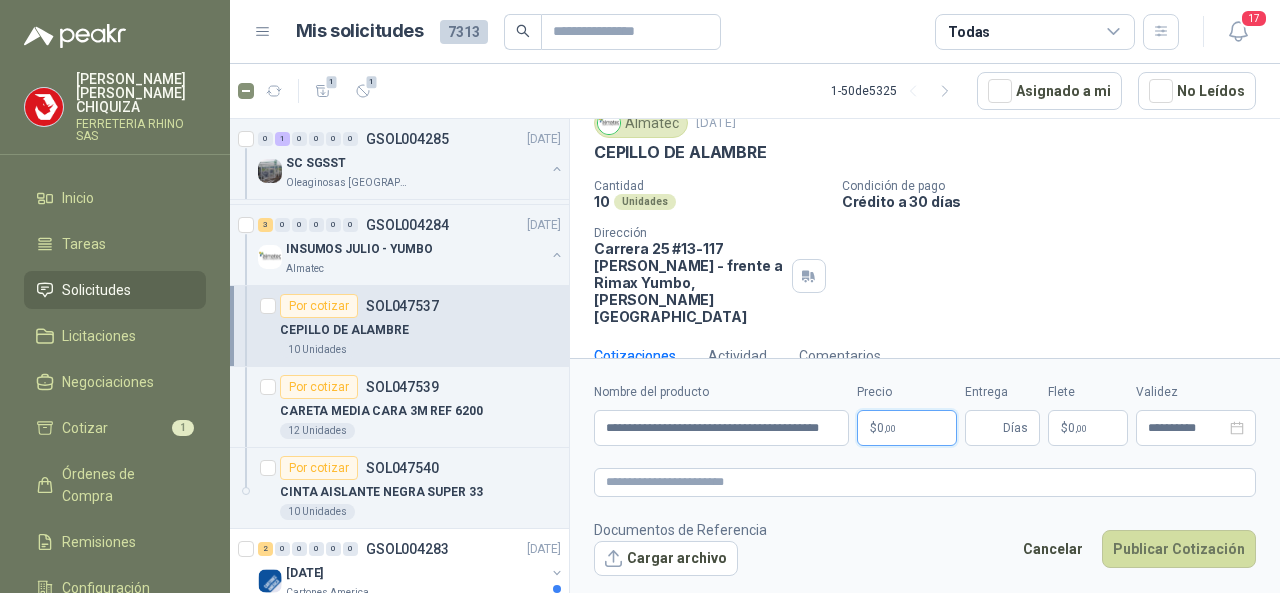 click on "[PERSON_NAME] CHIQUIZA FERRETERIA RHINO SAS   Inicio   Tareas   Solicitudes   Licitaciones   Negociaciones   Cotizar 1   Órdenes de Compra   Remisiones   Configuración   Manuales y ayuda Mis solicitudes 7313 Todas 17 1 1 1 - 50  de  5325 Asignado a mi No Leídos 1   2   0   0   0   0   GSOL004286 [DATE]   MANTENIMIENTO - ARBOLES  - TCO - URGENTE Salamanca Oleaginosas SAS   Por cotizar SOL047557 MOTOSIERRA STIHL 1   Unidades Por adjudicar SOL047558 LINEA DE VIDA 50   Metros Por adjudicar SOL047559 ESLINGA  DE POSICIONAMIENTO 1   Unidades 0   1   0   0   0   0   GSOL004285 [DATE]   SC SGSST Oleaginosas [GEOGRAPHIC_DATA][PERSON_NAME]   Por adjudicar SOL047555 LINTERNA LED RECARGABLE GRANDE 1   Unidades 3   0   0   0   0   0   GSOL004284 [DATE]   INSUMOS [PERSON_NAME] - YUMBO Almatec   Por cotizar SOL047537 CEPILLO DE ALAMBRE 10   Unidades Por cotizar SOL047539 CARETA MEDIA CARA 3M REF 6200 12   Unidades Por cotizar SOL047540 CINTA AISLANTE NEGRA SUPER 33 10   Unidades 2   0   0   0   0   0   GSOL004283 [DATE]   [DATE]" at bounding box center [640, 296] 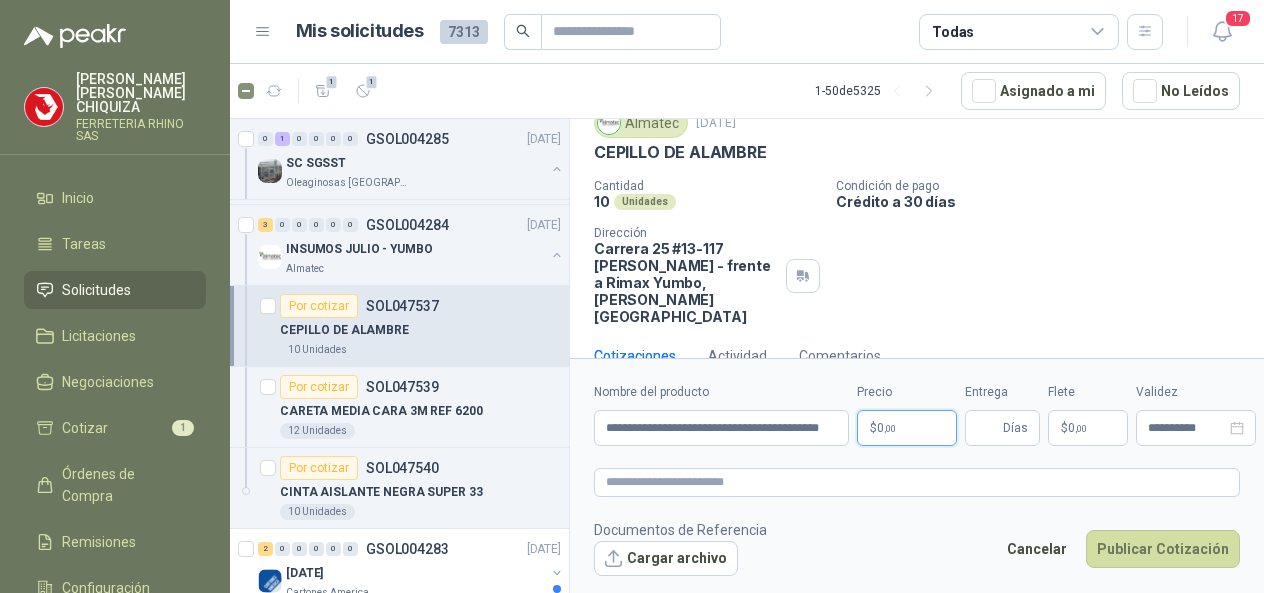 scroll, scrollTop: 0, scrollLeft: 0, axis: both 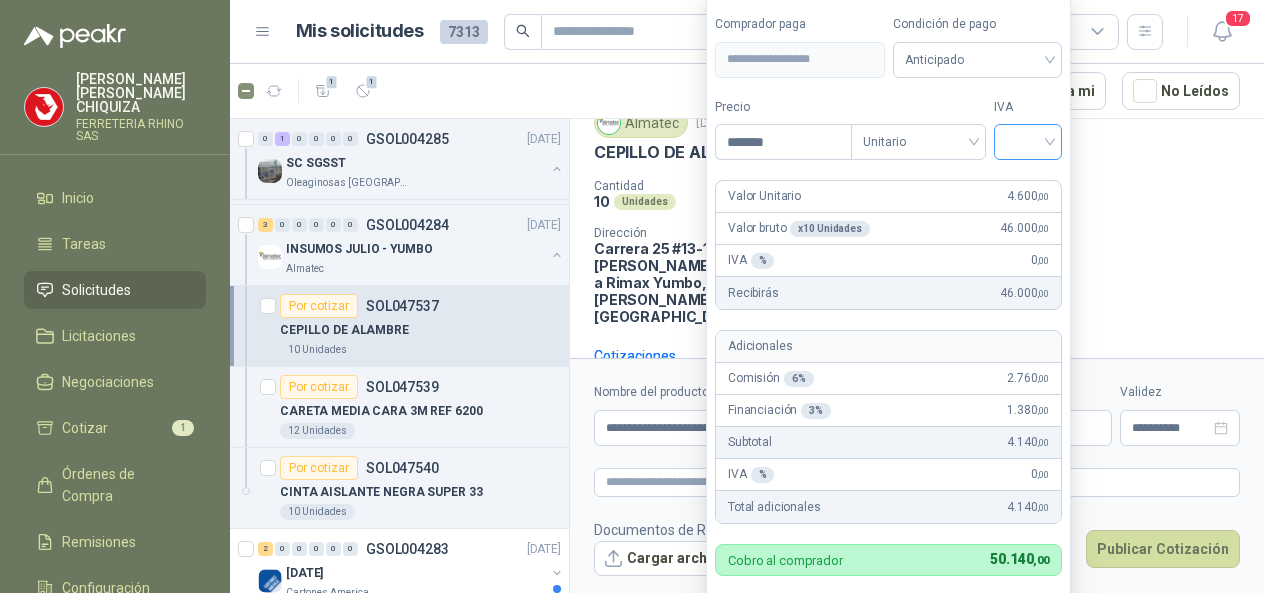 type on "*******" 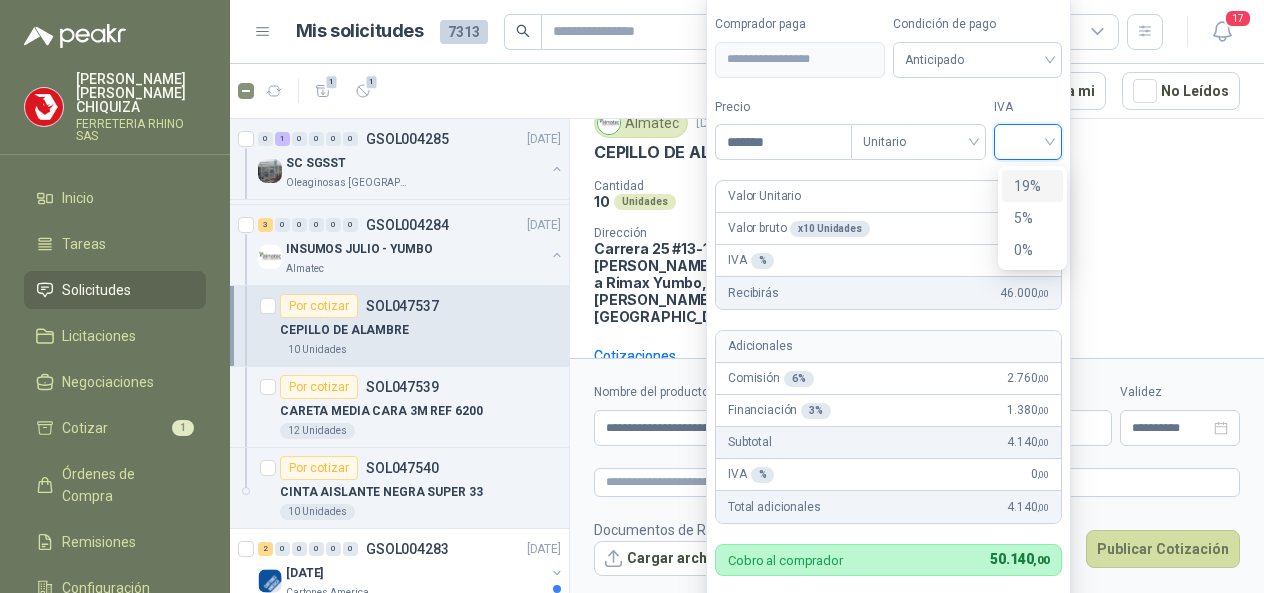 click on "19%" at bounding box center [1032, 186] 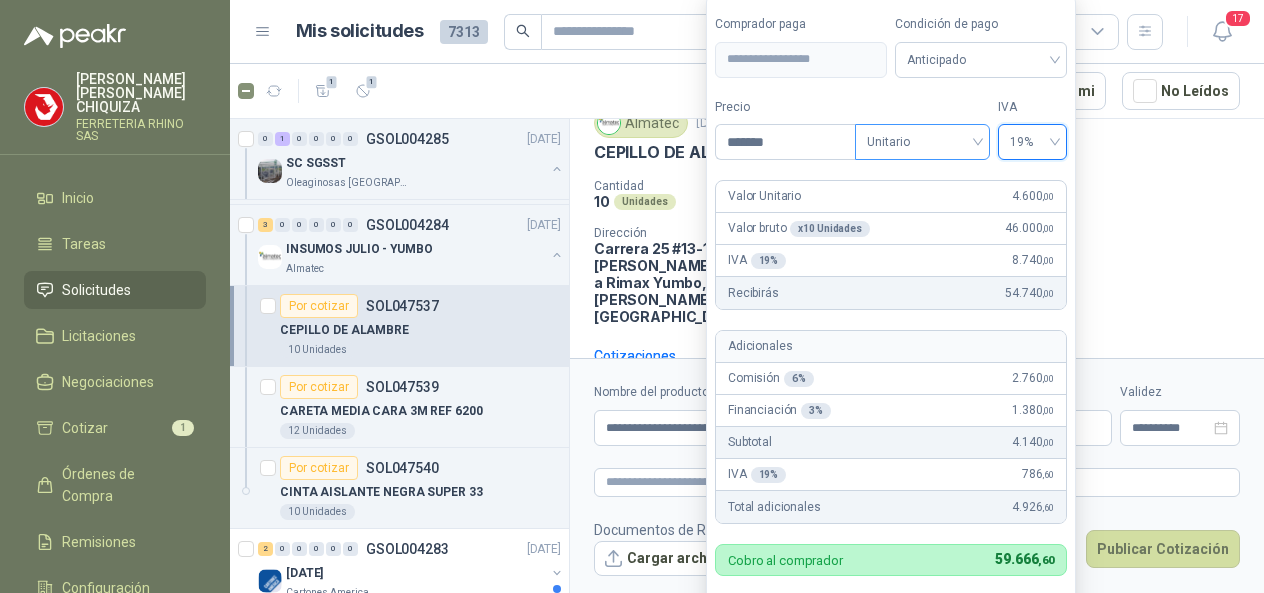 click on "Unitario" at bounding box center [922, 142] 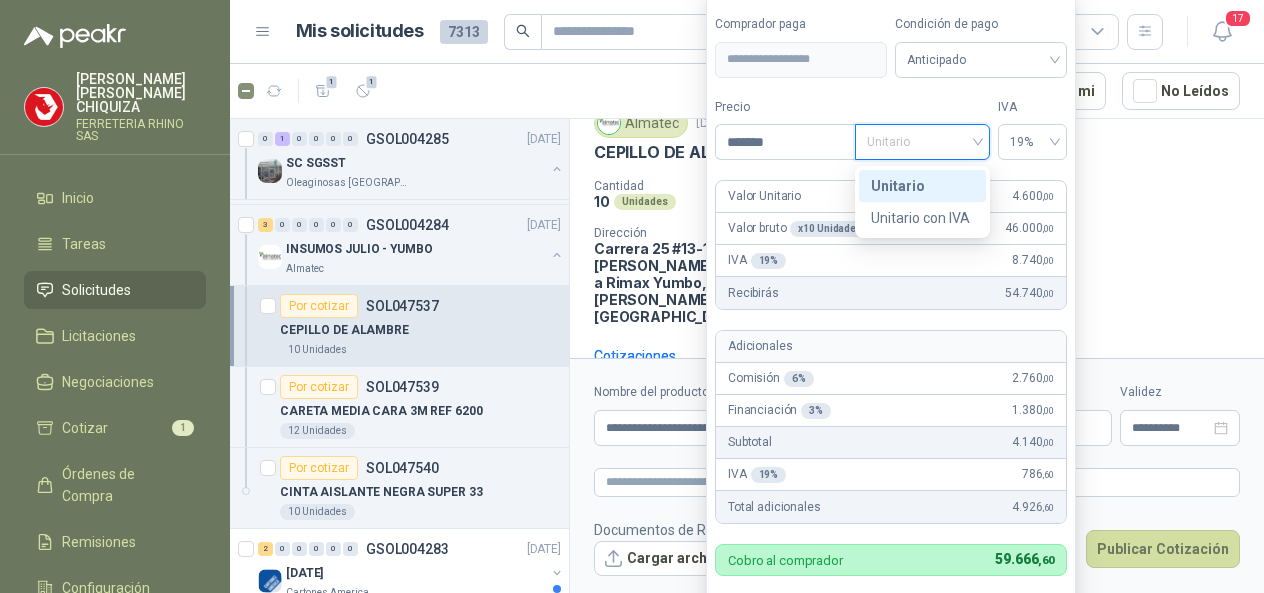 click on "Unitario" at bounding box center (922, 186) 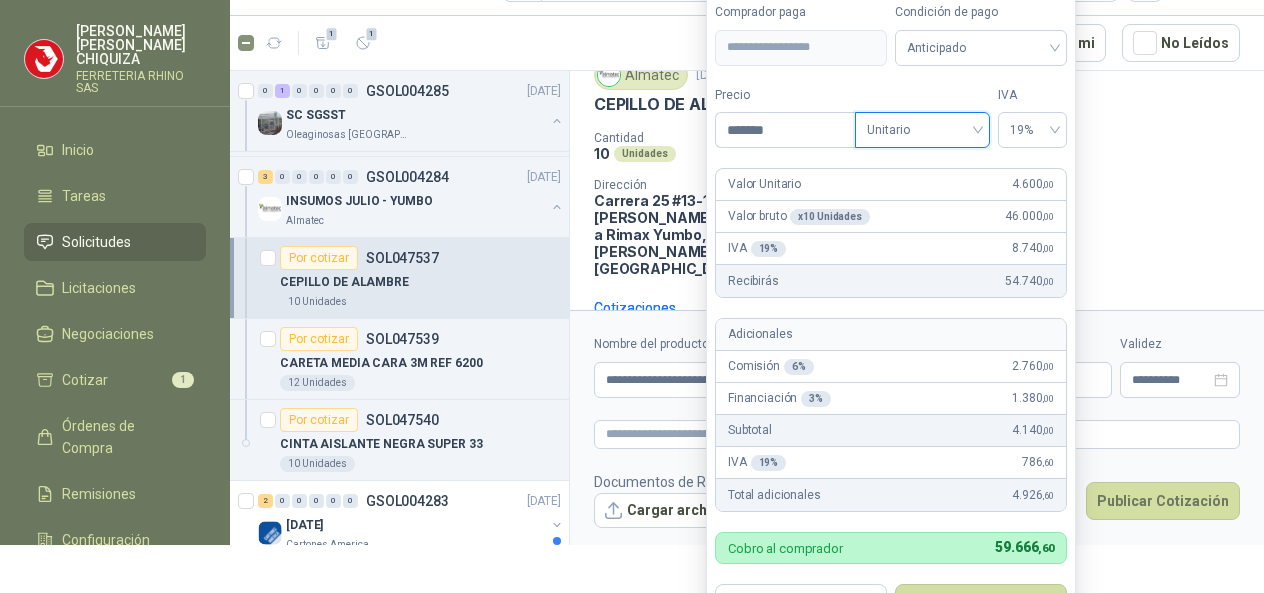 scroll, scrollTop: 63, scrollLeft: 0, axis: vertical 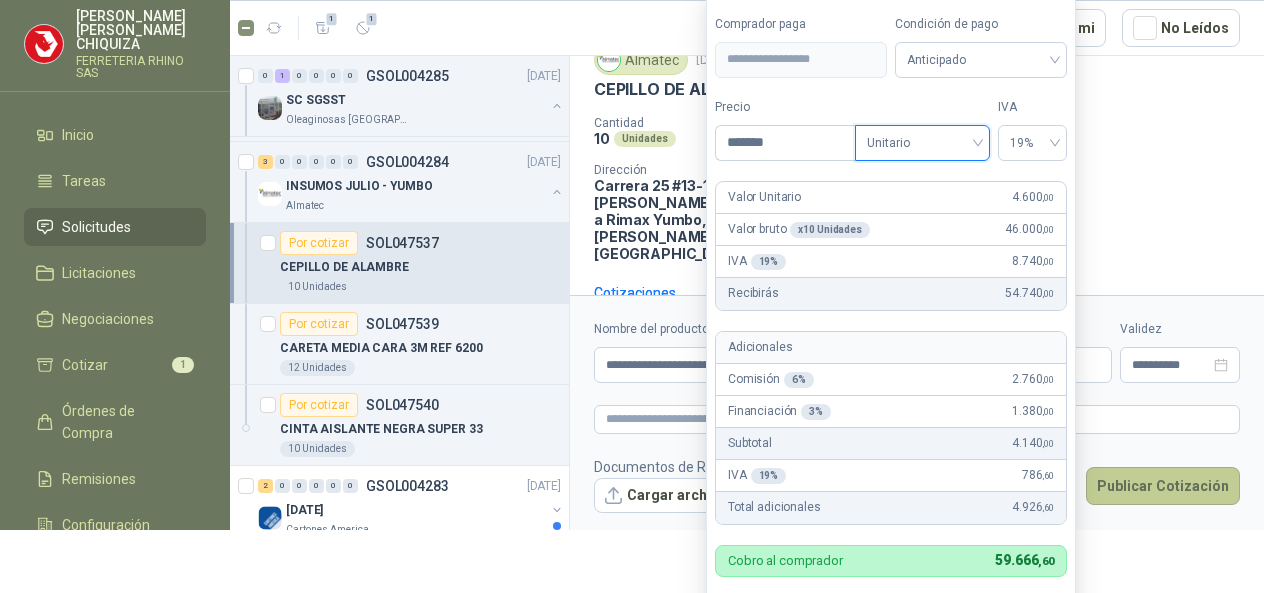 click on "Publicar Cotización" at bounding box center (1163, 486) 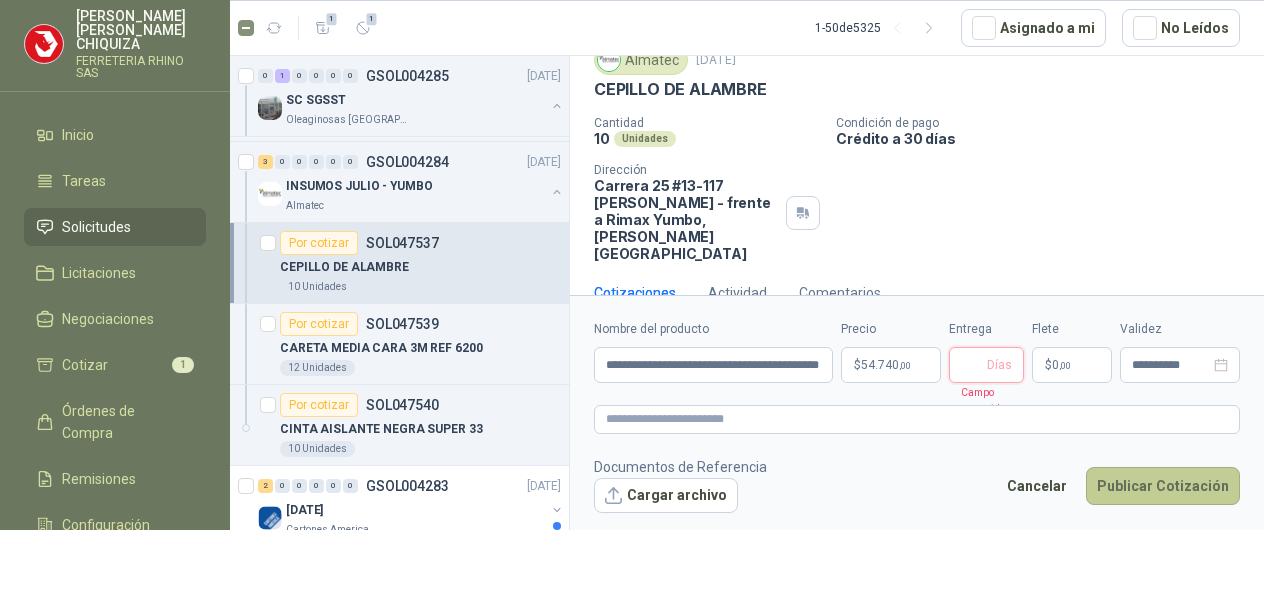 type 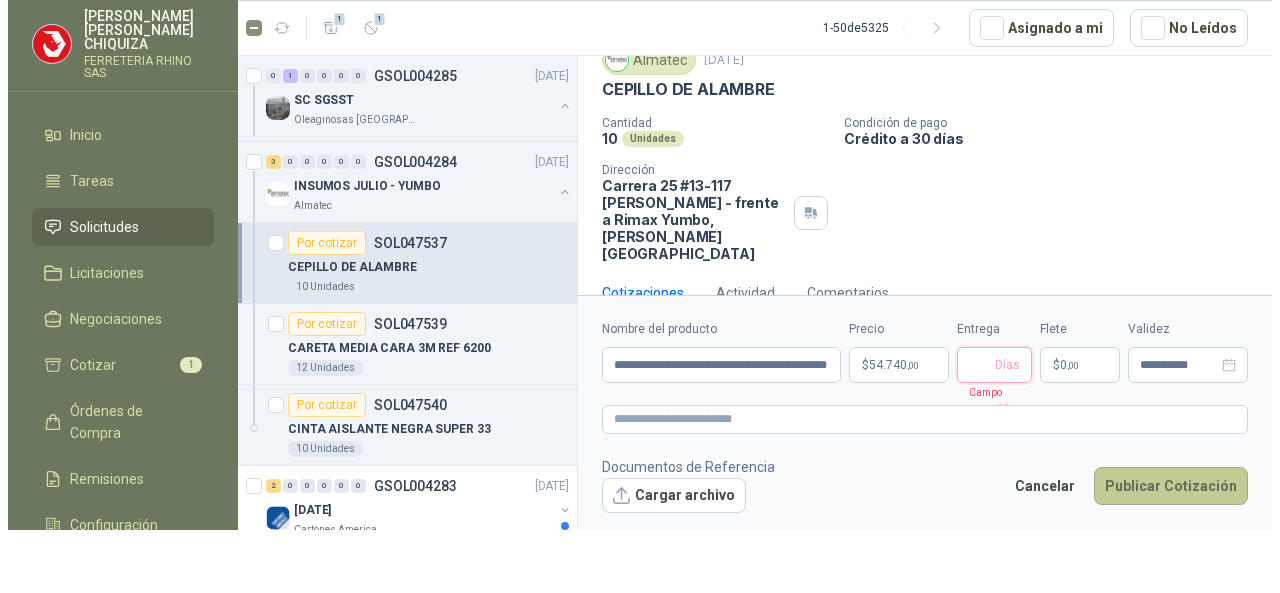 scroll, scrollTop: 0, scrollLeft: 0, axis: both 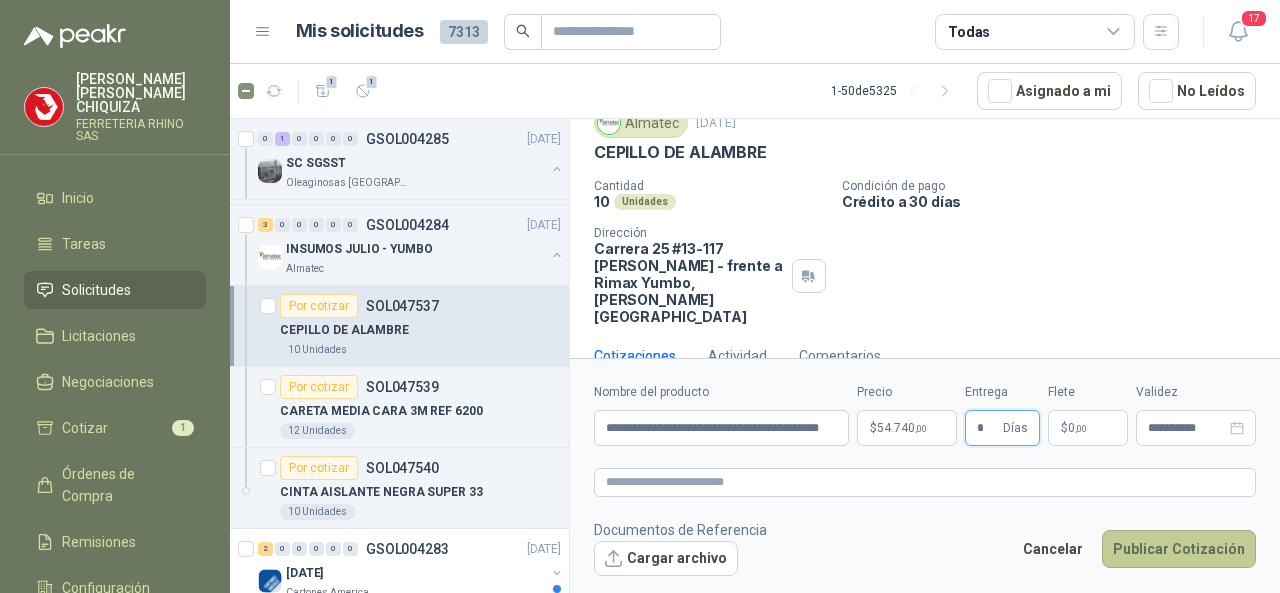 type on "*" 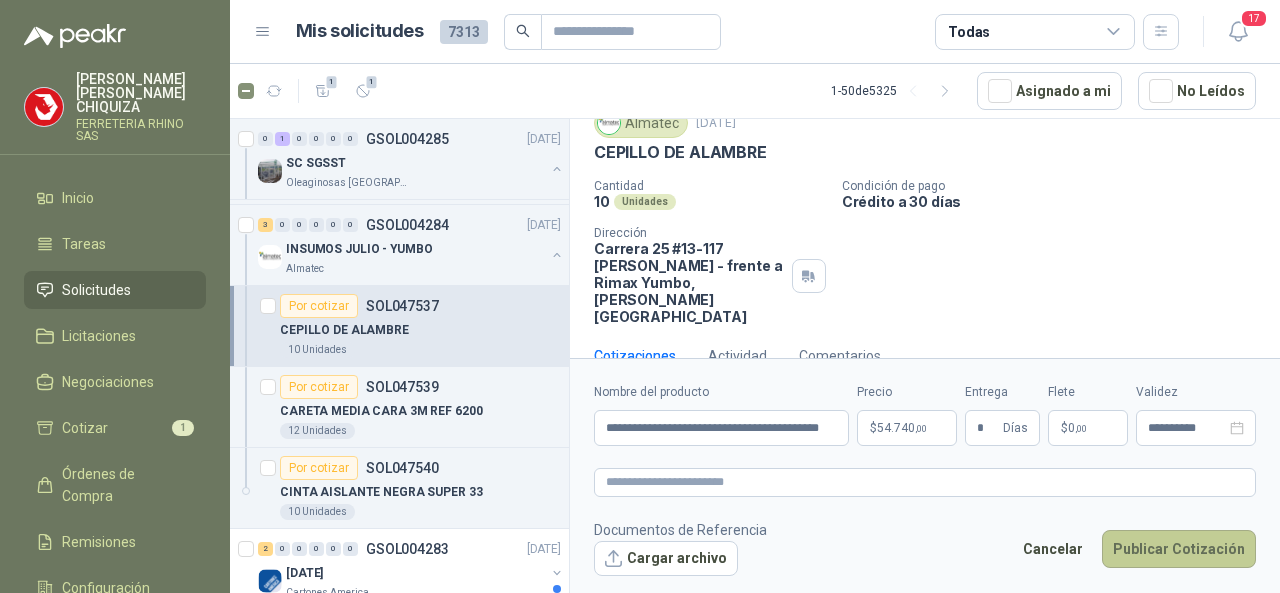 click on "Publicar Cotización" at bounding box center (1179, 549) 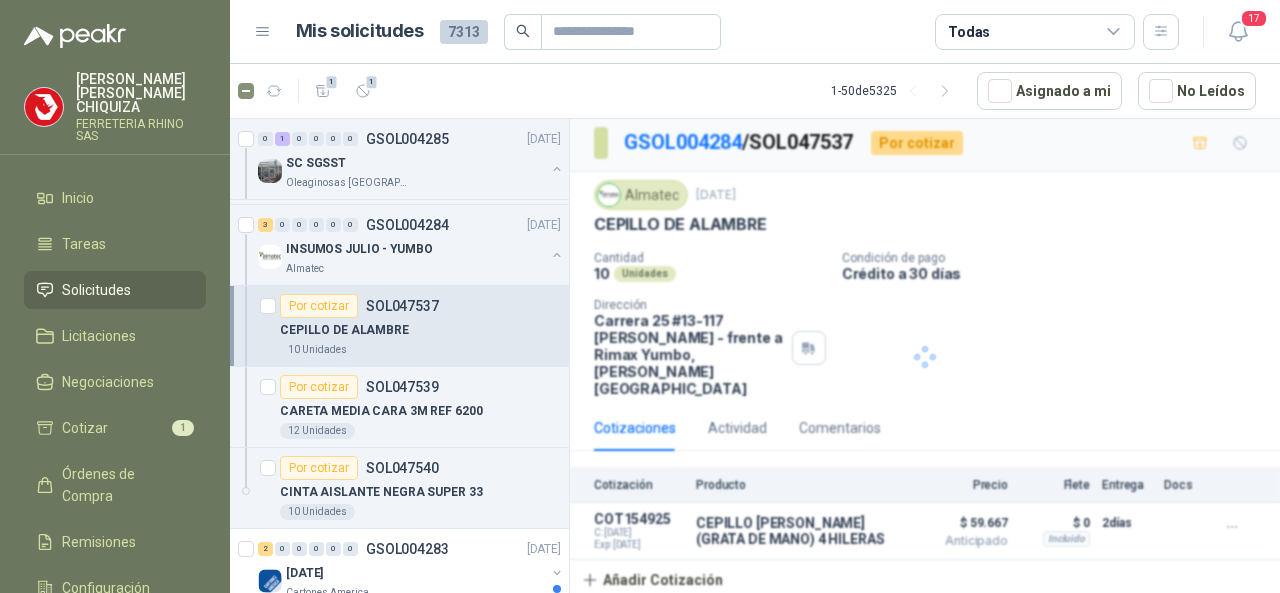scroll, scrollTop: 0, scrollLeft: 0, axis: both 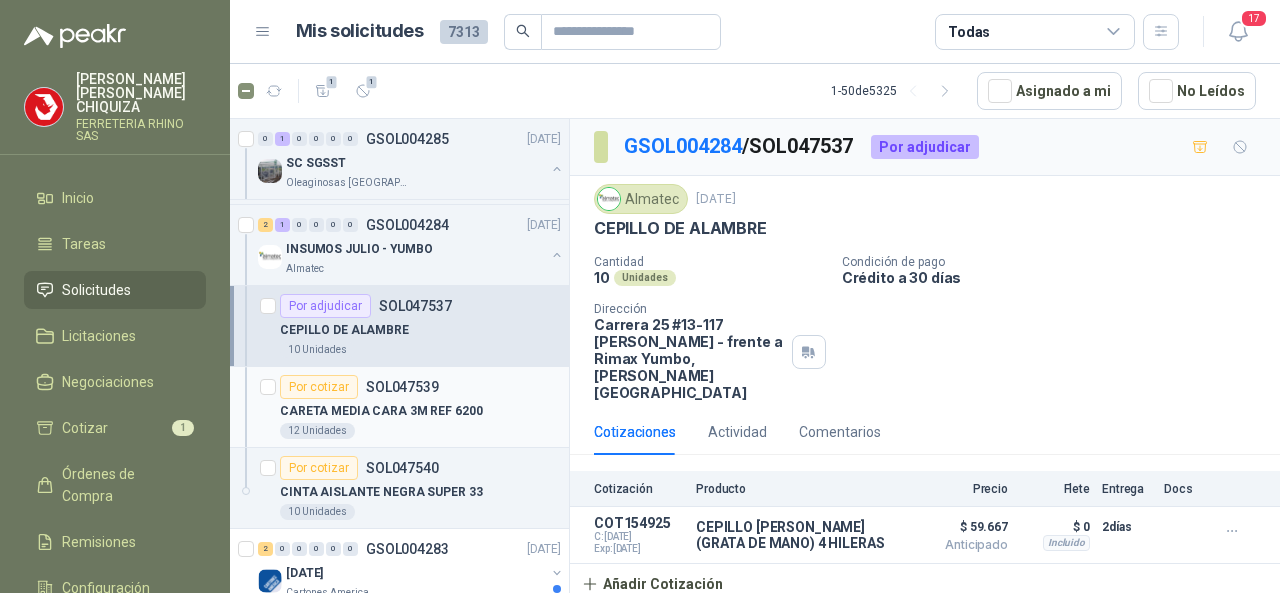 click on "SOL047539" at bounding box center (402, 387) 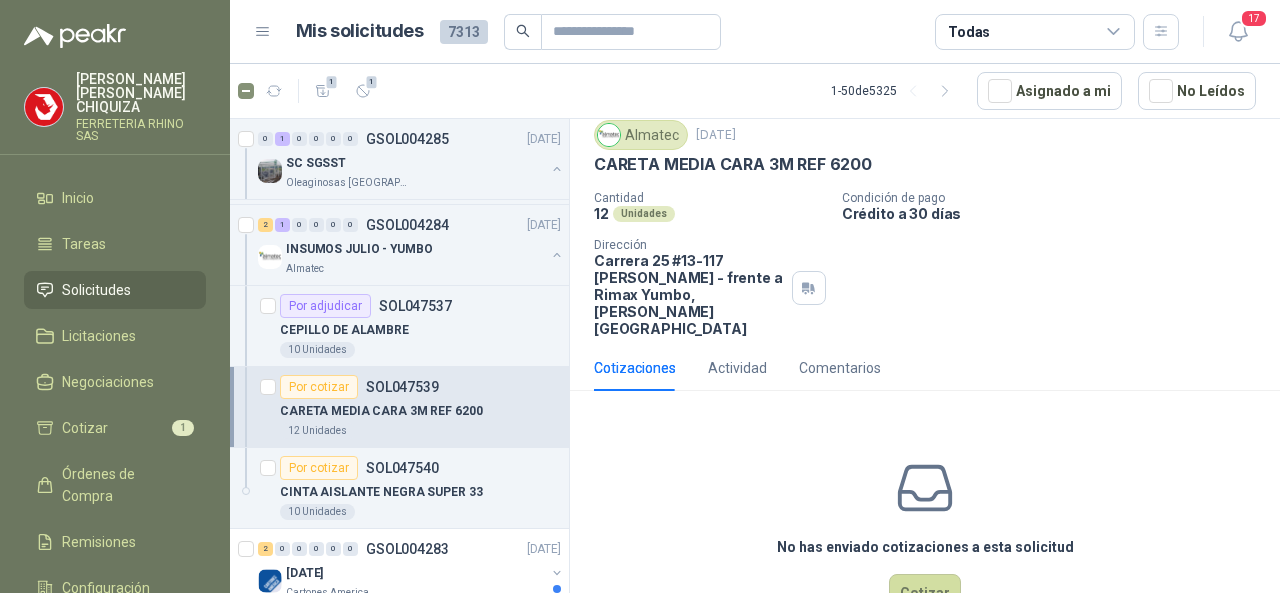 scroll, scrollTop: 90, scrollLeft: 0, axis: vertical 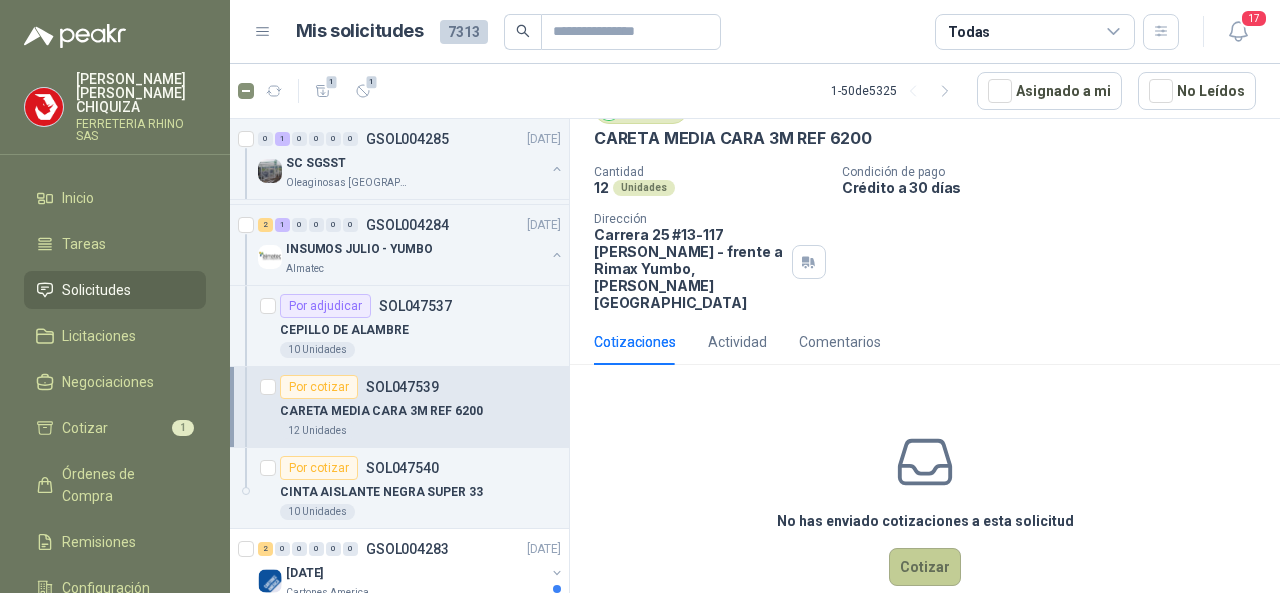 click on "Cotizar" at bounding box center (925, 567) 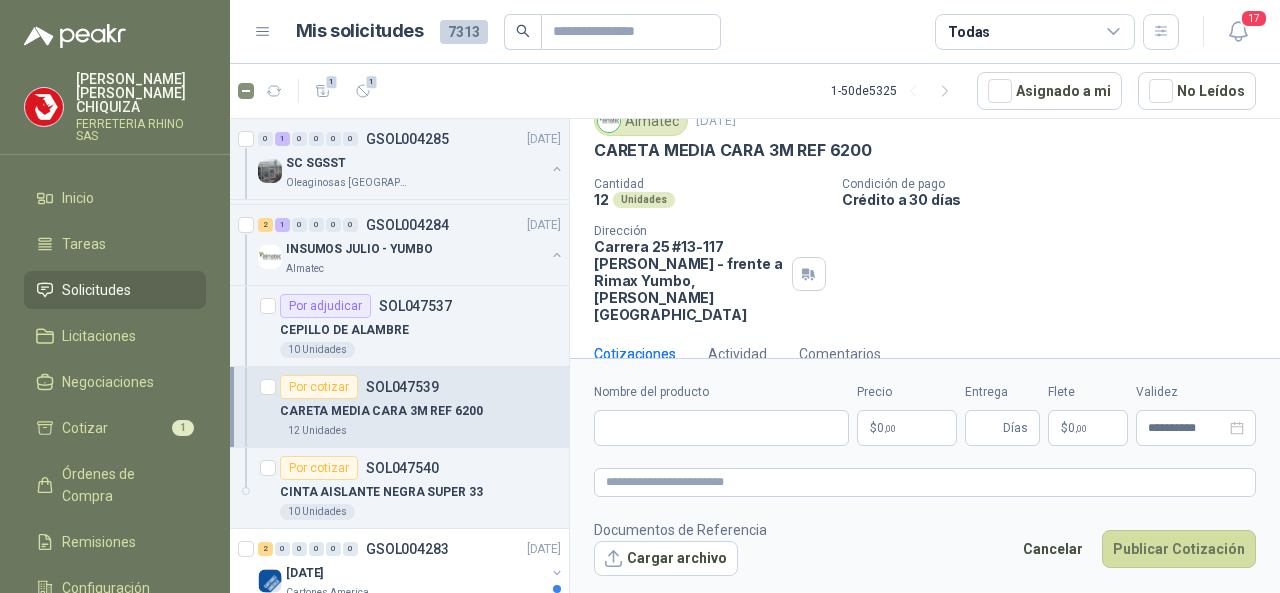 scroll, scrollTop: 76, scrollLeft: 0, axis: vertical 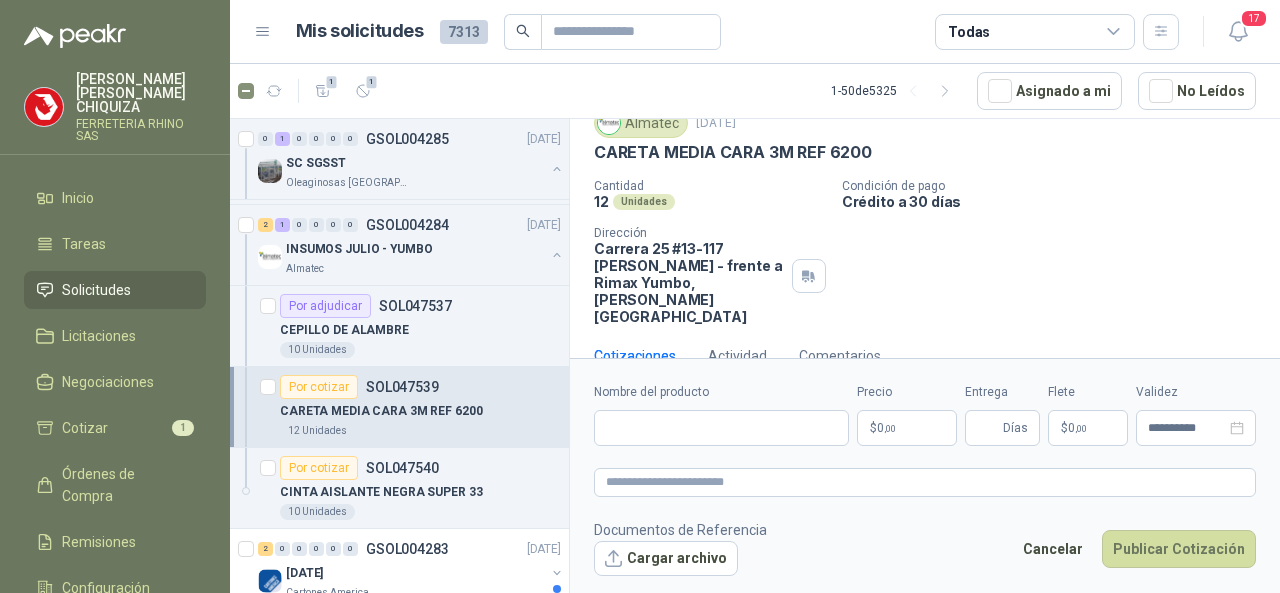 type 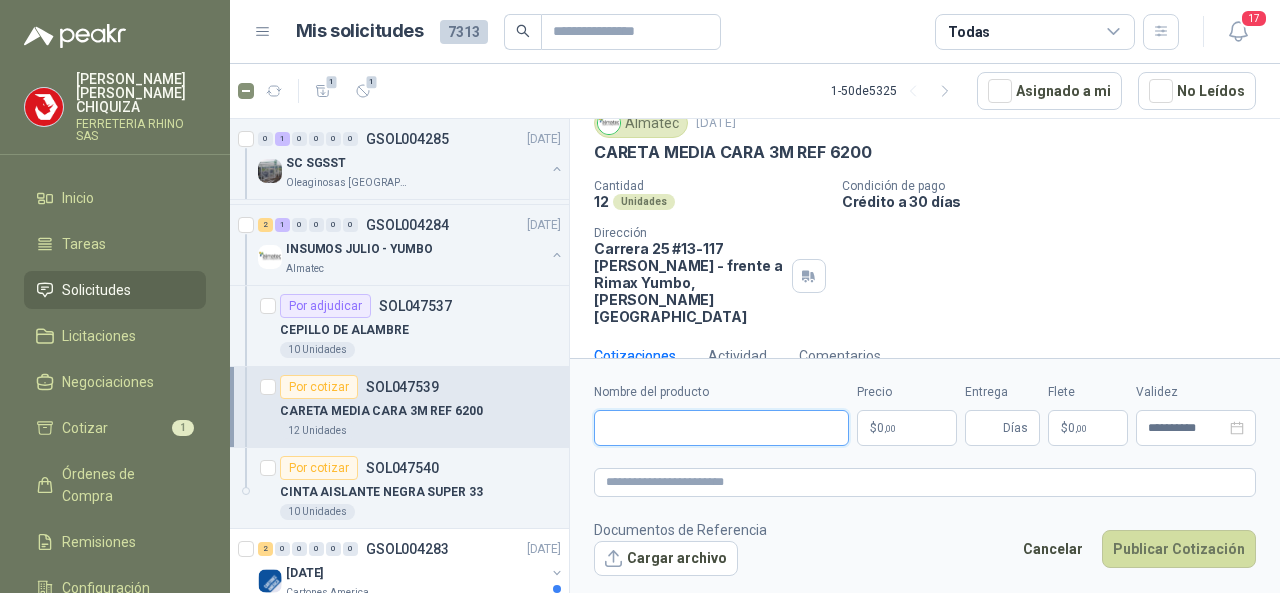 drag, startPoint x: 617, startPoint y: 426, endPoint x: 622, endPoint y: 396, distance: 30.413813 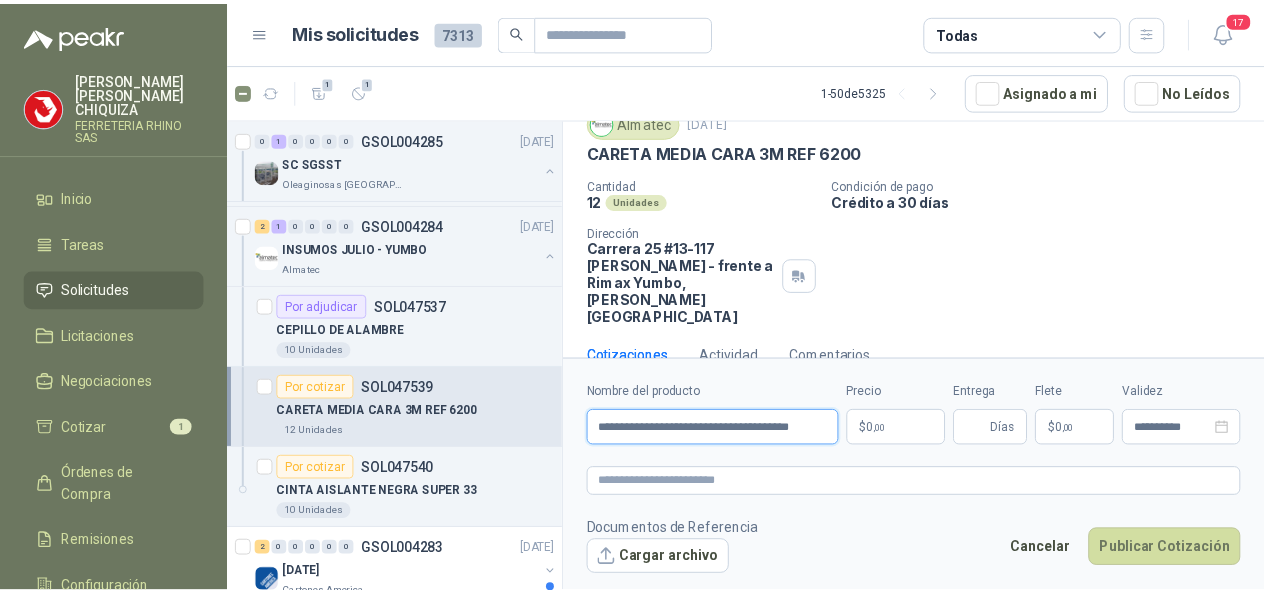 scroll, scrollTop: 0, scrollLeft: 19, axis: horizontal 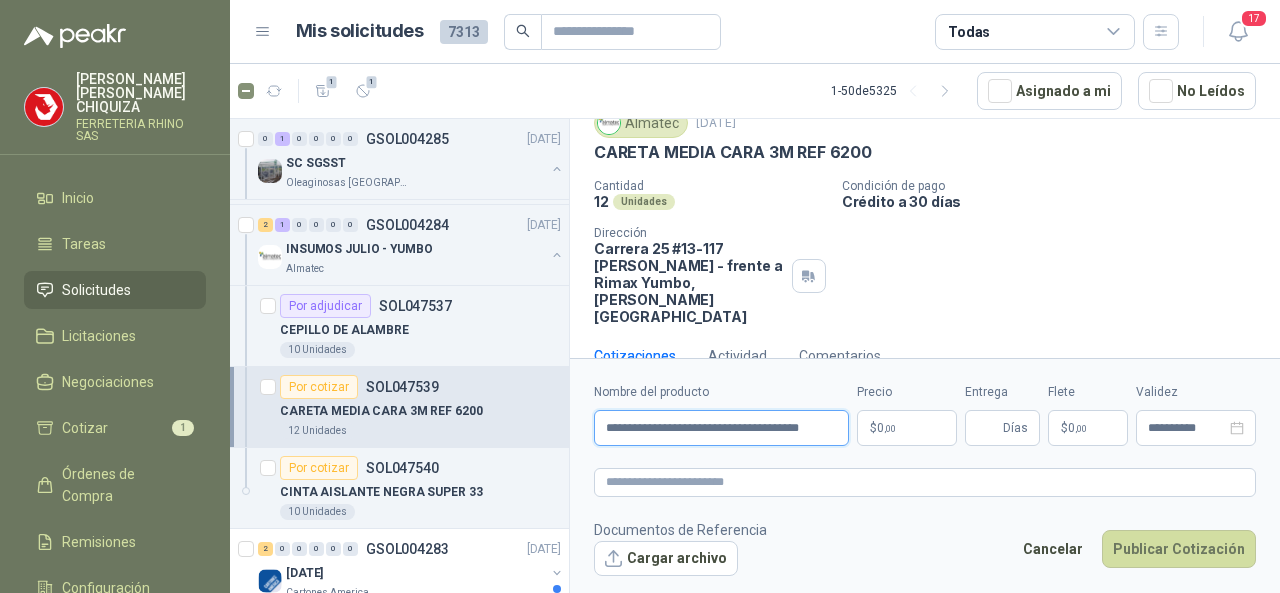 type on "**********" 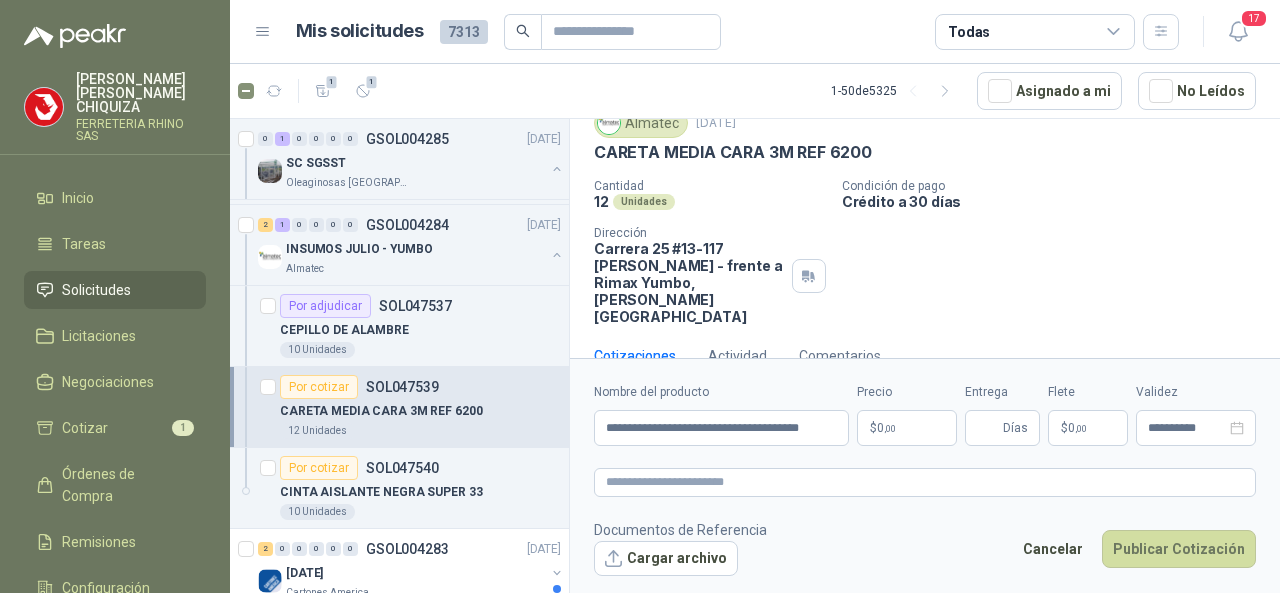 type 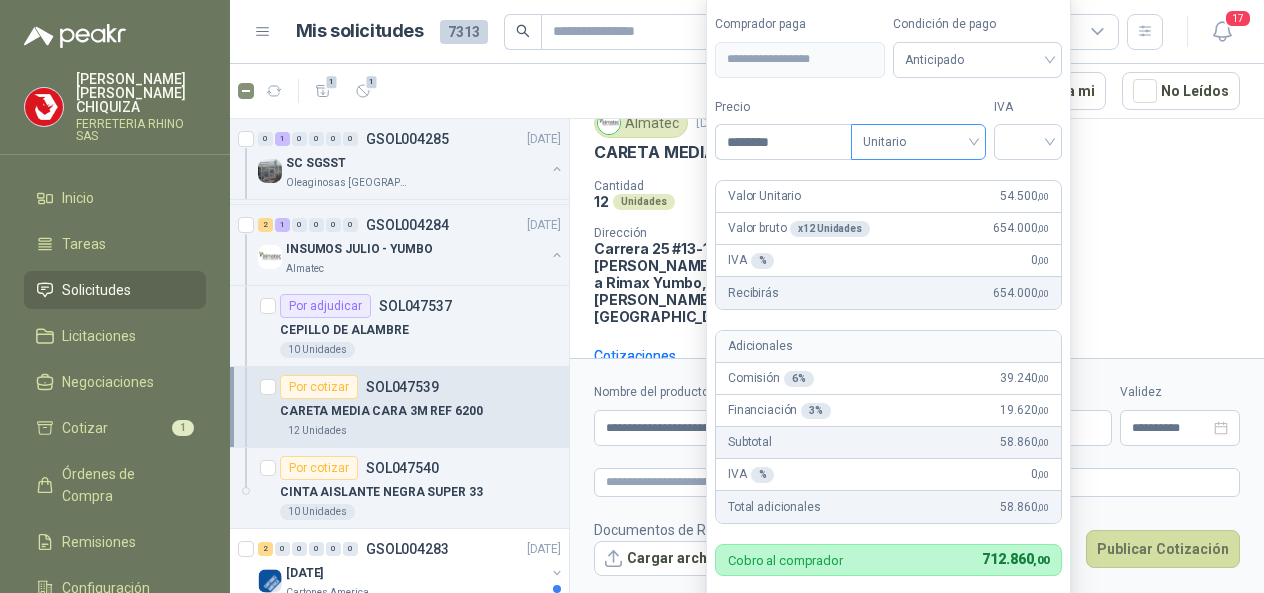 click on "Unitario" at bounding box center (918, 142) 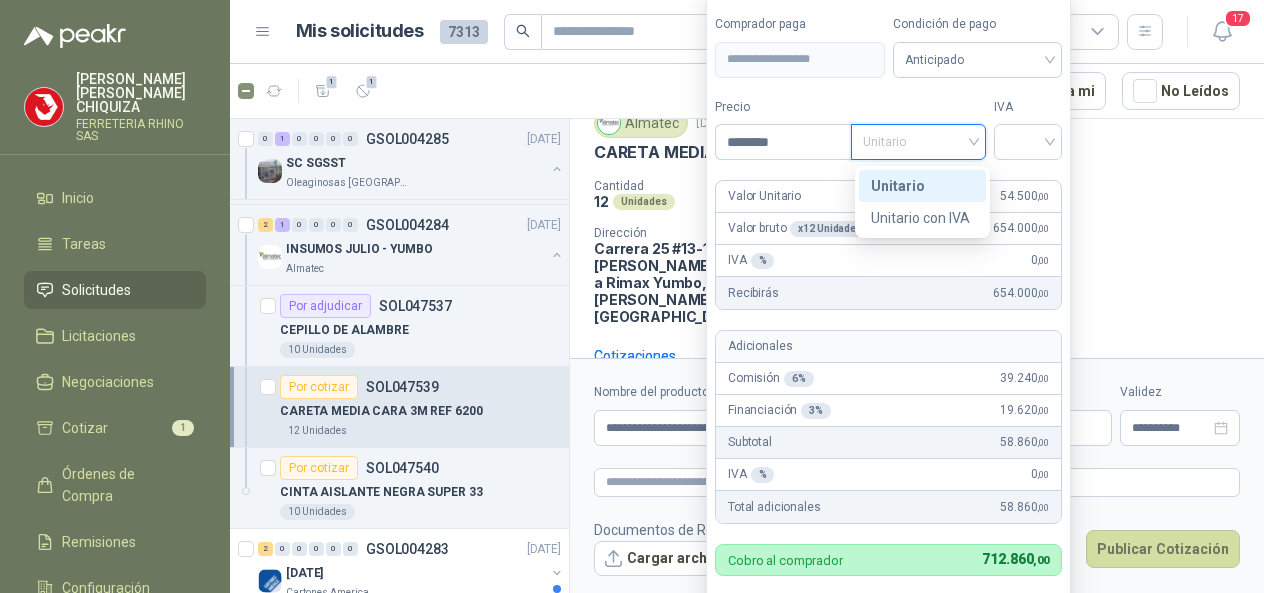click on "Unitario" at bounding box center (922, 186) 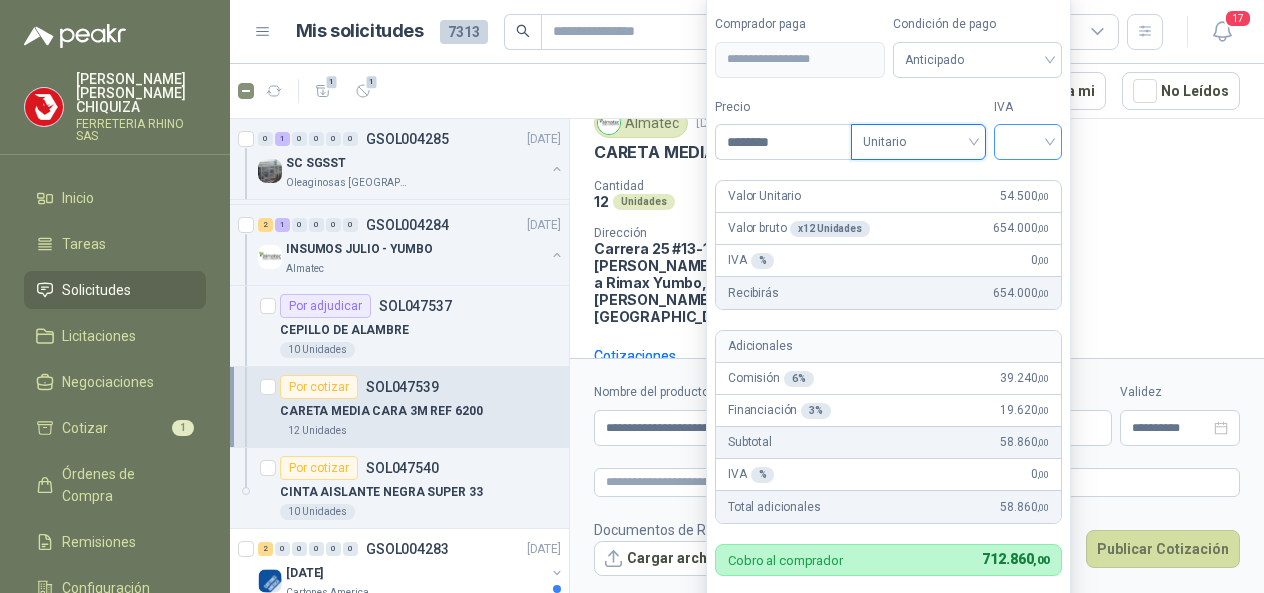 click at bounding box center [1028, 140] 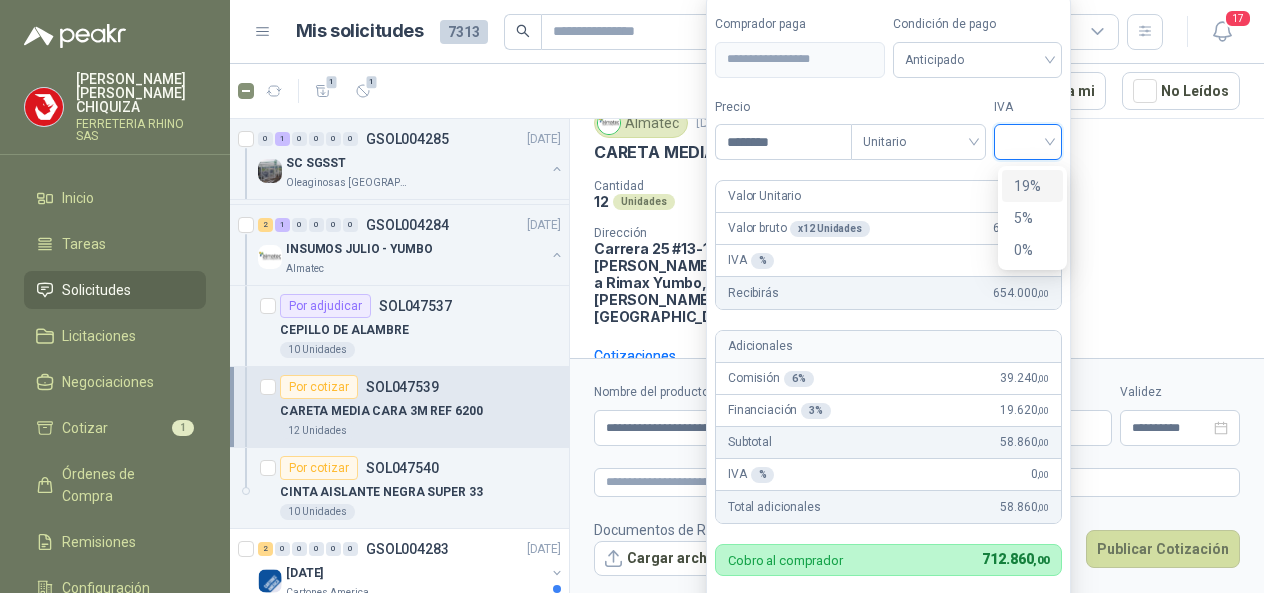 click on "19%" at bounding box center [1032, 186] 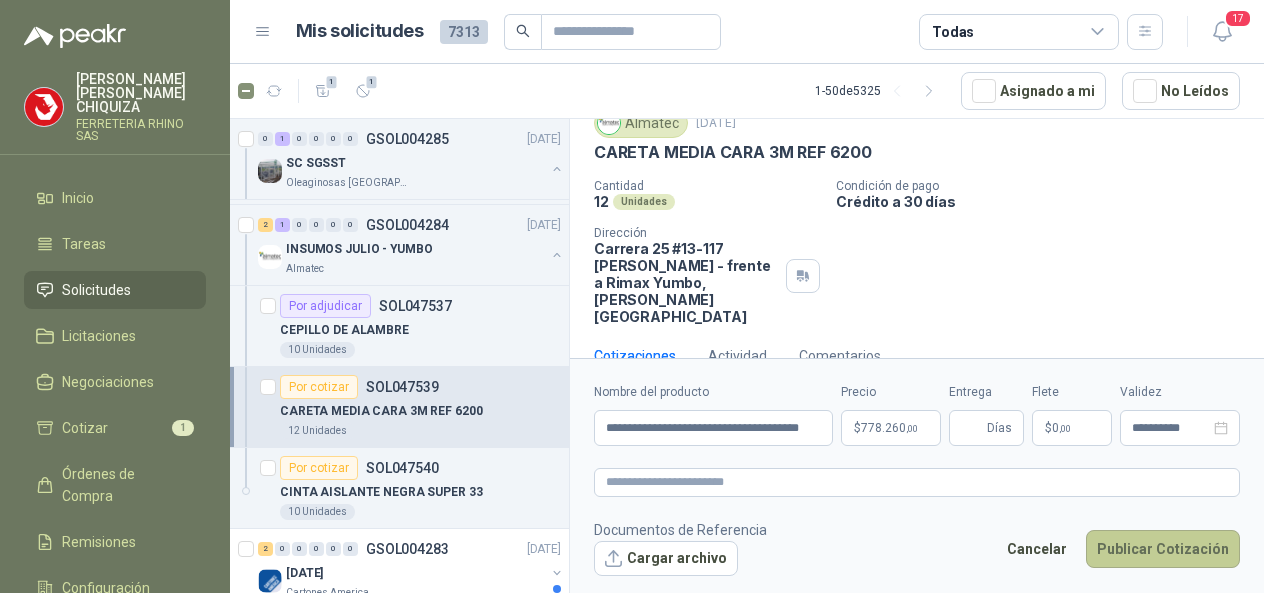 click on "Publicar Cotización" at bounding box center (1163, 549) 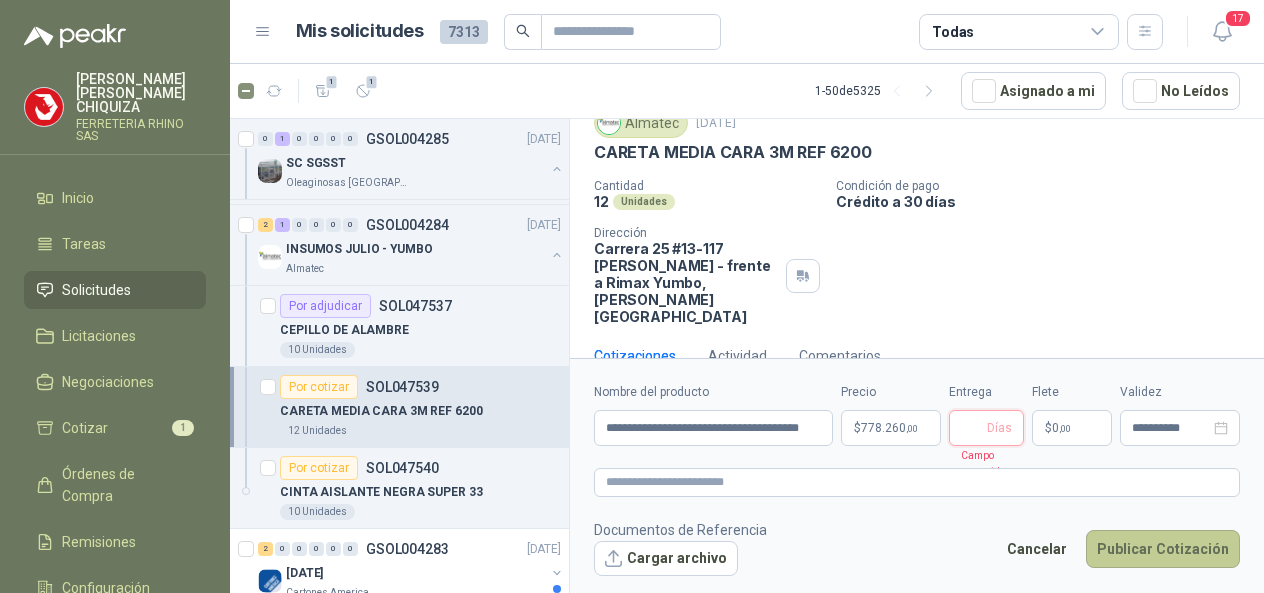 type 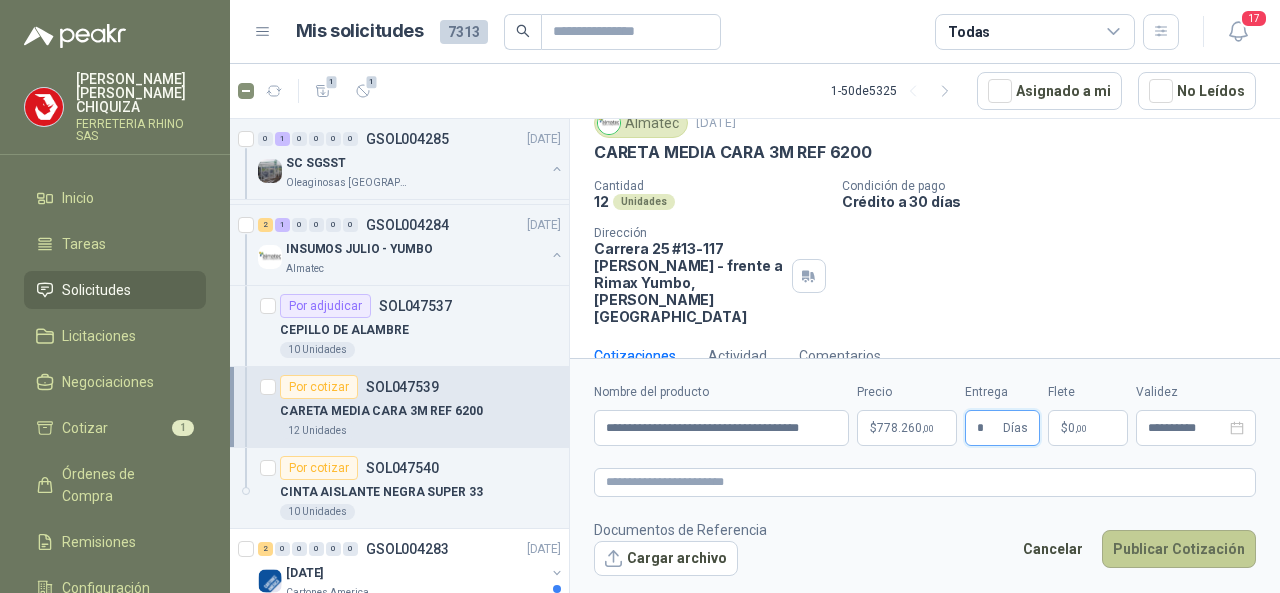 type on "*" 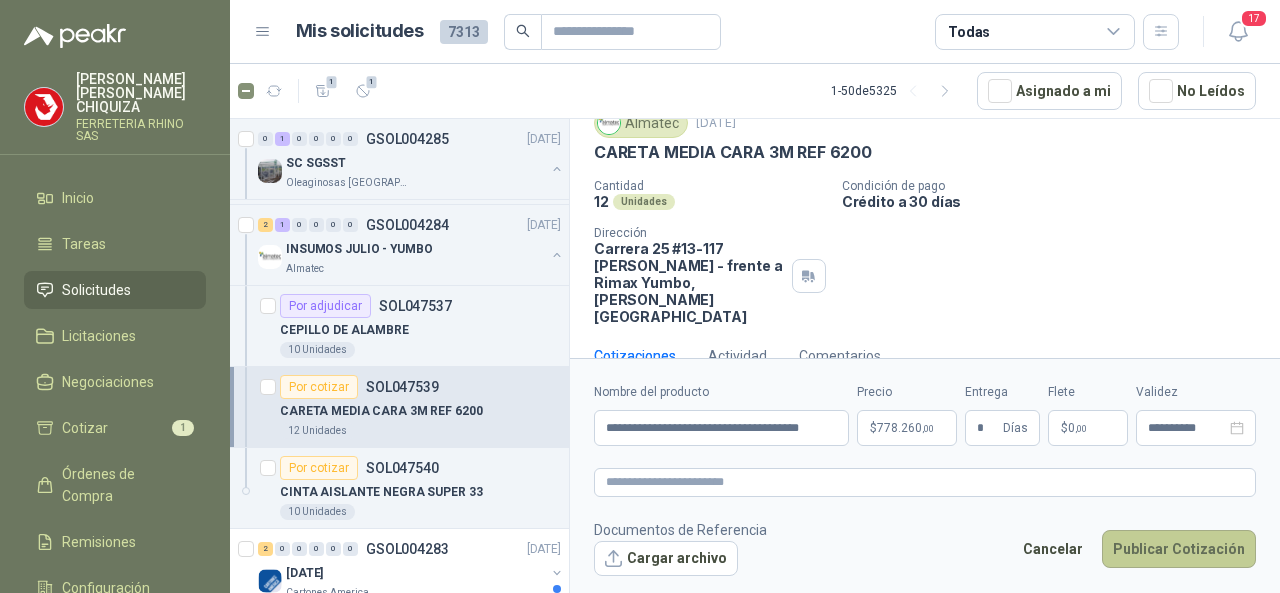 click on "Publicar Cotización" at bounding box center (1179, 549) 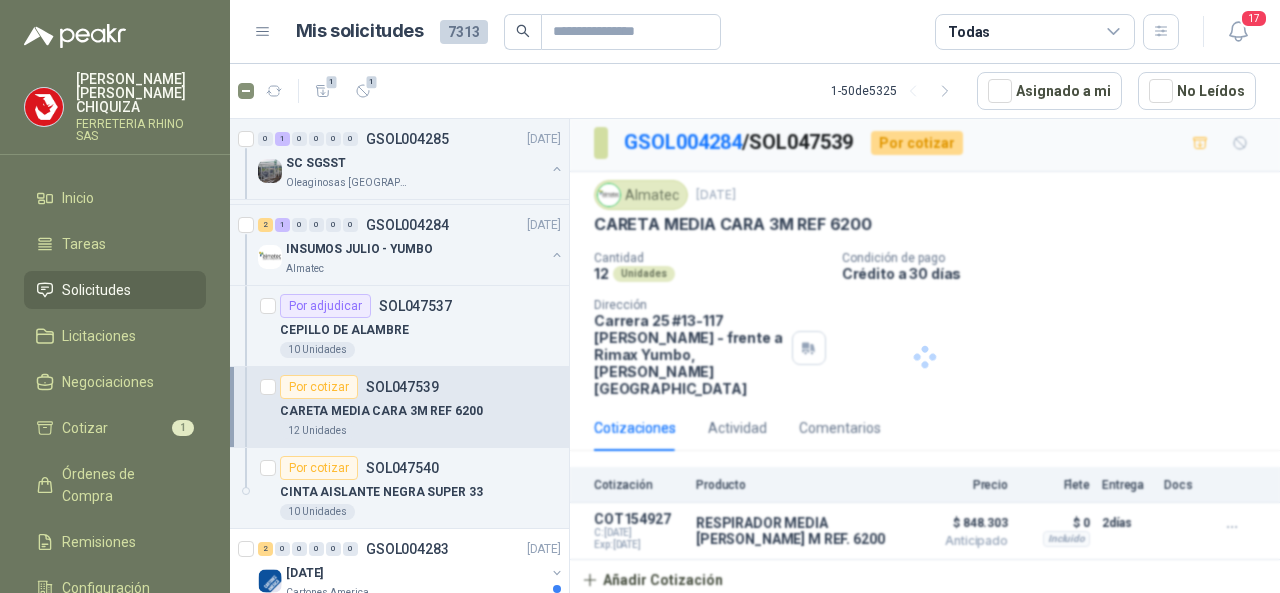 scroll, scrollTop: 0, scrollLeft: 0, axis: both 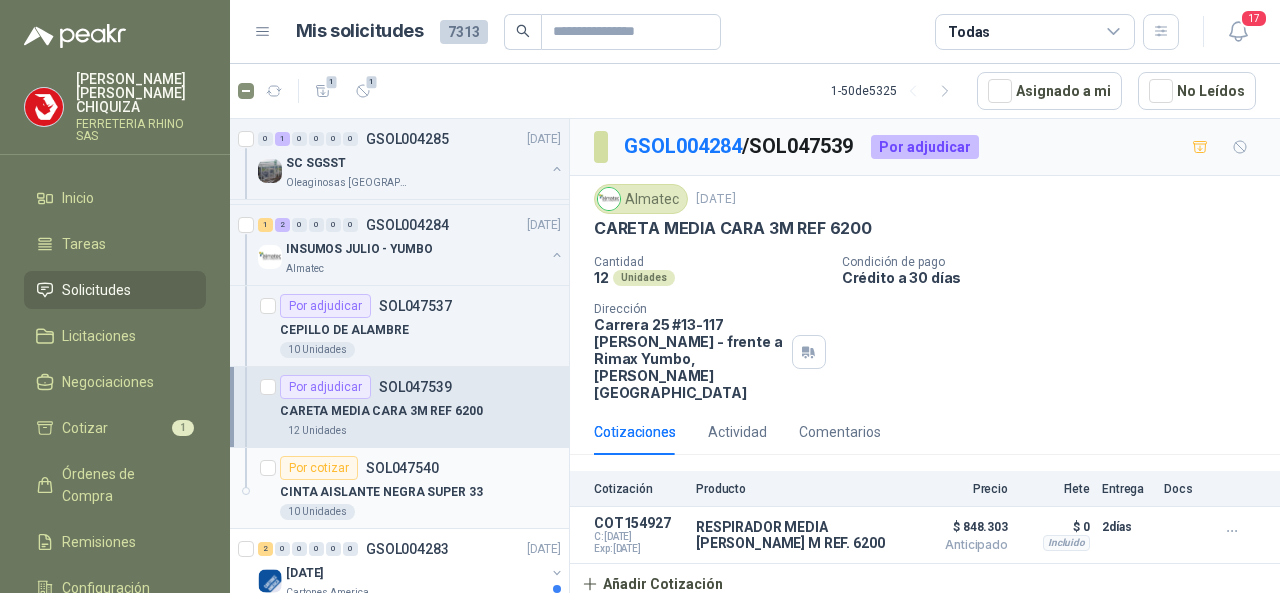 click on "SOL047540" at bounding box center (402, 468) 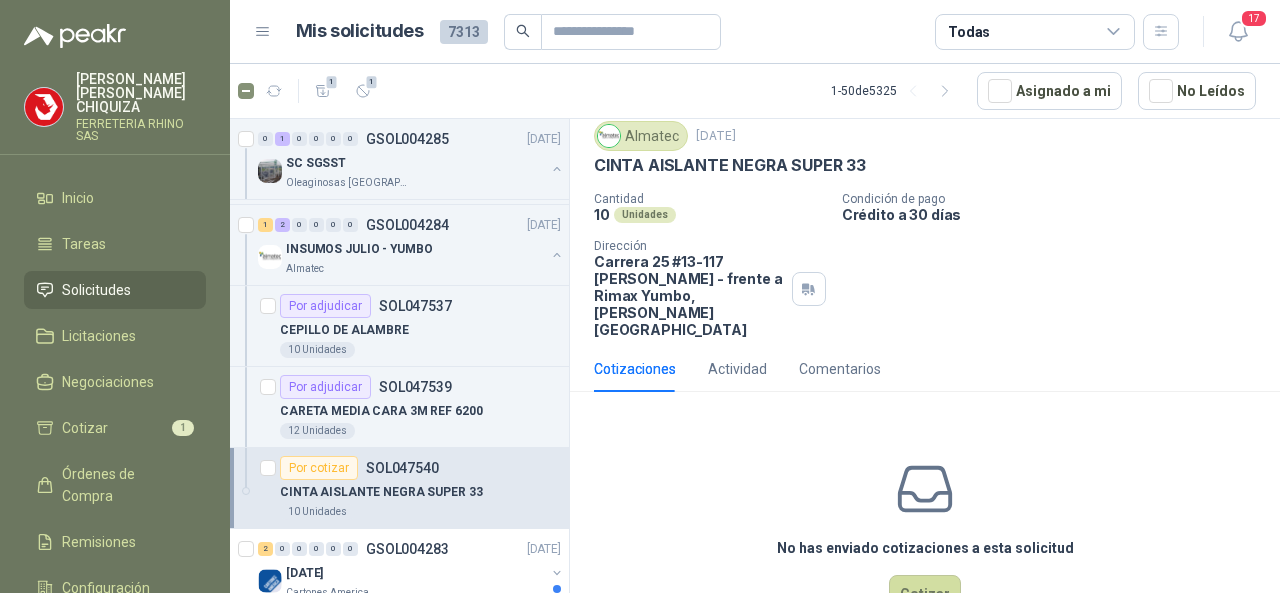 scroll, scrollTop: 90, scrollLeft: 0, axis: vertical 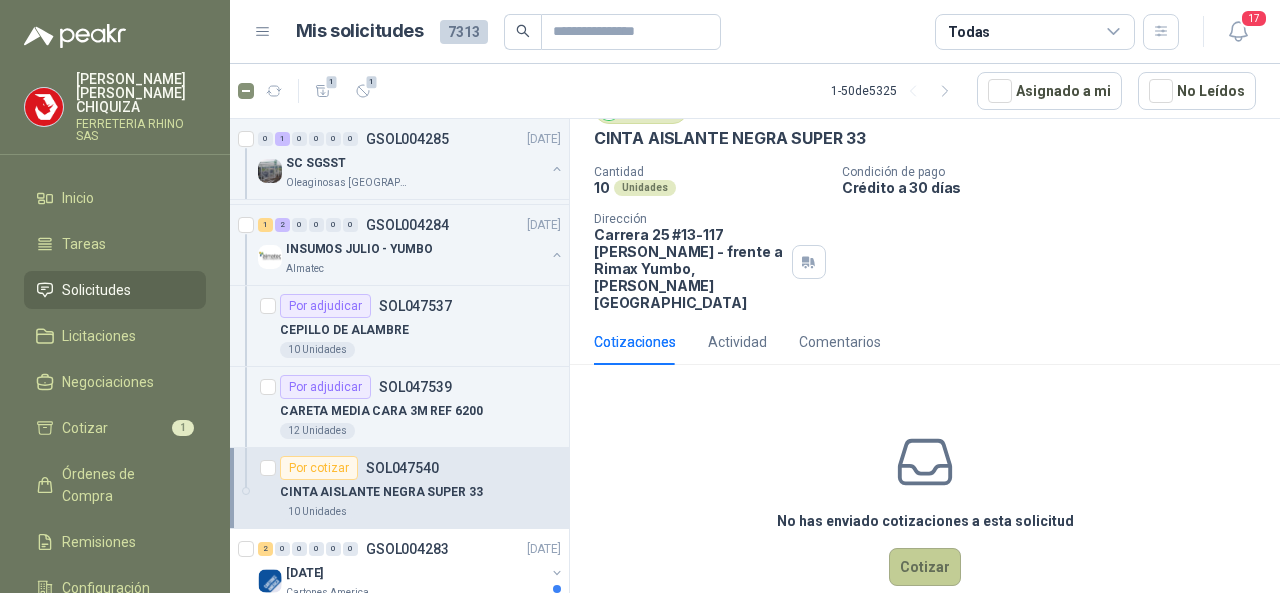 click on "Cotizar" at bounding box center (925, 567) 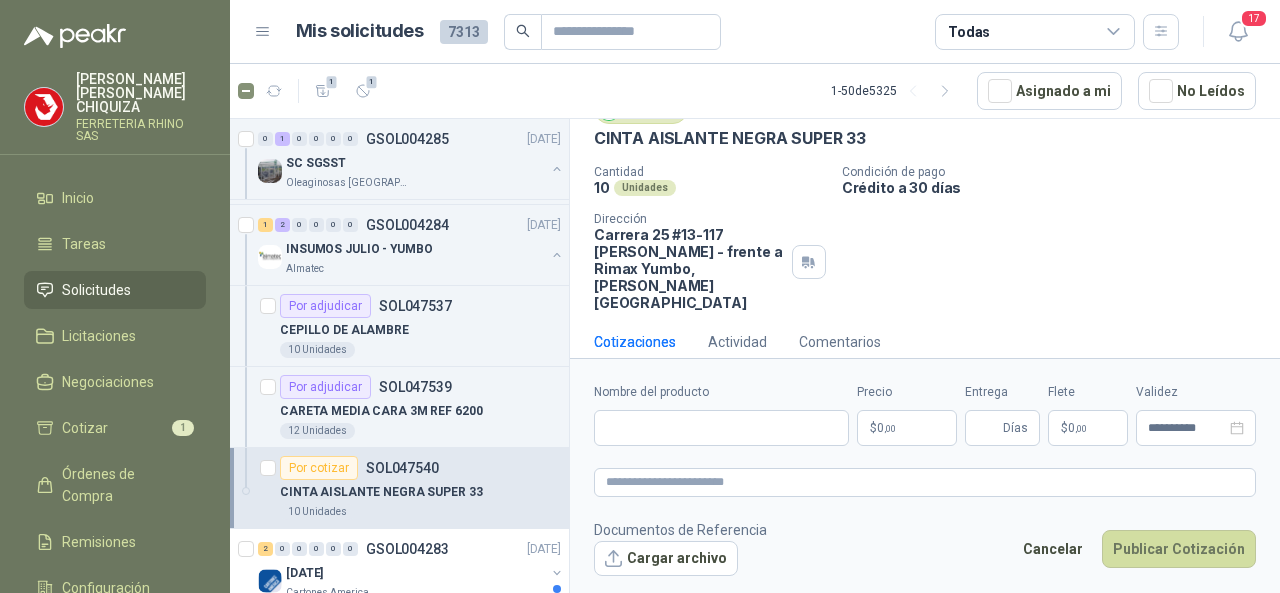 scroll, scrollTop: 76, scrollLeft: 0, axis: vertical 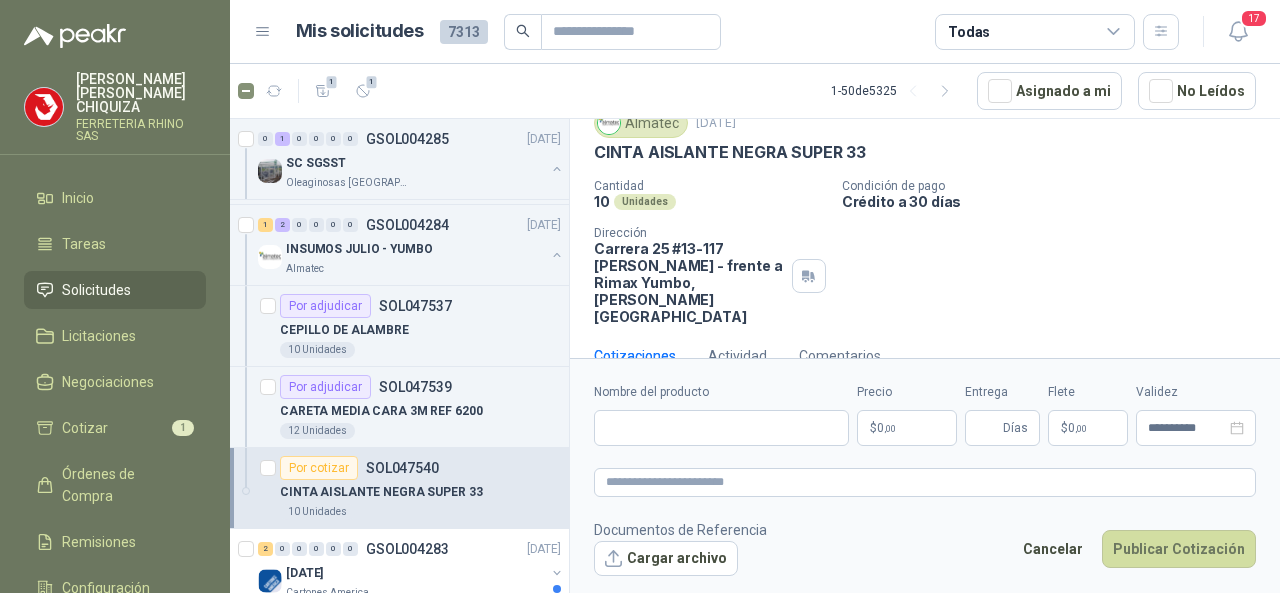 type 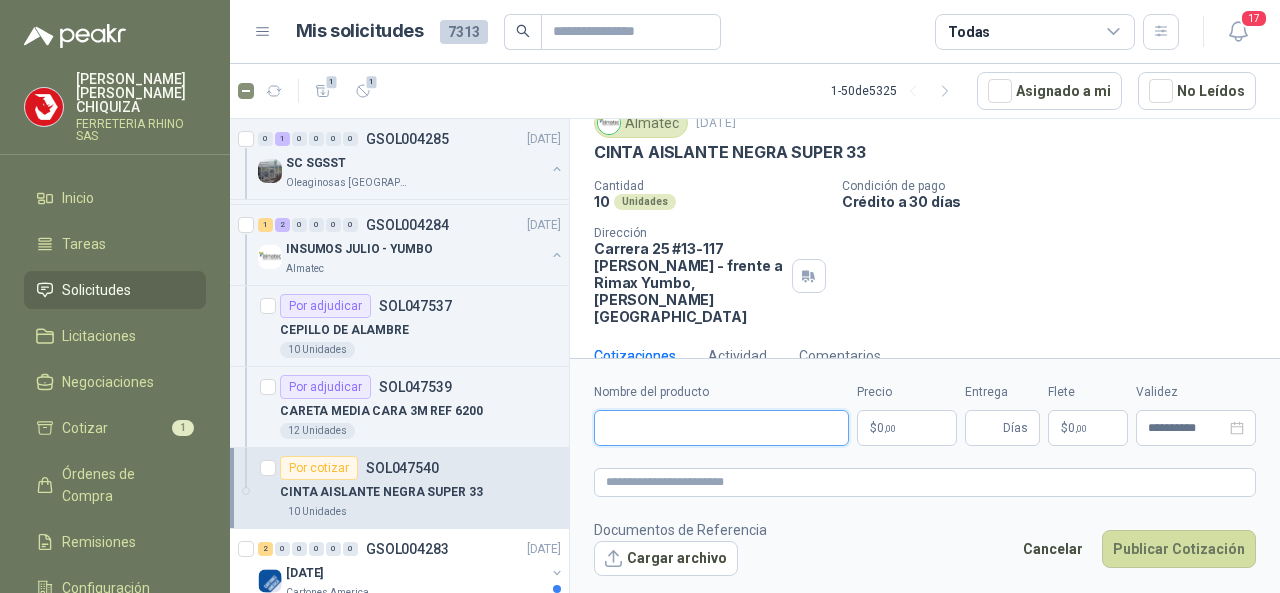 click on "Nombre del producto" at bounding box center [721, 428] 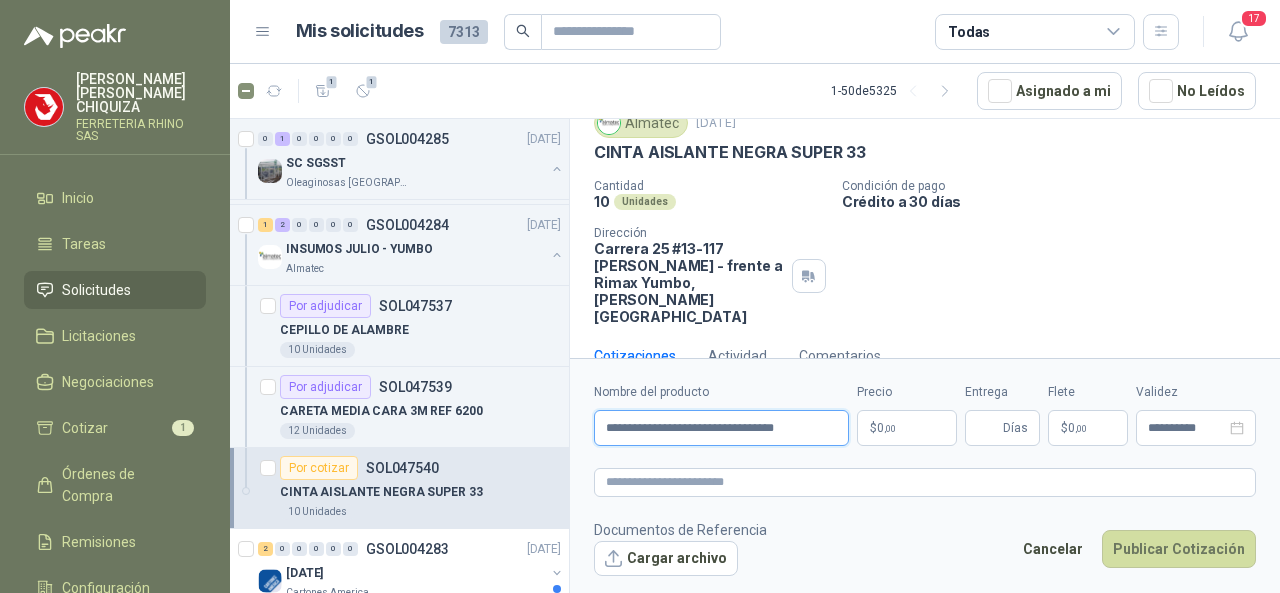 scroll, scrollTop: 0, scrollLeft: 0, axis: both 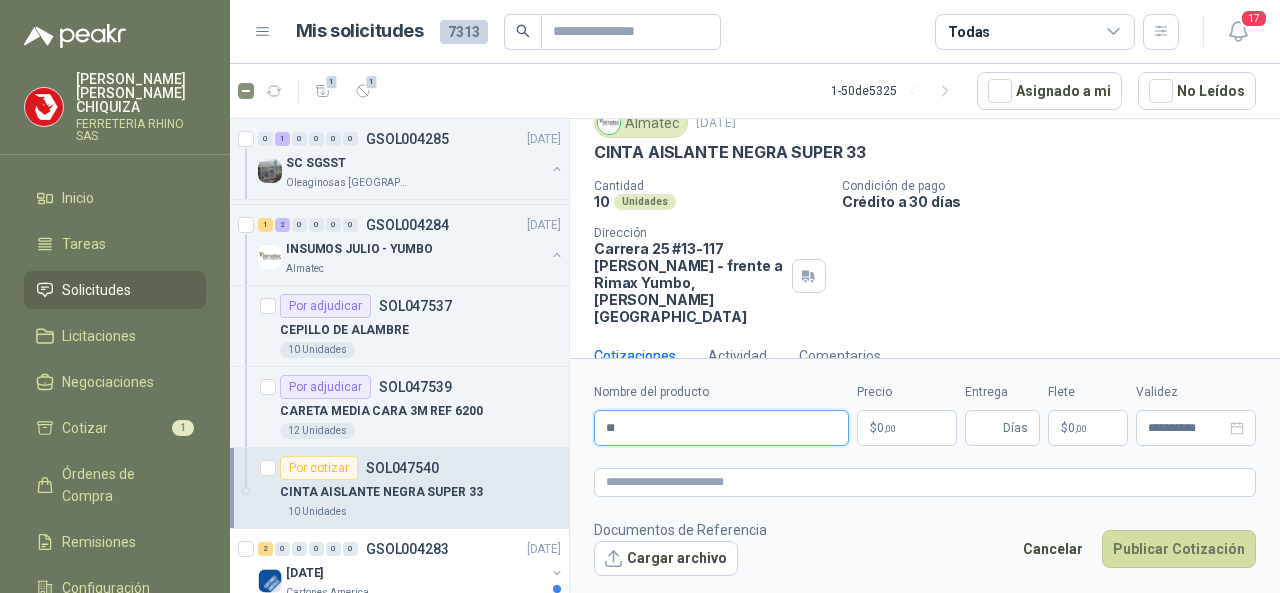 type on "*" 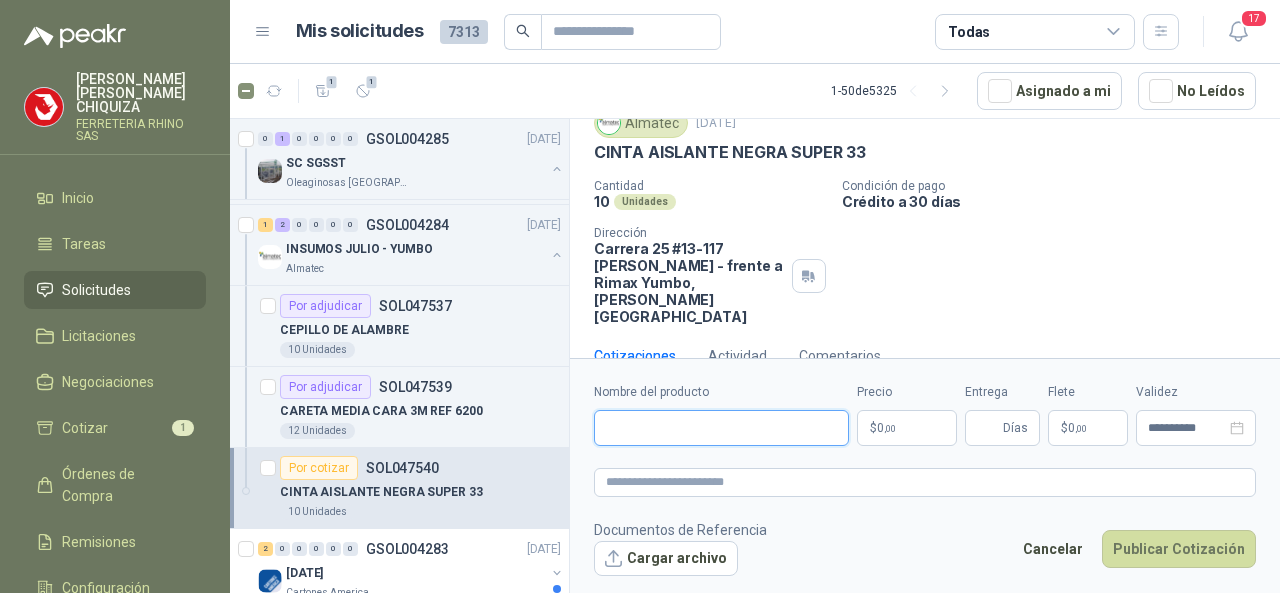 click on "Nombre del producto" at bounding box center (721, 428) 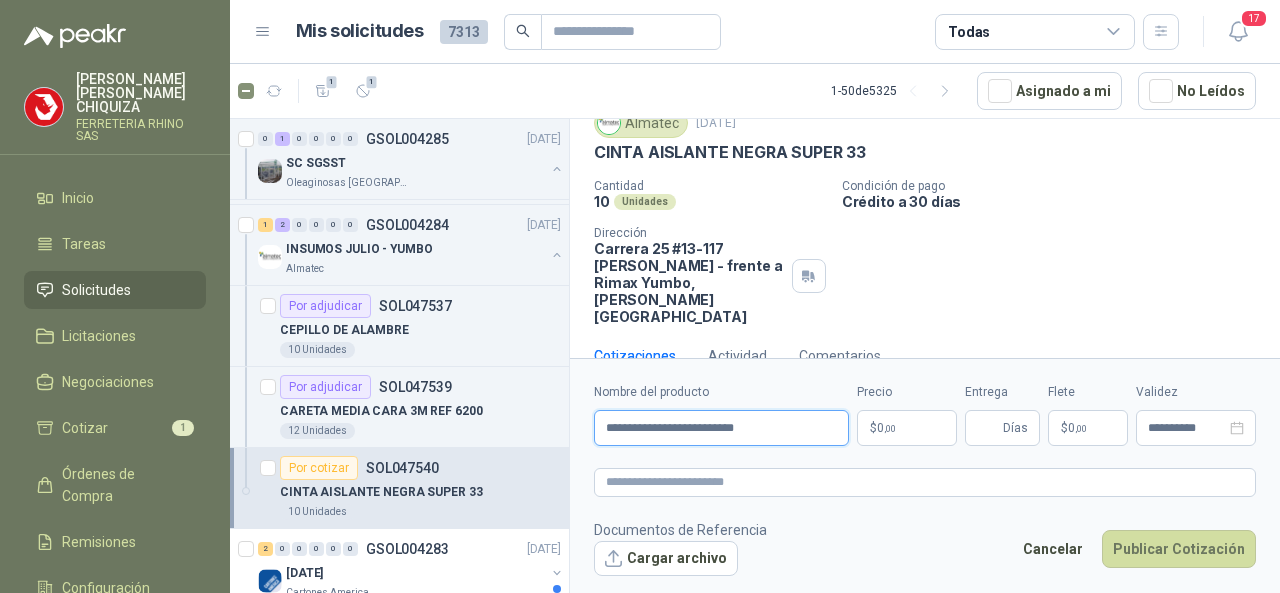 type on "**********" 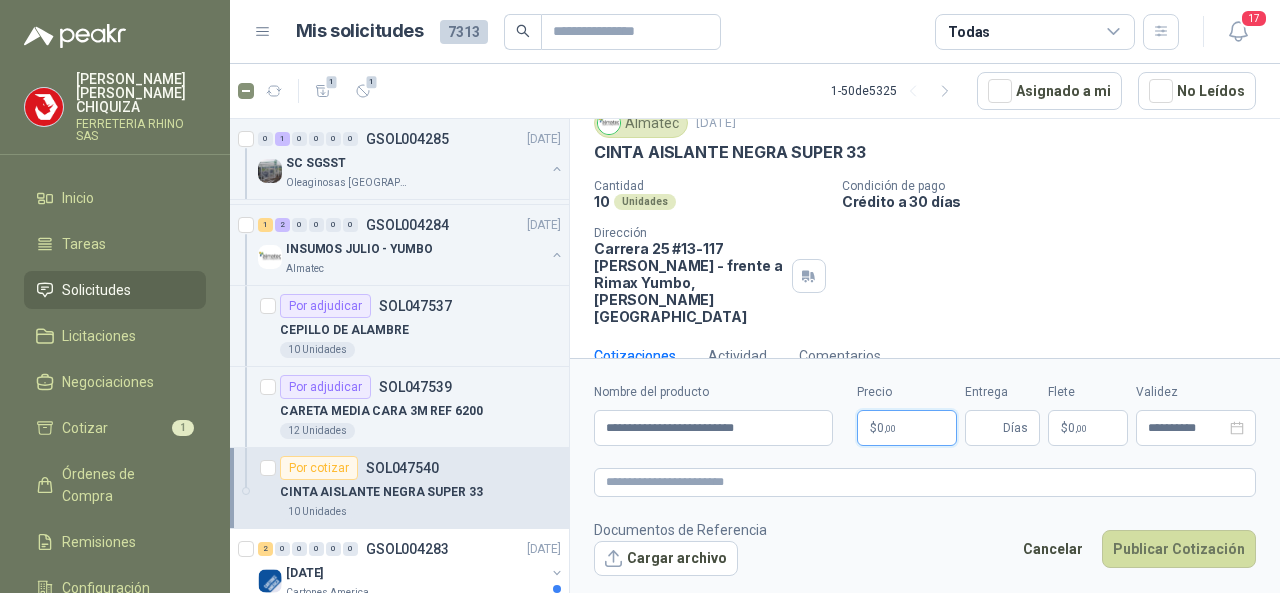 click on "$  0 ,00" at bounding box center (907, 428) 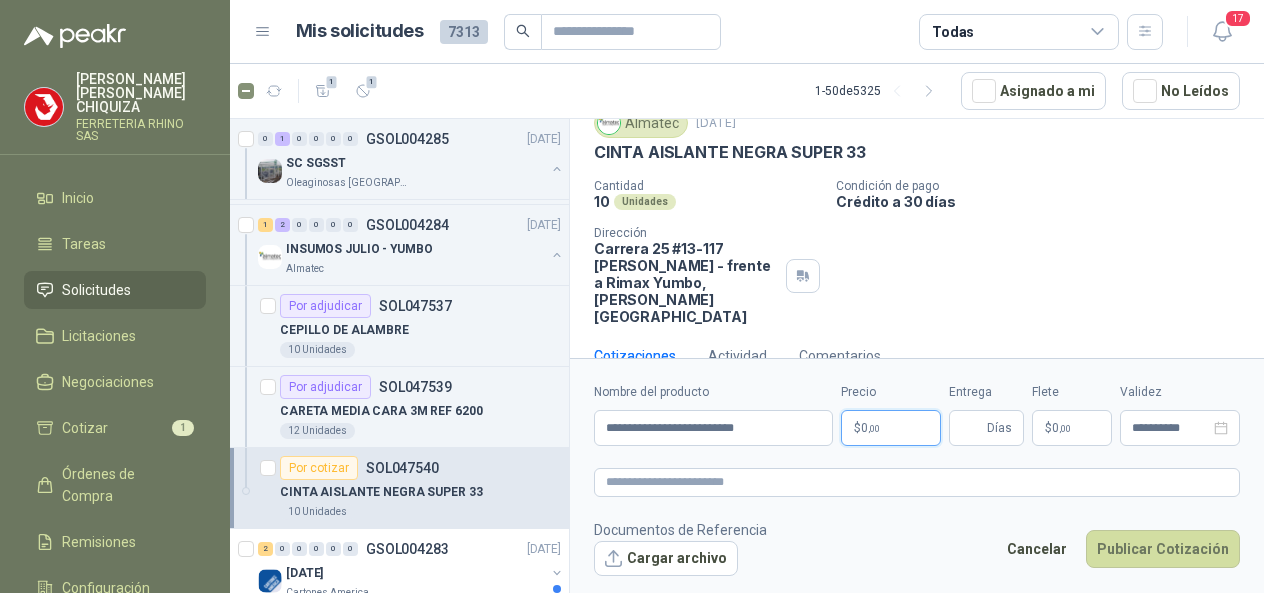 type 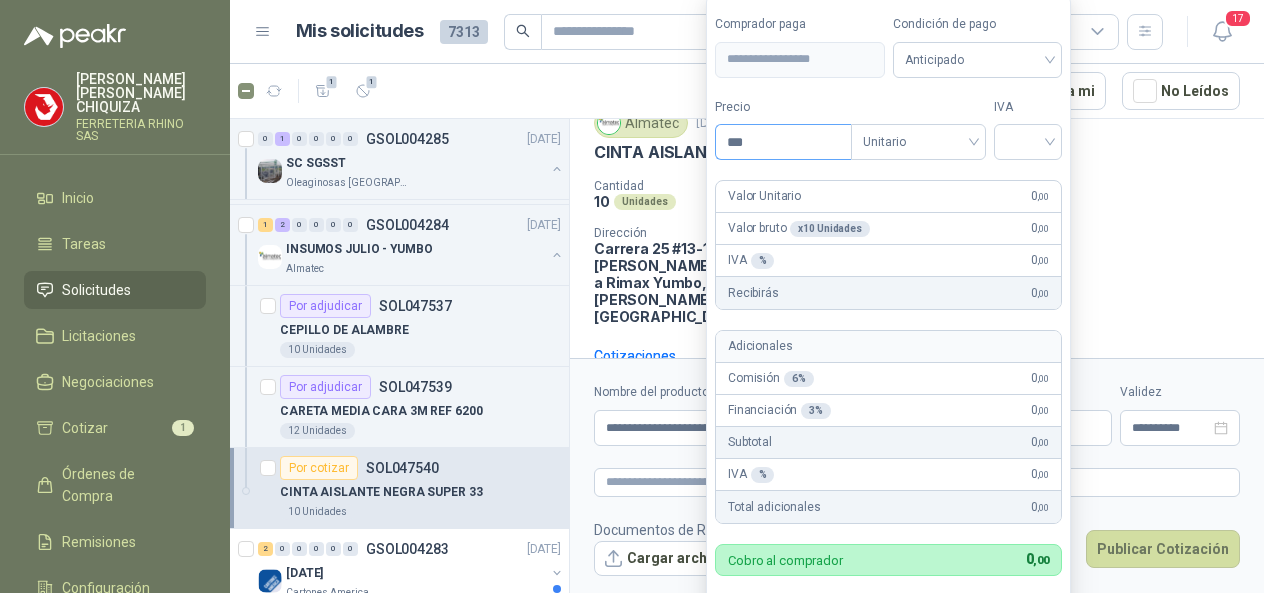 click on "***" at bounding box center (783, 142) 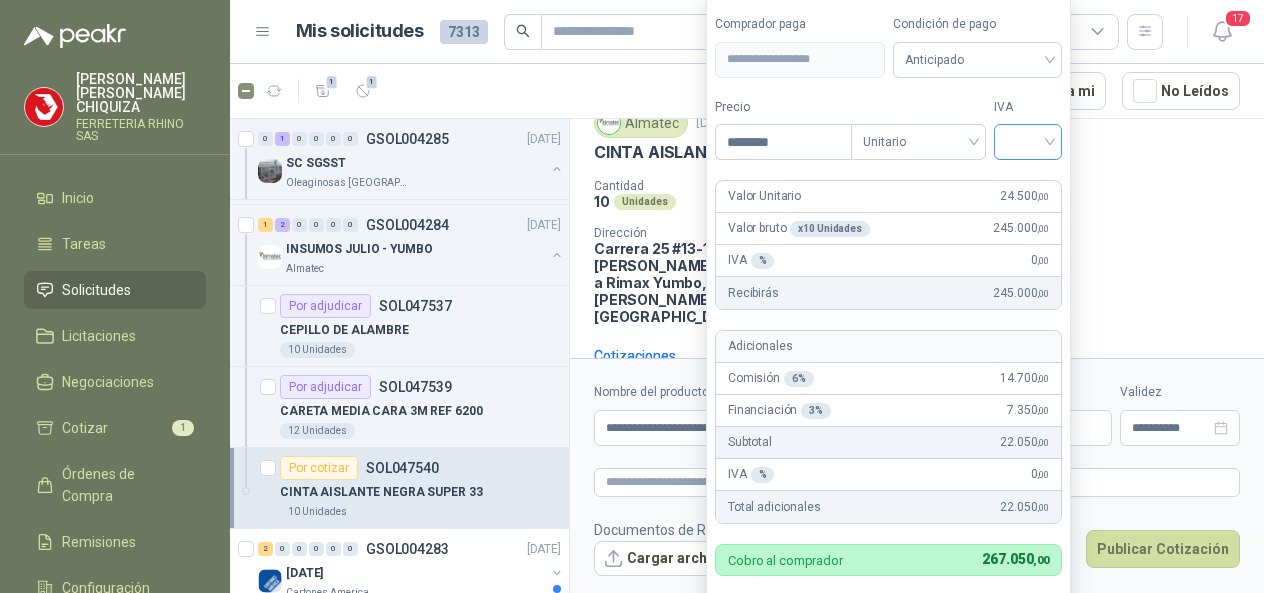 type on "********" 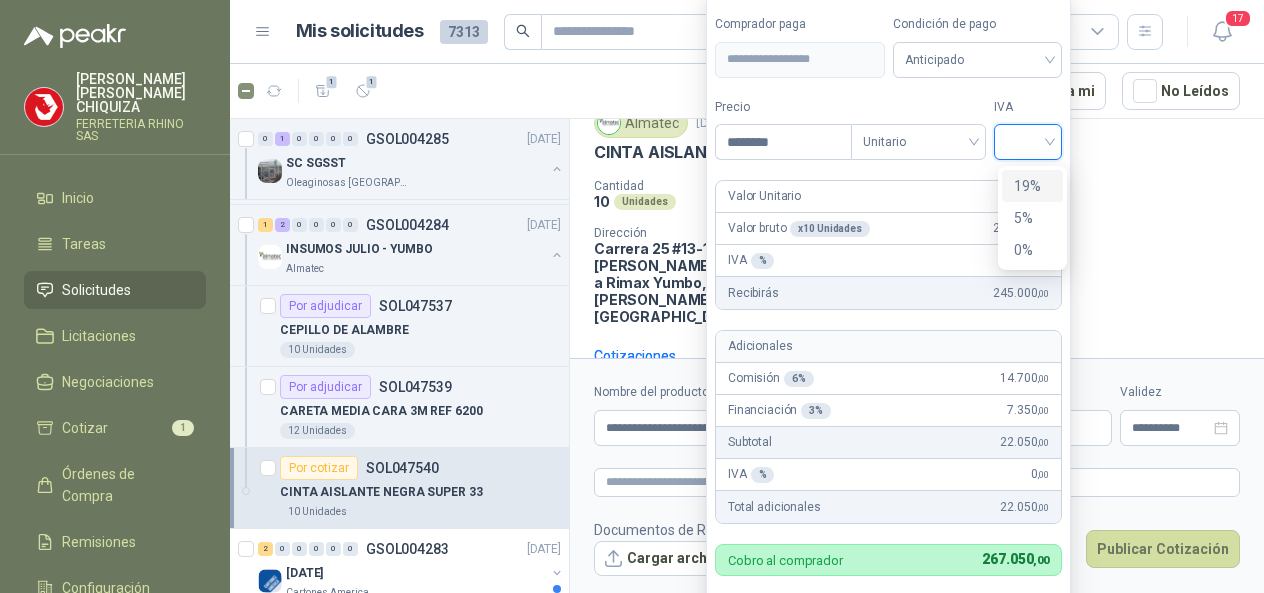 click on "19%" at bounding box center [1032, 186] 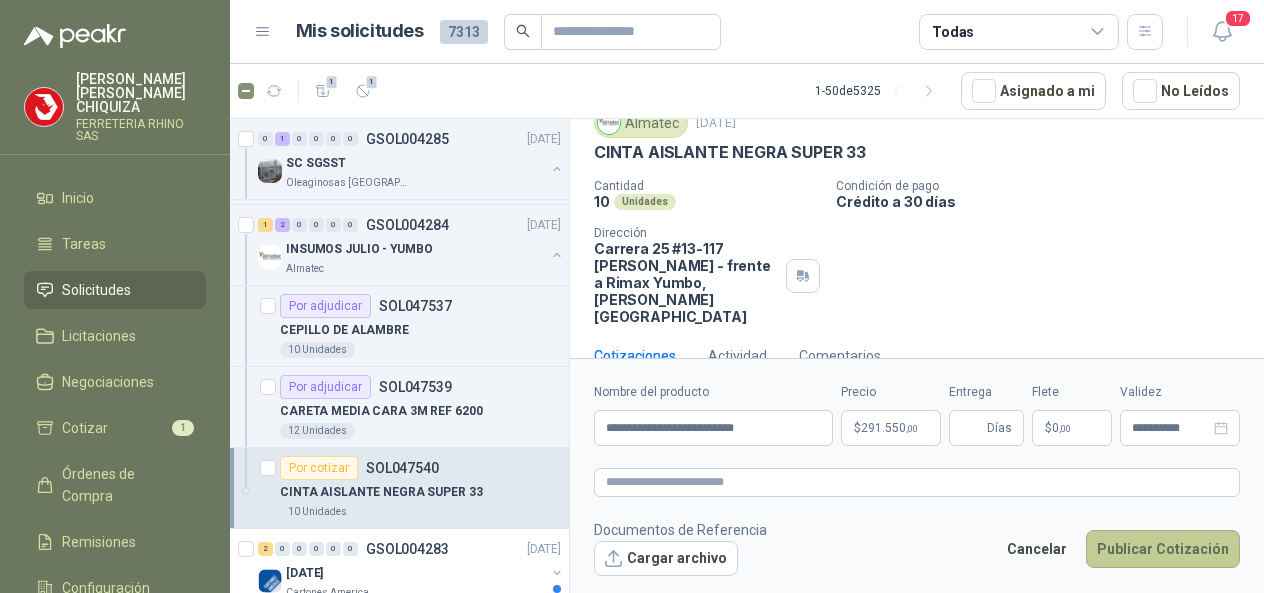 click on "Publicar Cotización" at bounding box center [1163, 549] 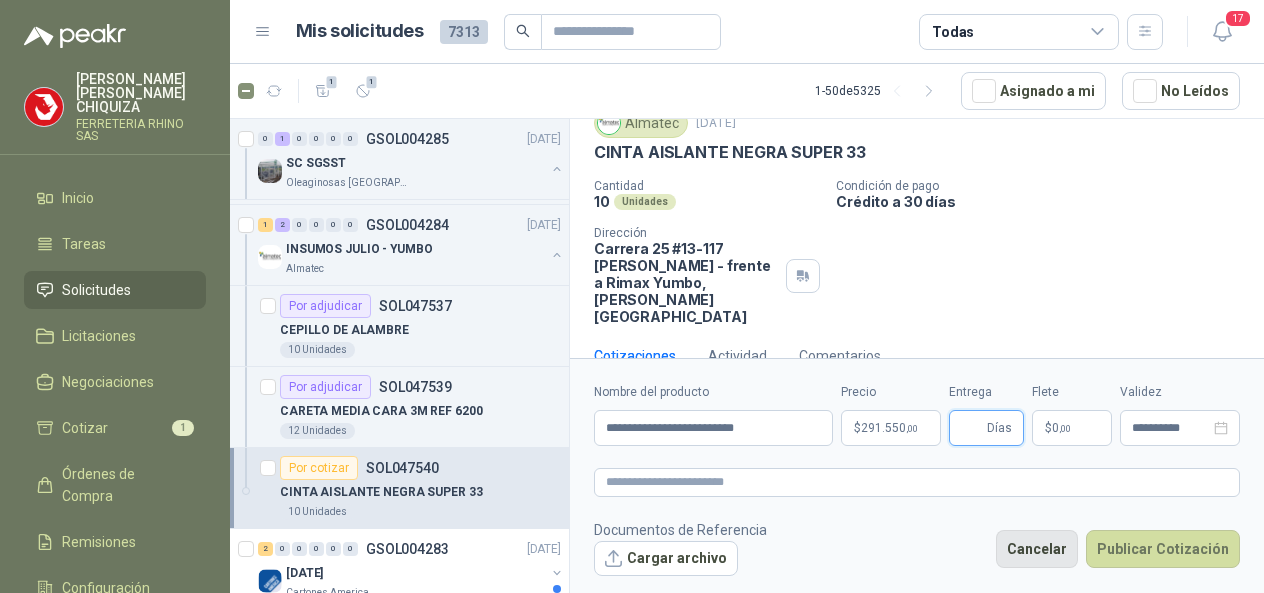 type 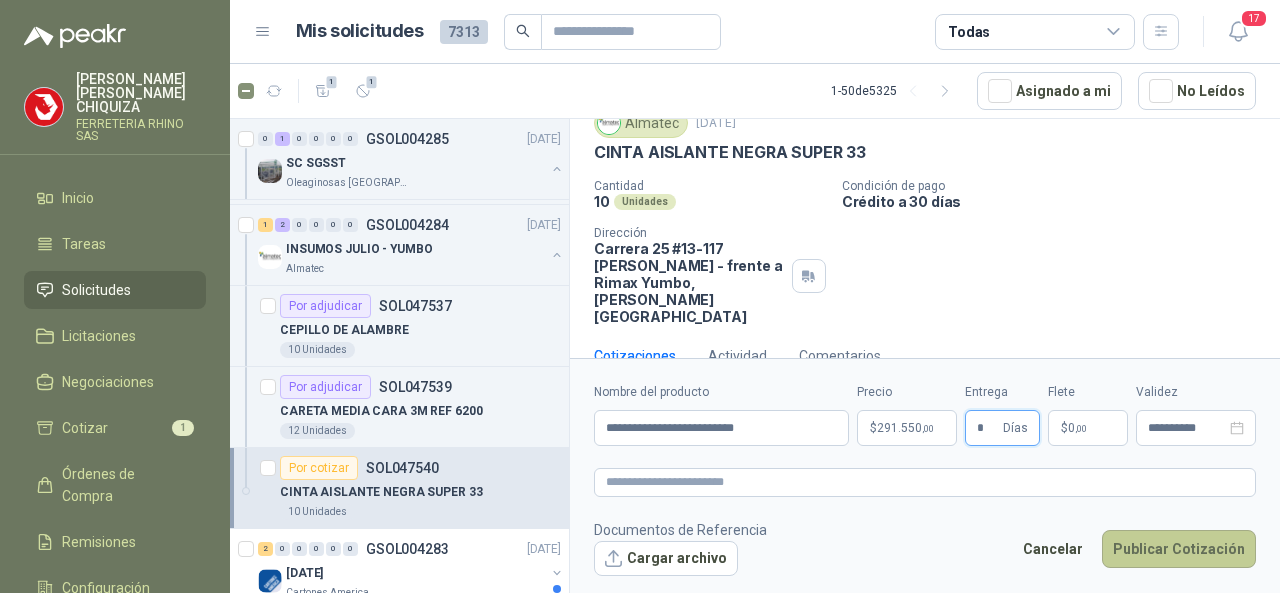 type on "*" 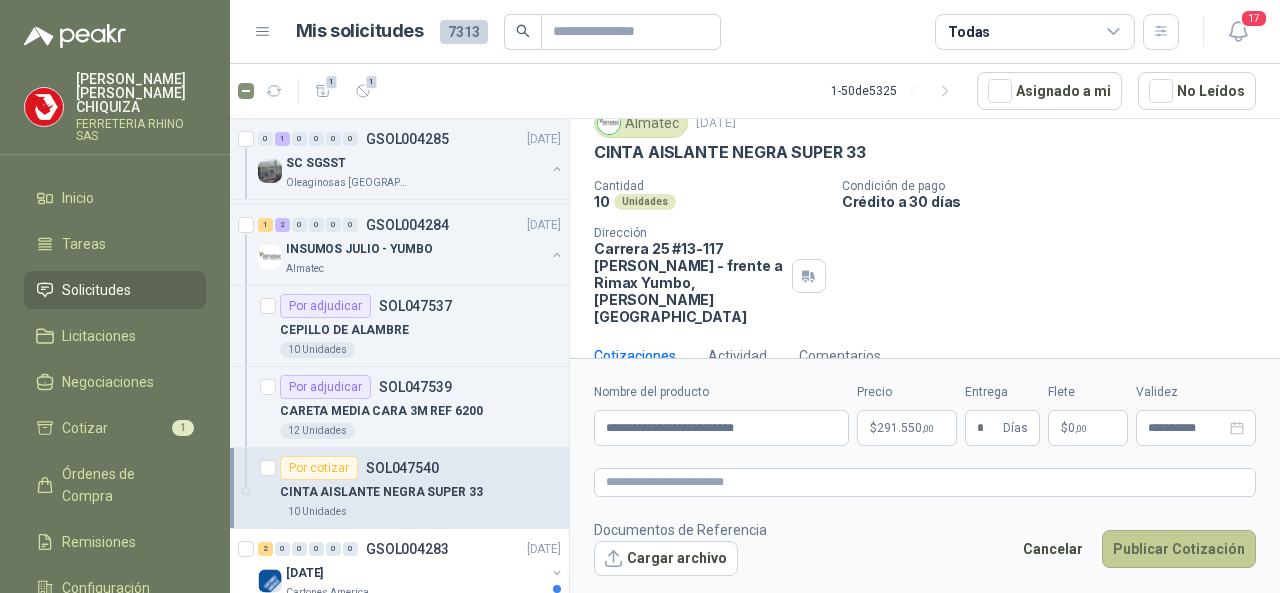 click on "Publicar Cotización" at bounding box center (1179, 549) 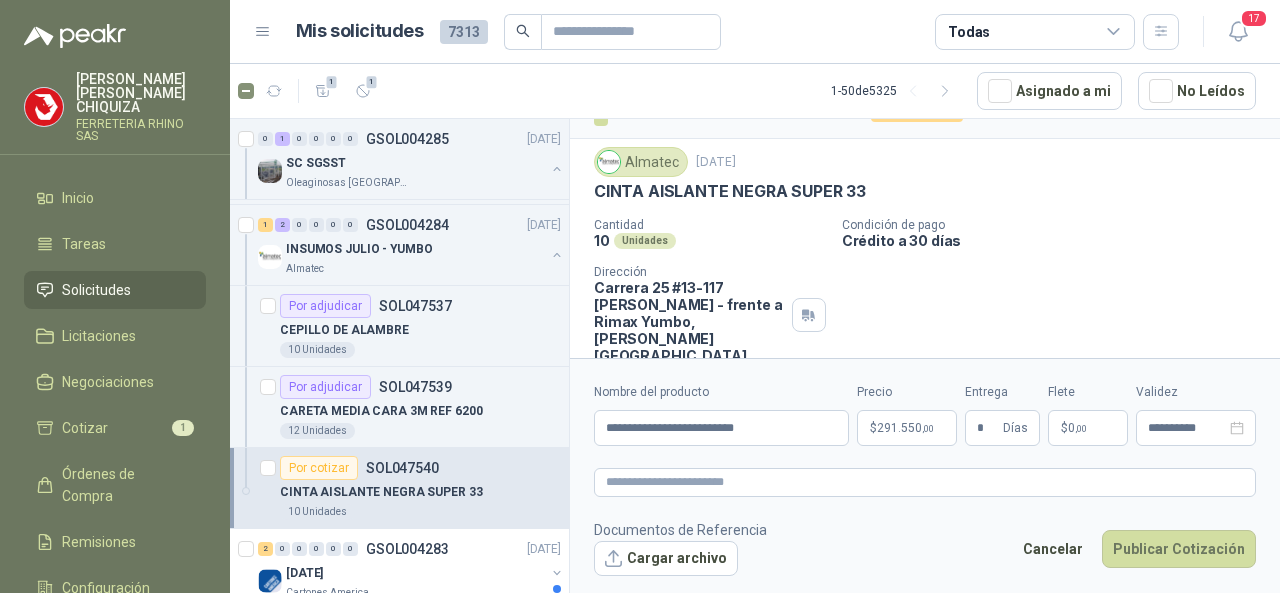 scroll, scrollTop: 0, scrollLeft: 0, axis: both 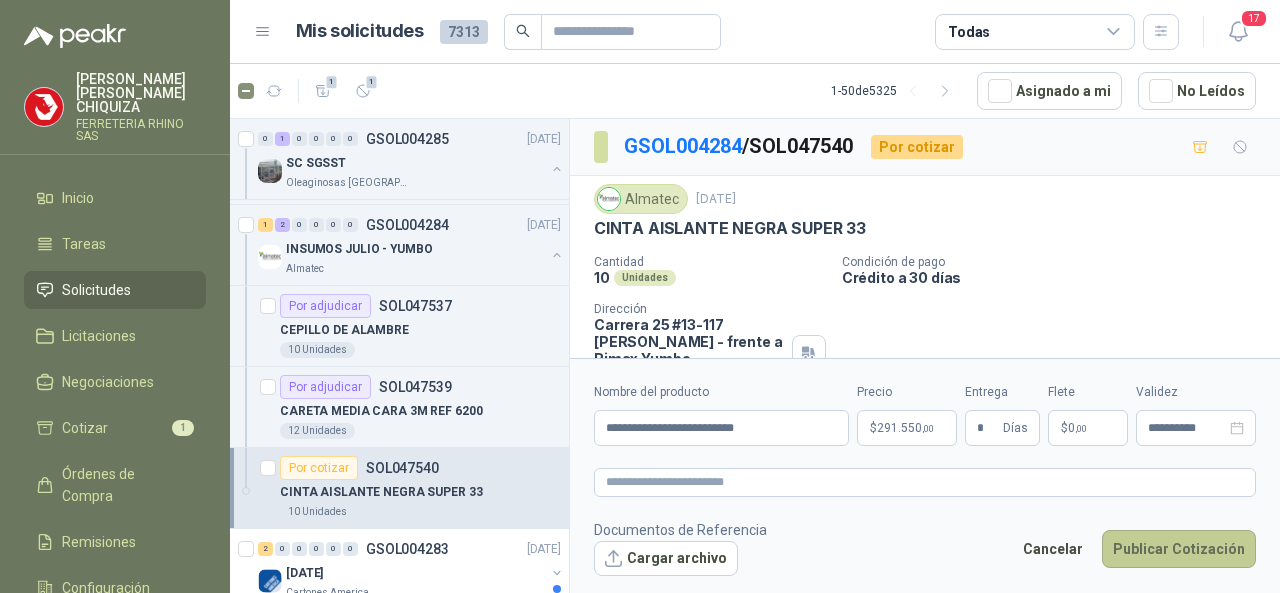 click on "Publicar Cotización" at bounding box center (1179, 549) 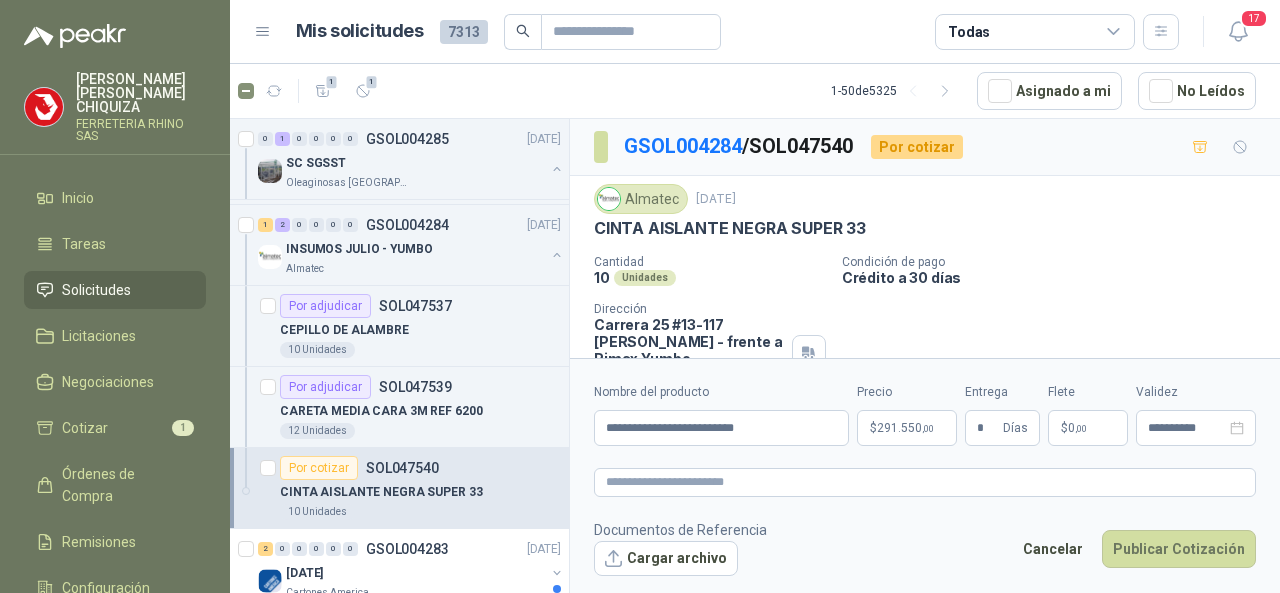 click on "Solicitudes" at bounding box center (96, 290) 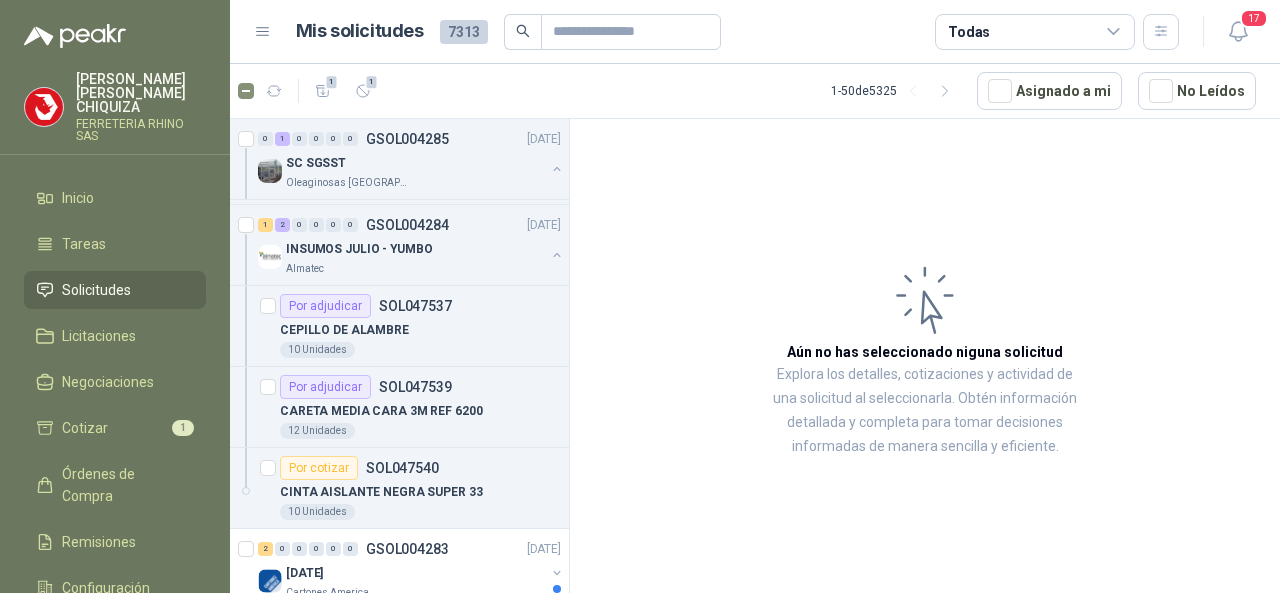 click on "FERRETERIA RHINO SAS" at bounding box center [141, 130] 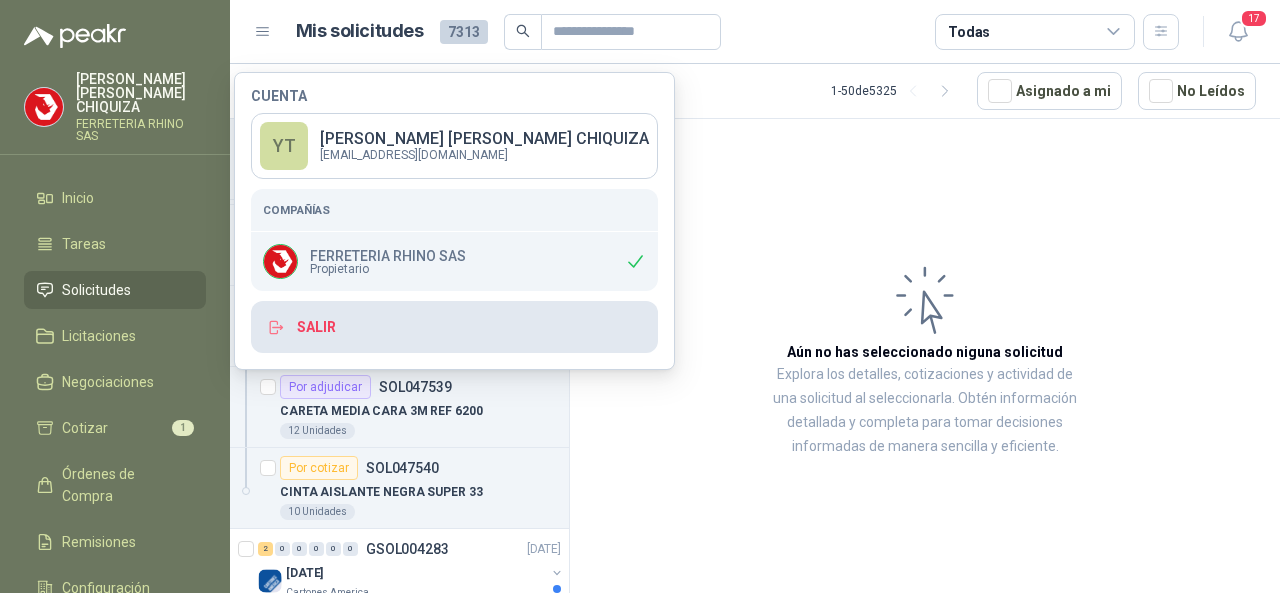 click on "Salir" at bounding box center (454, 327) 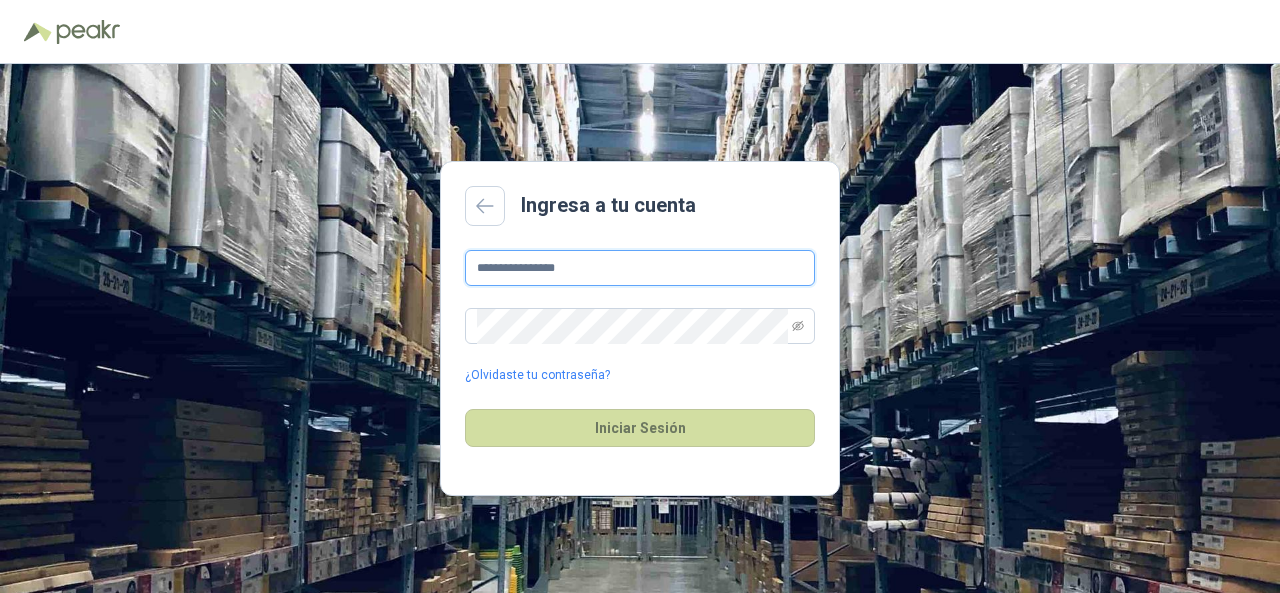 click on "**********" at bounding box center (640, 268) 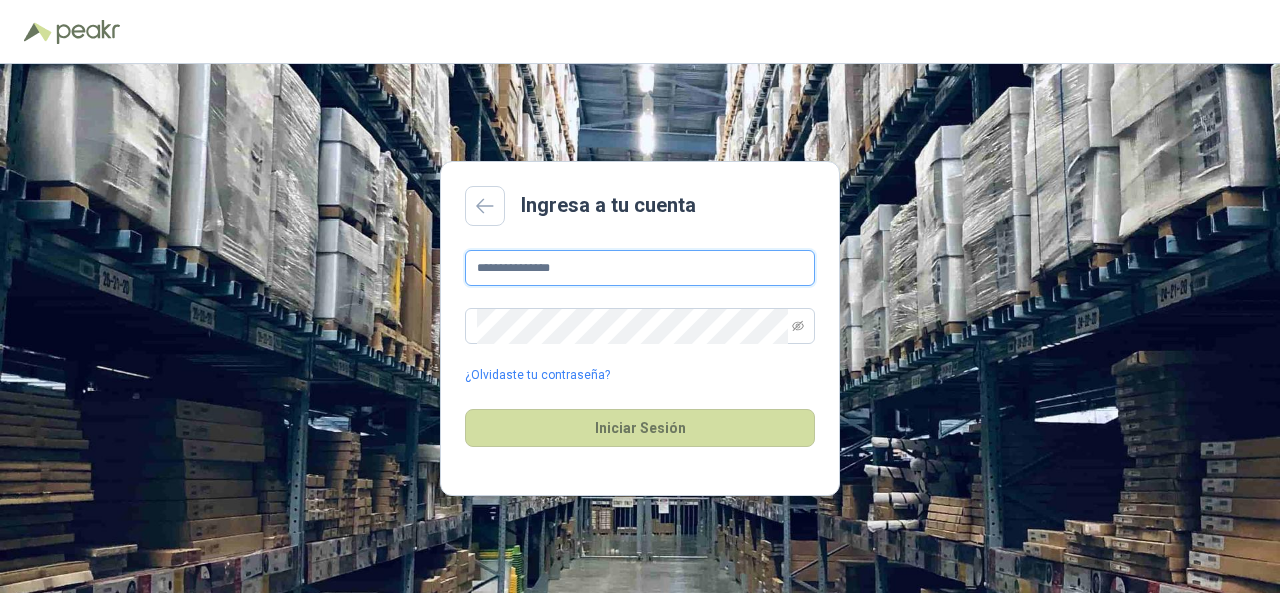 click on "**********" at bounding box center (640, 268) 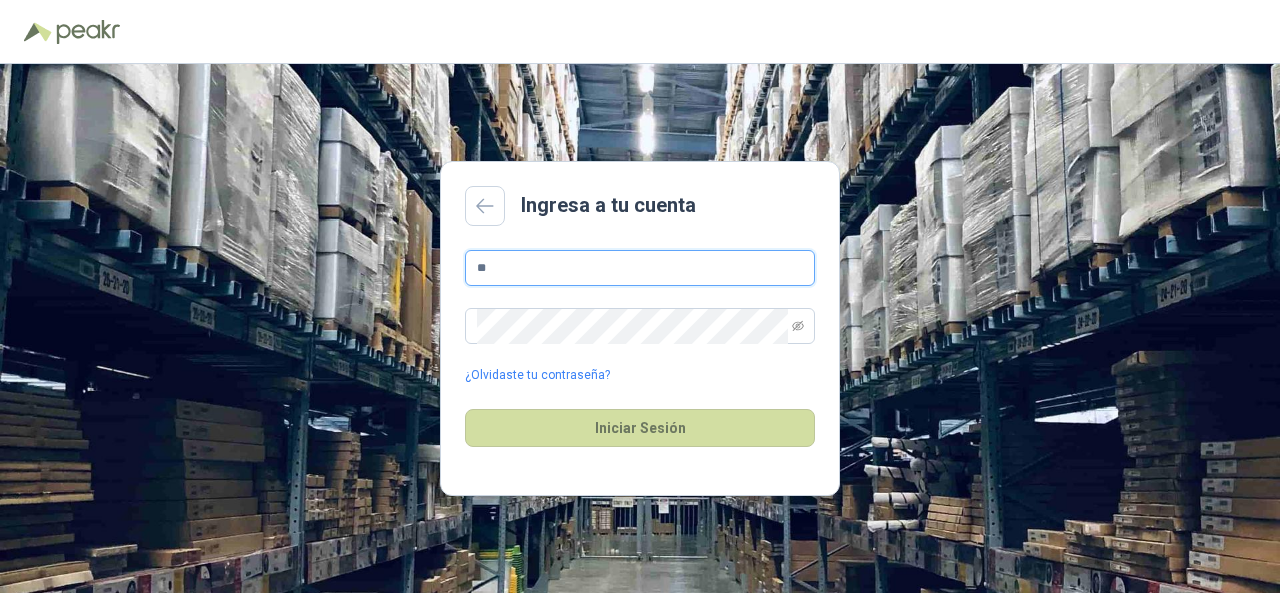 type on "*" 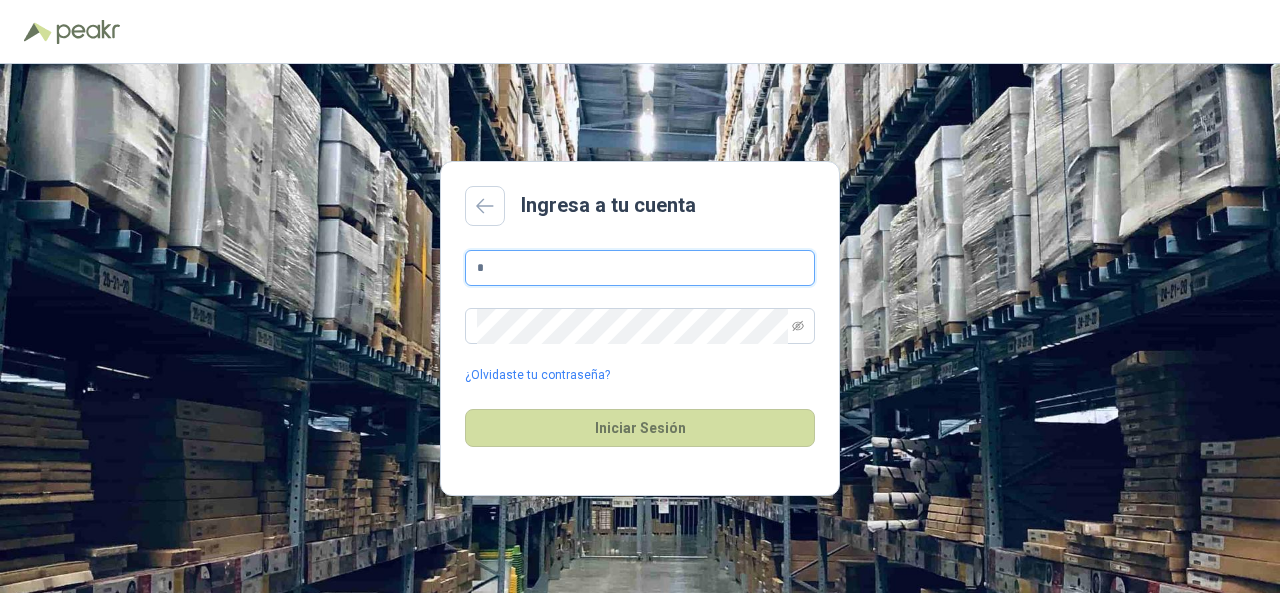 type on "**********" 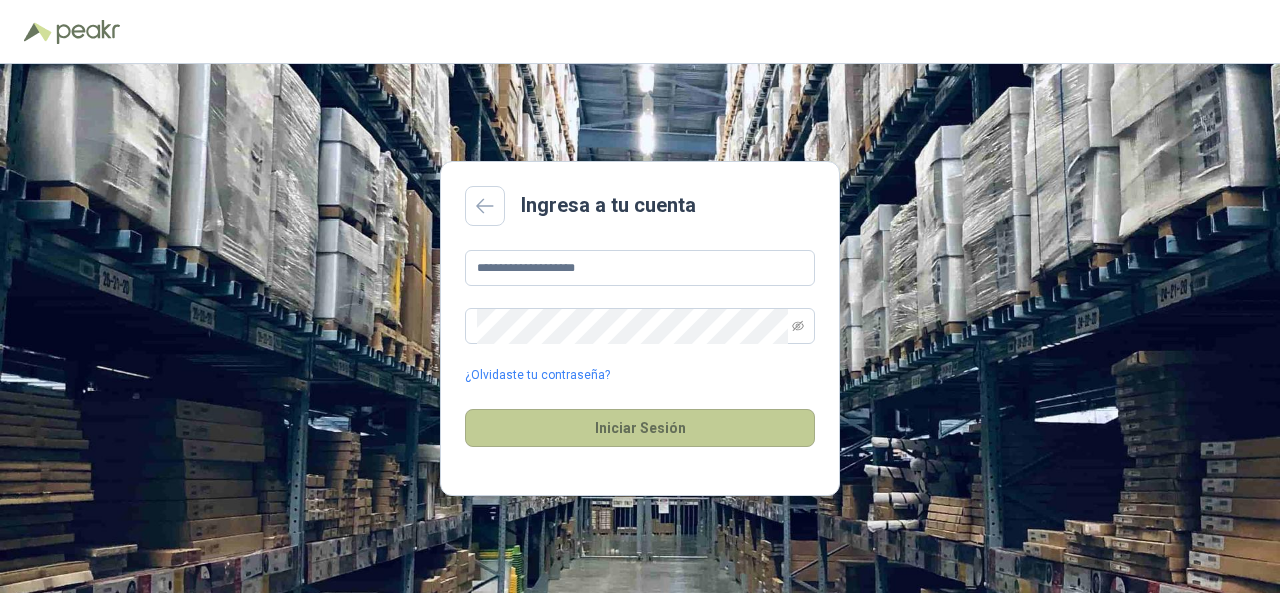 click on "Iniciar Sesión" at bounding box center (640, 428) 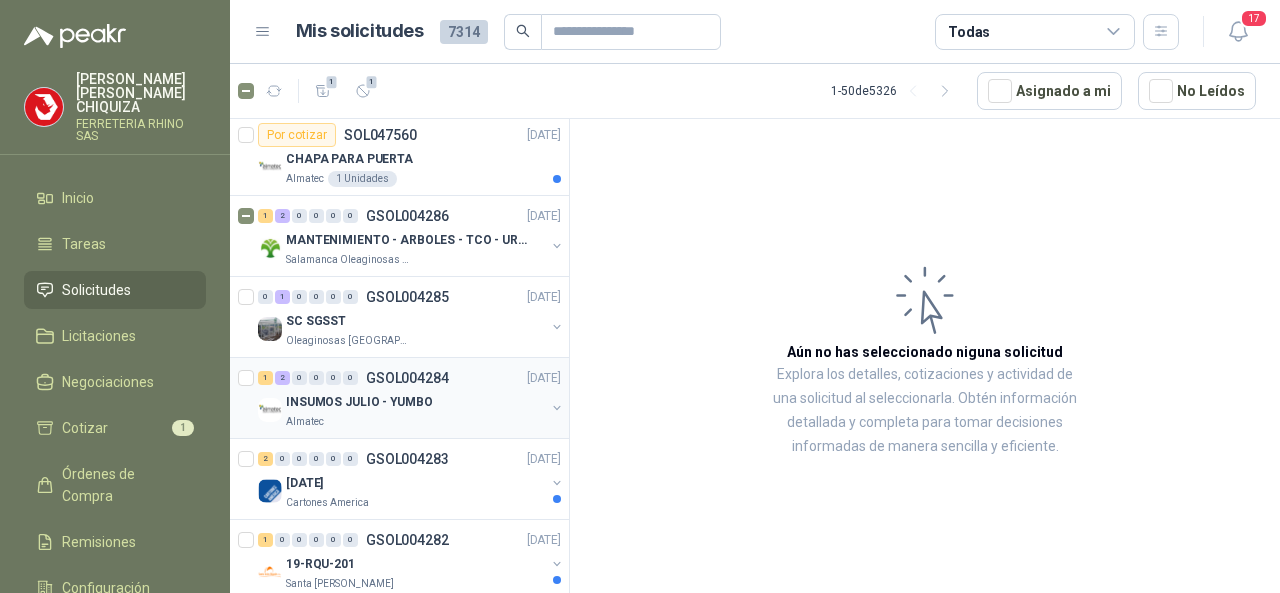 scroll, scrollTop: 0, scrollLeft: 0, axis: both 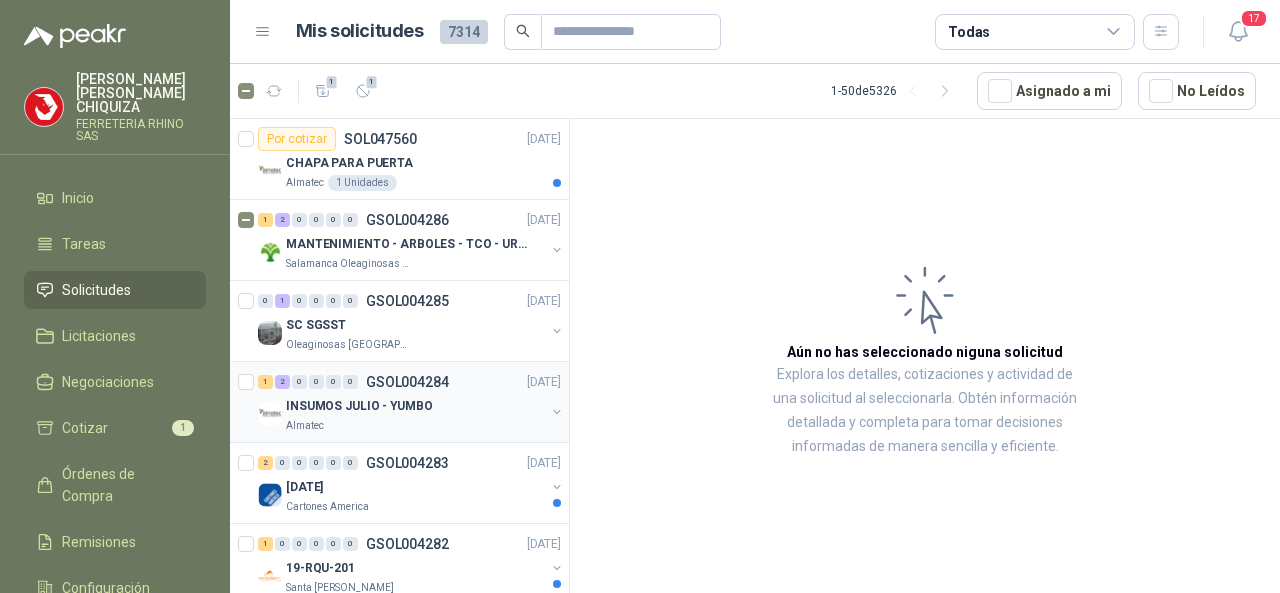 click on "GSOL004284" at bounding box center [407, 382] 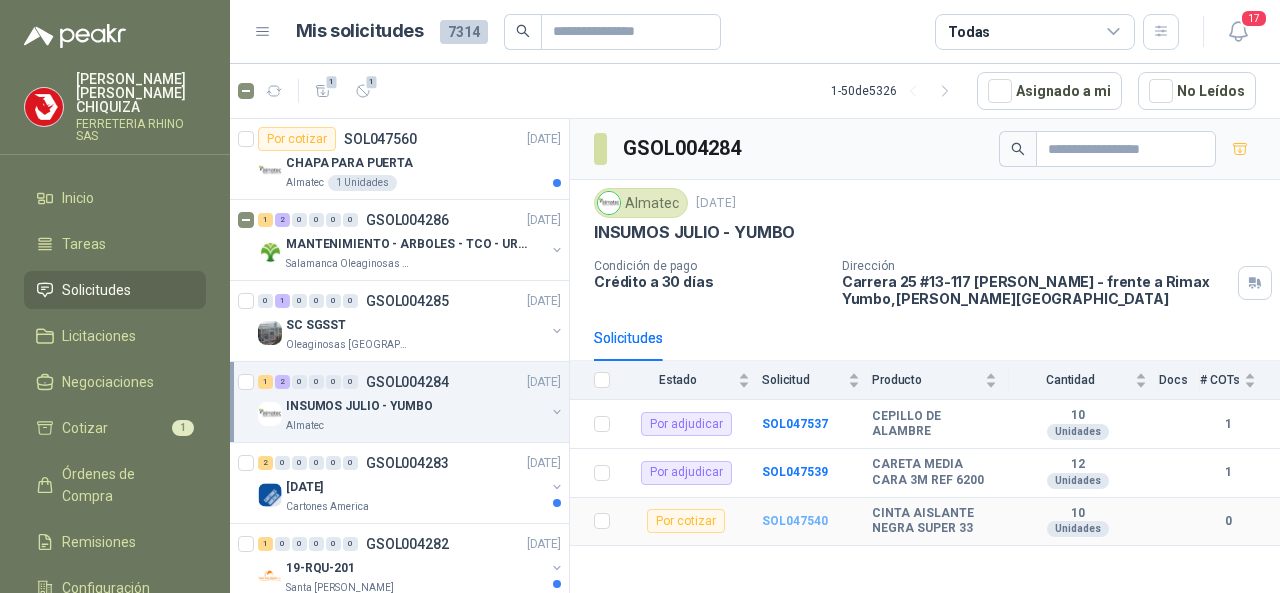 click on "SOL047540" at bounding box center (795, 521) 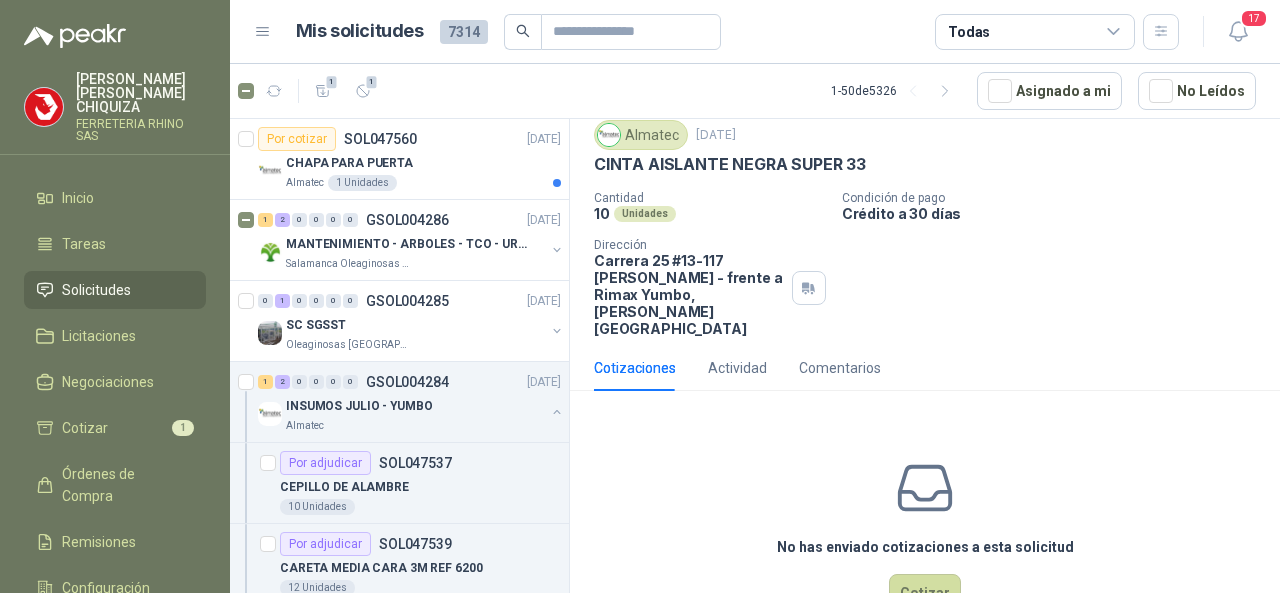 scroll, scrollTop: 90, scrollLeft: 0, axis: vertical 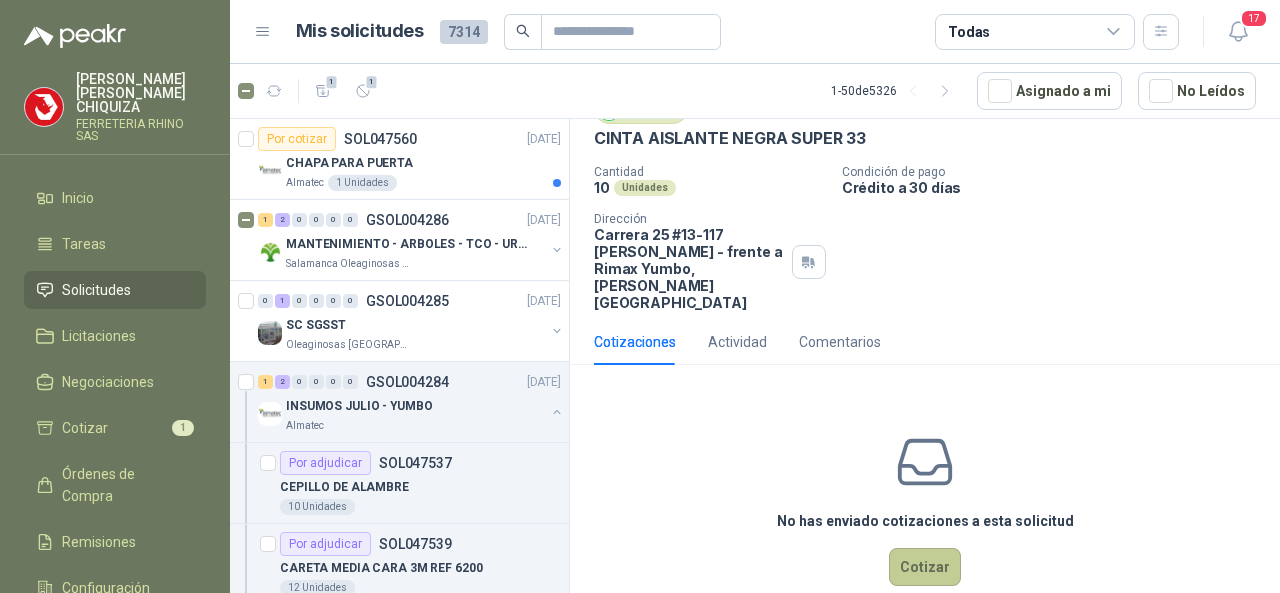 click on "Cotizar" at bounding box center [925, 567] 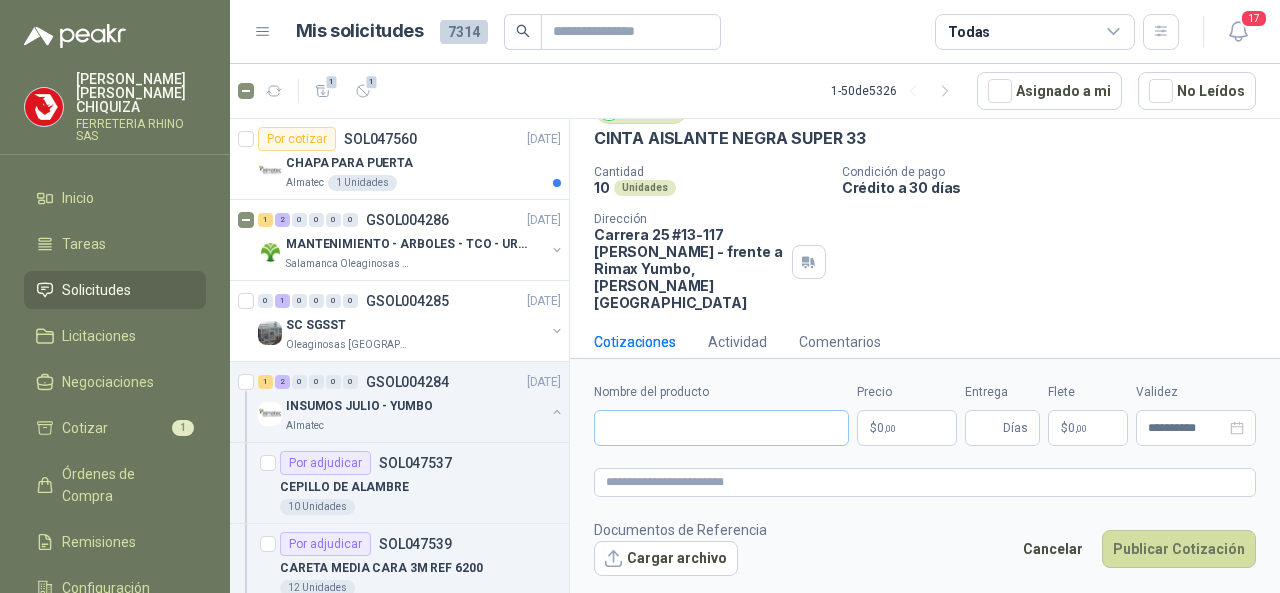 scroll, scrollTop: 76, scrollLeft: 0, axis: vertical 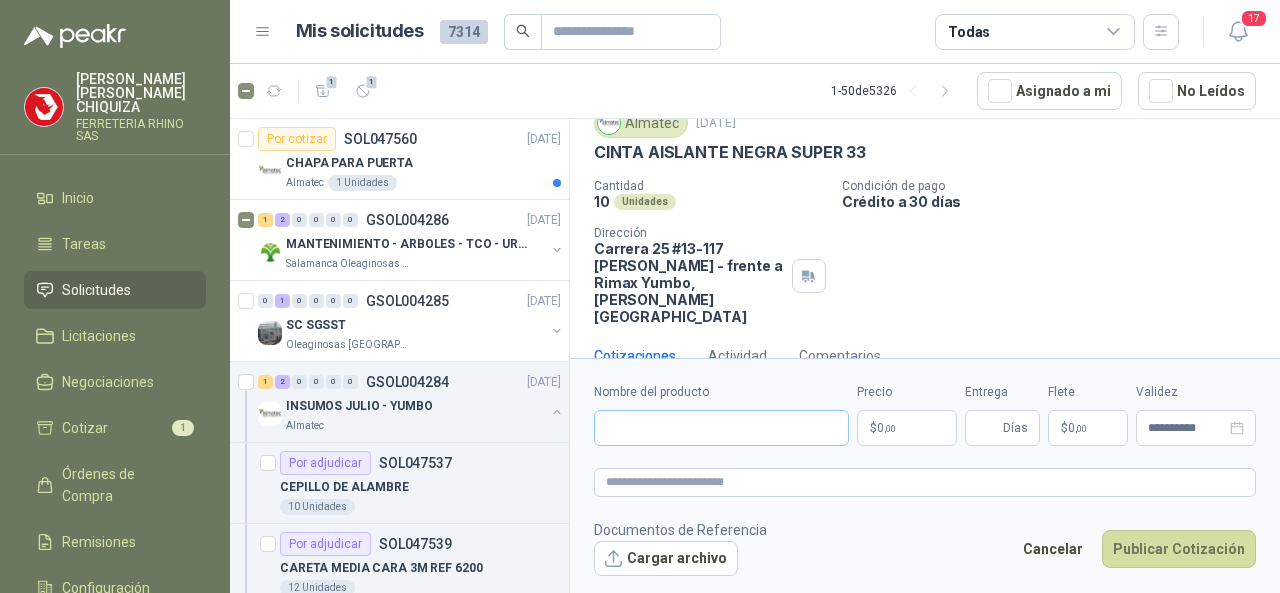 type 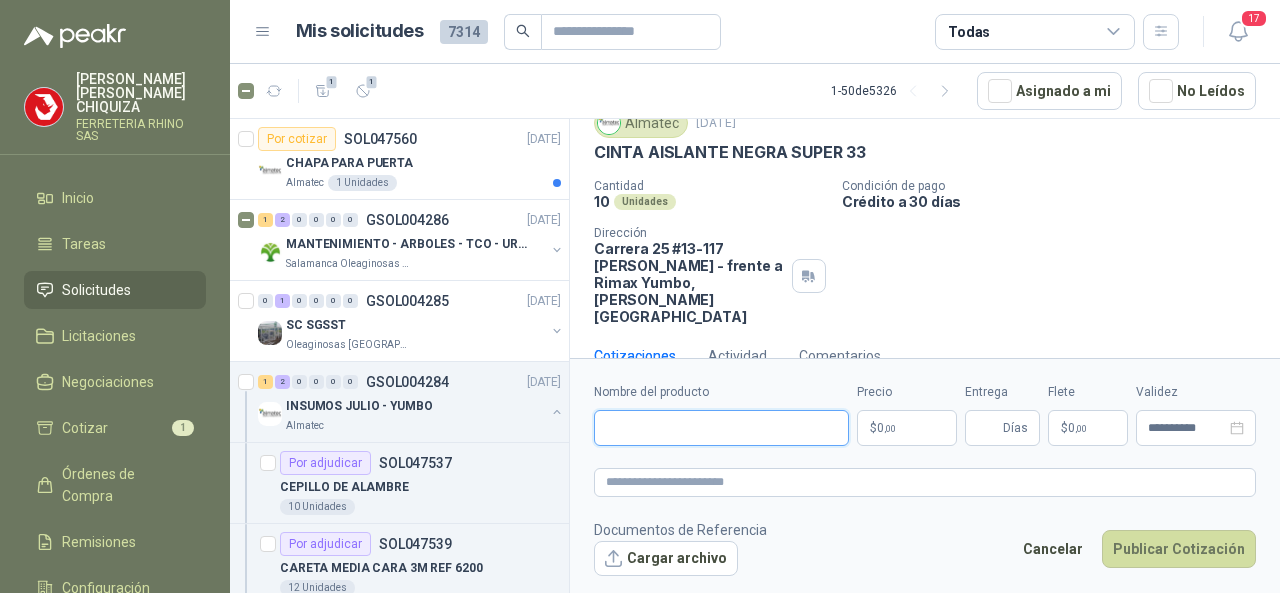 click on "Nombre del producto" at bounding box center (721, 428) 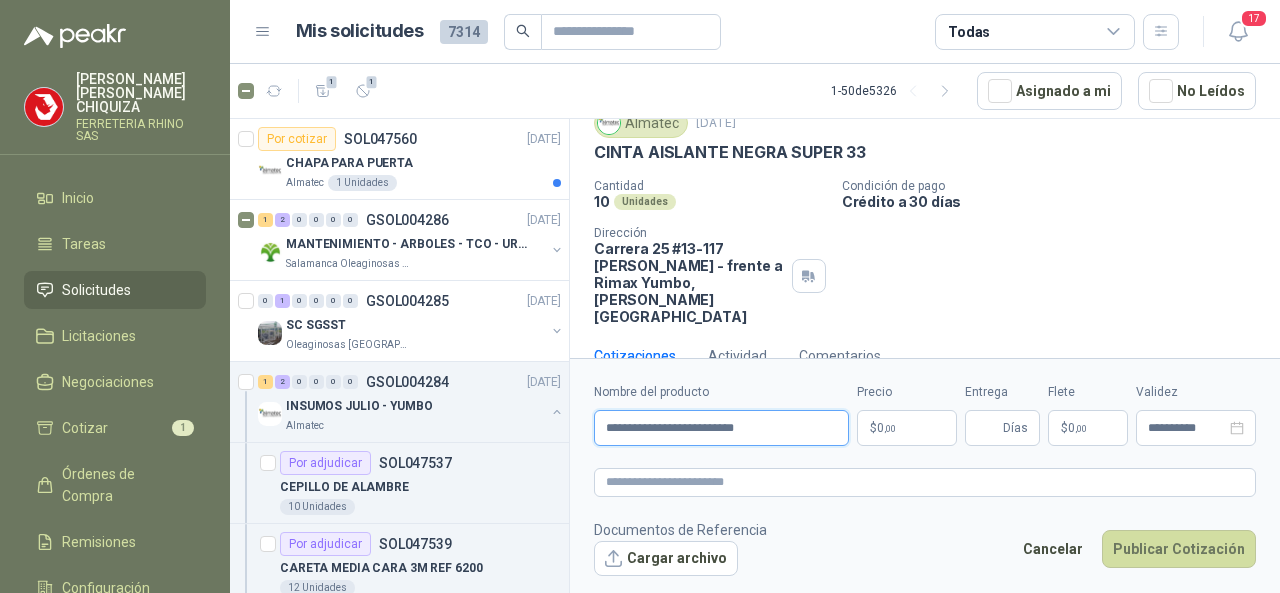 type on "**********" 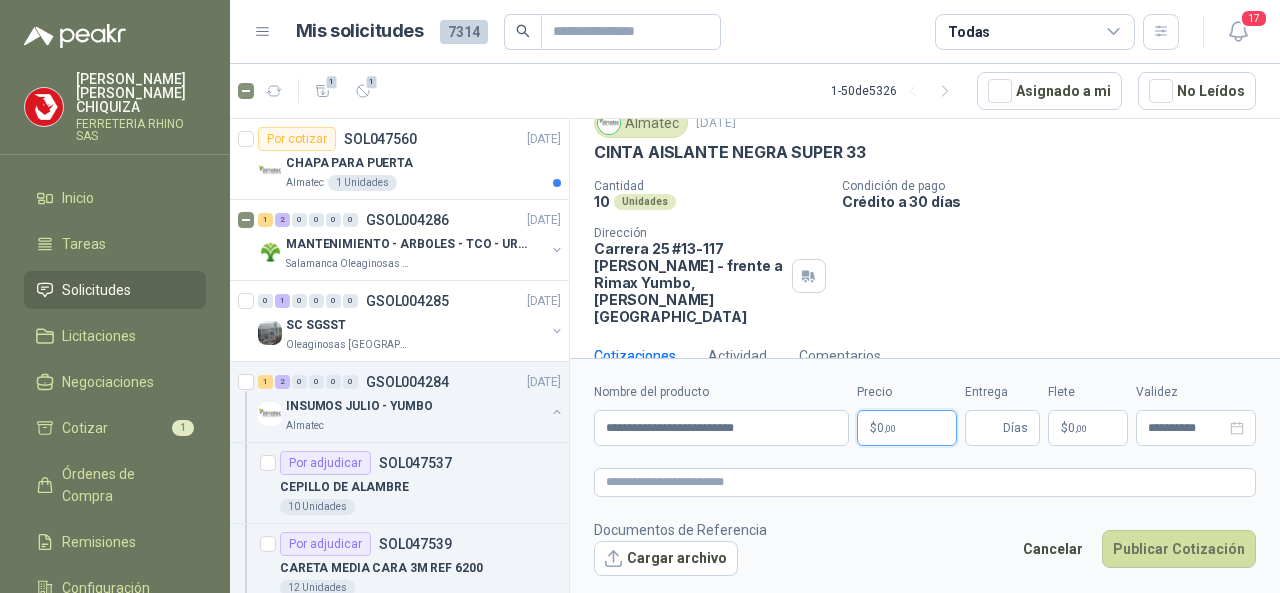click on "[PERSON_NAME] CHIQUIZA FERRETERIA RHINO SAS   Inicio   Tareas   Solicitudes   Licitaciones   Negociaciones   Cotizar 1   Órdenes de Compra   Remisiones   Configuración   Manuales y ayuda Mis solicitudes 7314 Todas 17 1 1 1 - 50  de  5326 Asignado a mi No Leídos Por cotizar SOL047560 [DATE]   [PERSON_NAME] PARA PUERTA Almatec 1   Unidades 1   2   0   0   0   0   GSOL004286 [DATE]   MANTENIMIENTO - ARBOLES  - TCO - URGENTE Salamanca Oleaginosas SAS   0   1   0   0   0   0   GSOL004285 [DATE]   SC SGSST Oleaginosas [GEOGRAPHIC_DATA][PERSON_NAME]   1   2   0   0   0   0   GSOL004284 [DATE]   INSUMOS [PERSON_NAME] - YUMBO Almatec   Por adjudicar SOL047537 CEPILLO DE ALAMBRE 10   Unidades Por adjudicar SOL047539 CARETA MEDIA CARA 3M REF 6200 12   Unidades Por cotizar SOL047540 CINTA AISLANTE NEGRA SUPER 33 10   Unidades 2   0   0   0   0   0   GSOL004283 [DATE]   [DATE] Cartones America    1   0   0   0   0   0   GSOL004282 [DATE]   19-RQU-201 Santa [PERSON_NAME]   1   0   0   0   0   0   GSOL004281 [DATE]   19-RQU-201" at bounding box center (640, 296) 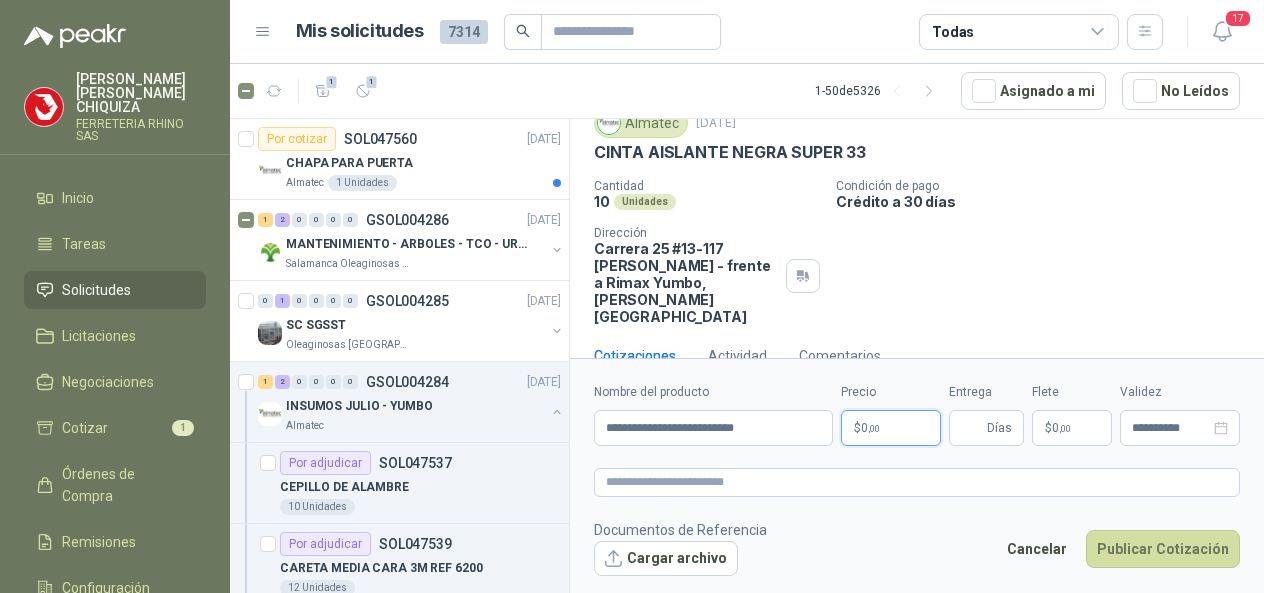 type 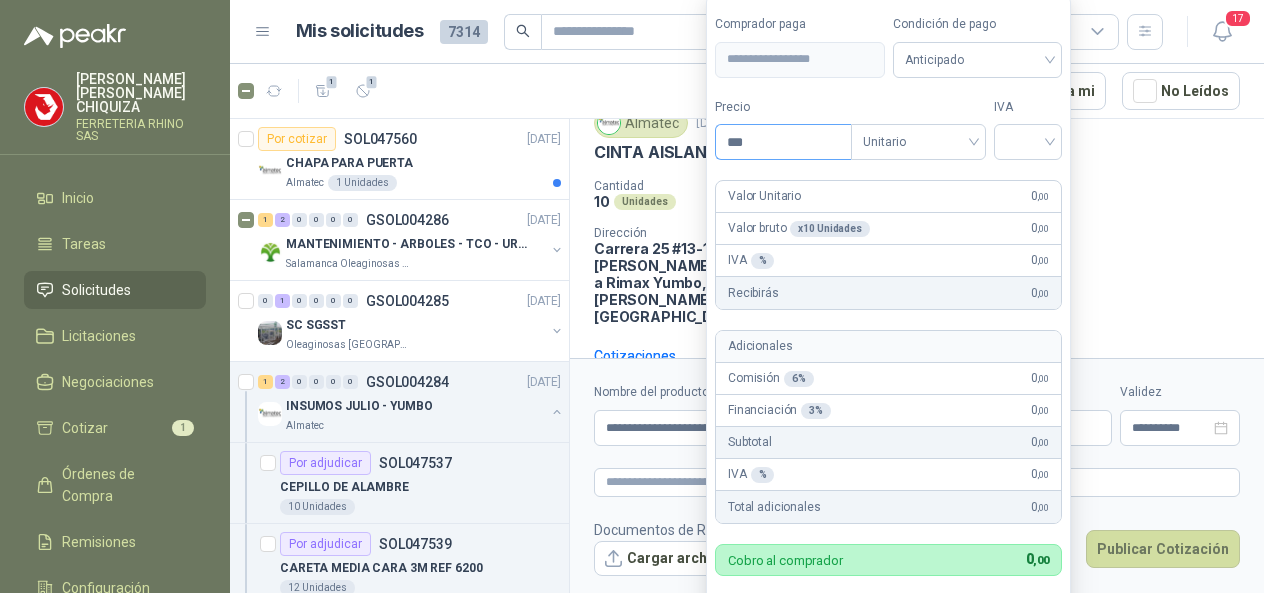 click on "***" at bounding box center (783, 142) 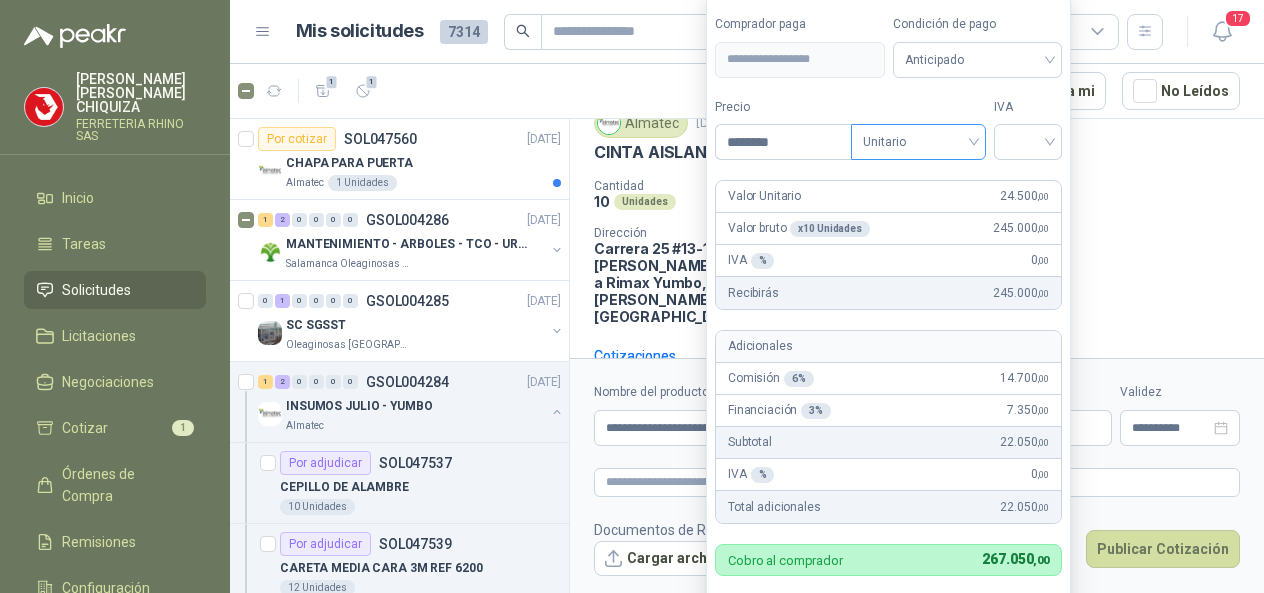 click on "Unitario" at bounding box center (918, 142) 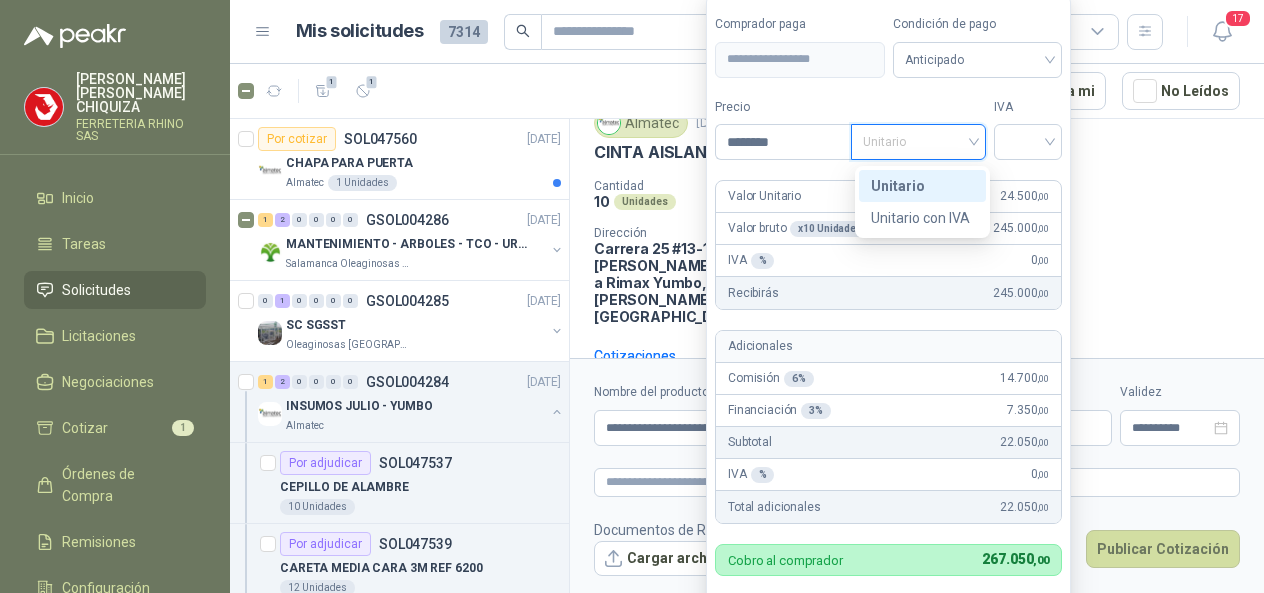 click on "Unitario" at bounding box center [922, 186] 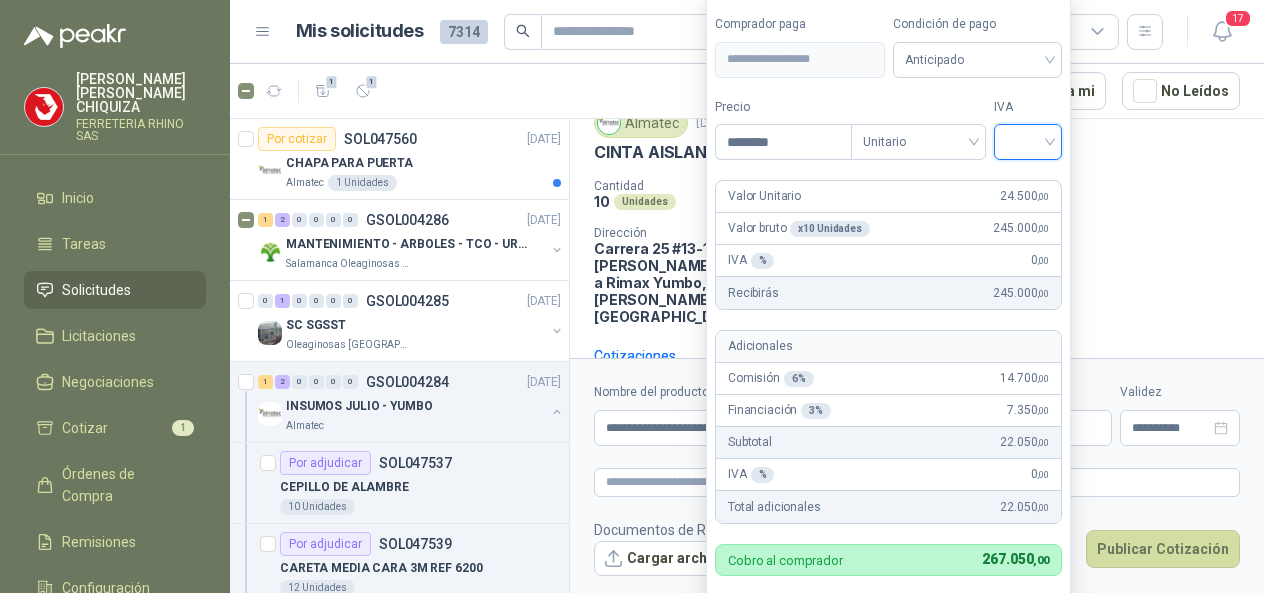 click at bounding box center (1028, 140) 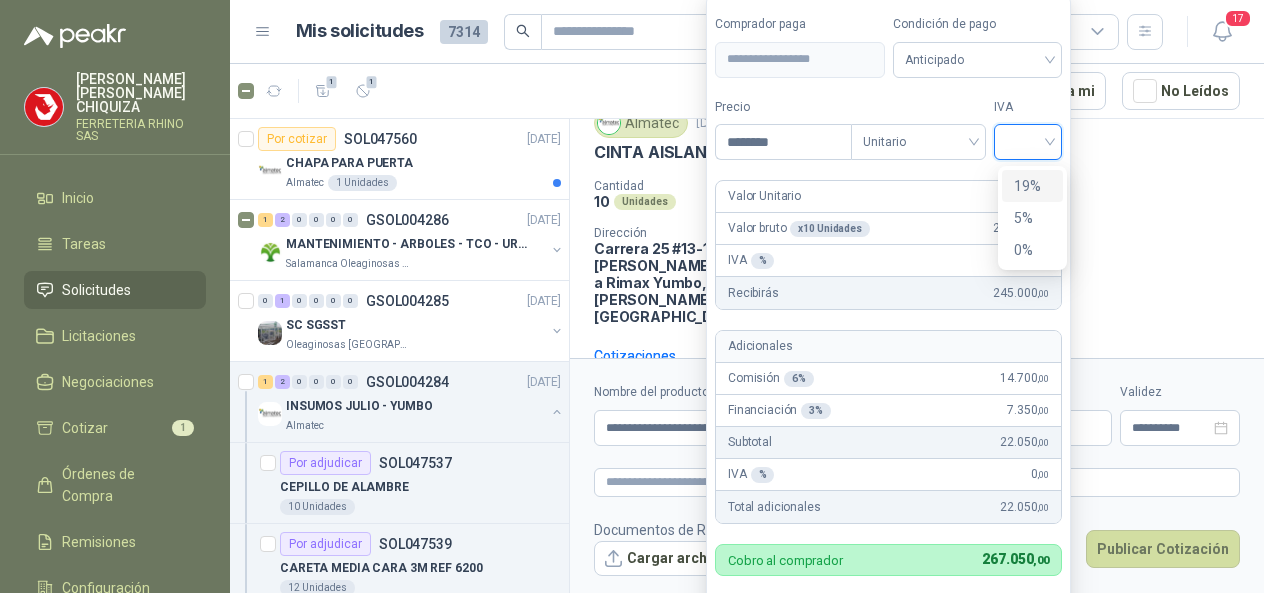 click on "19%" at bounding box center [1032, 186] 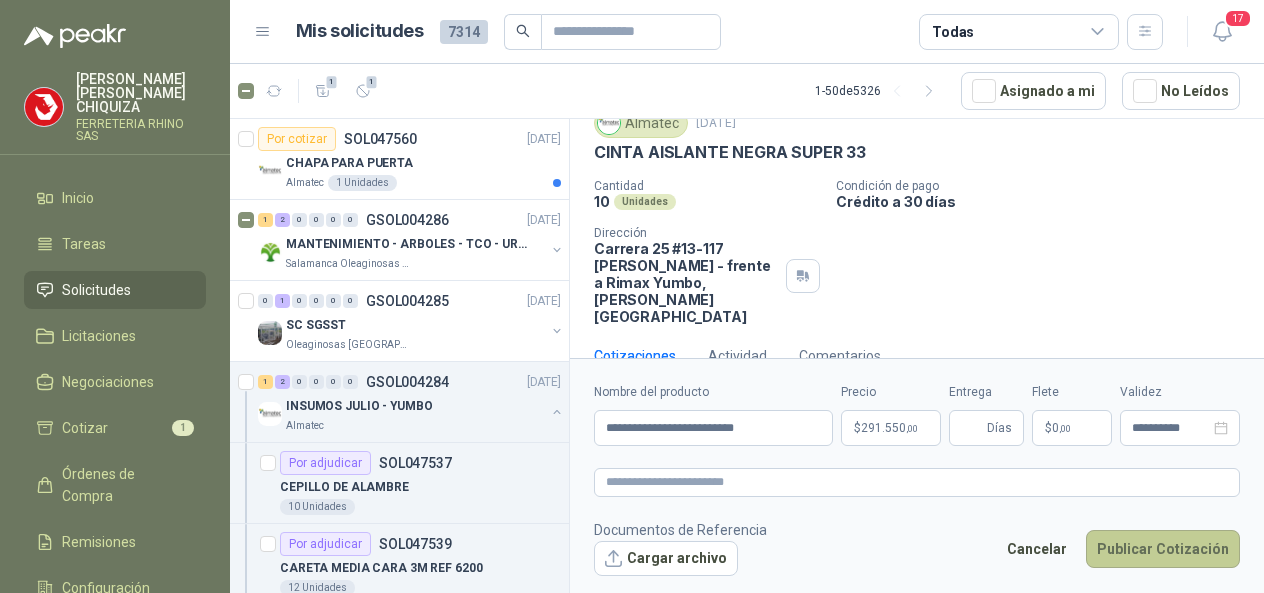 click on "Publicar Cotización" at bounding box center [1163, 549] 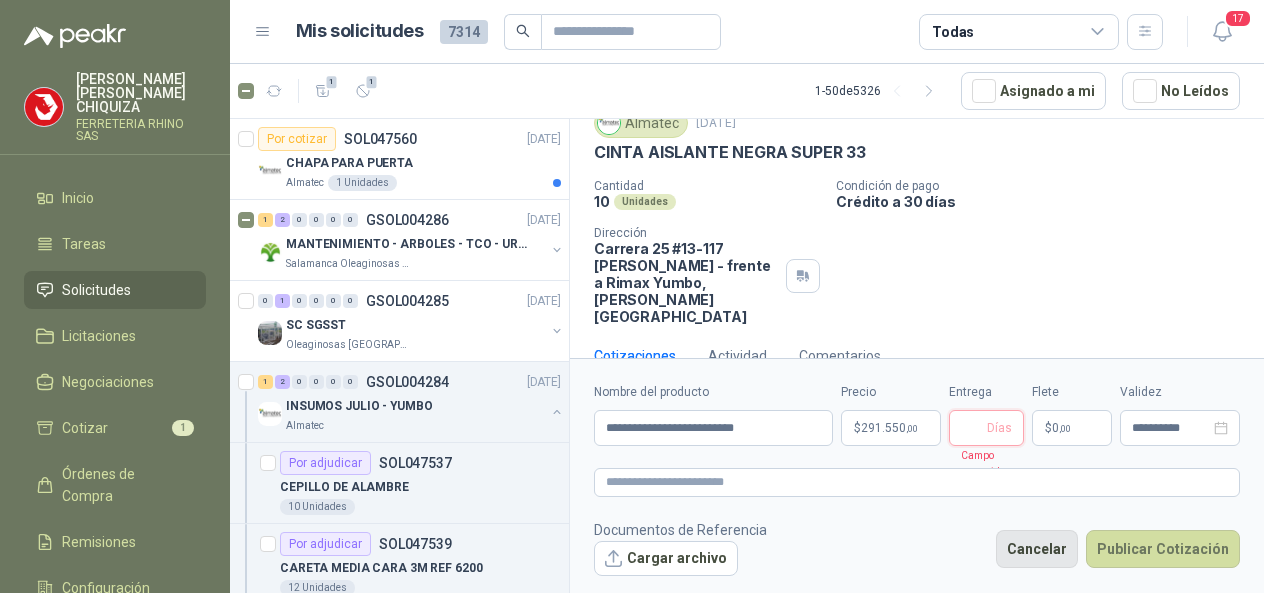 type 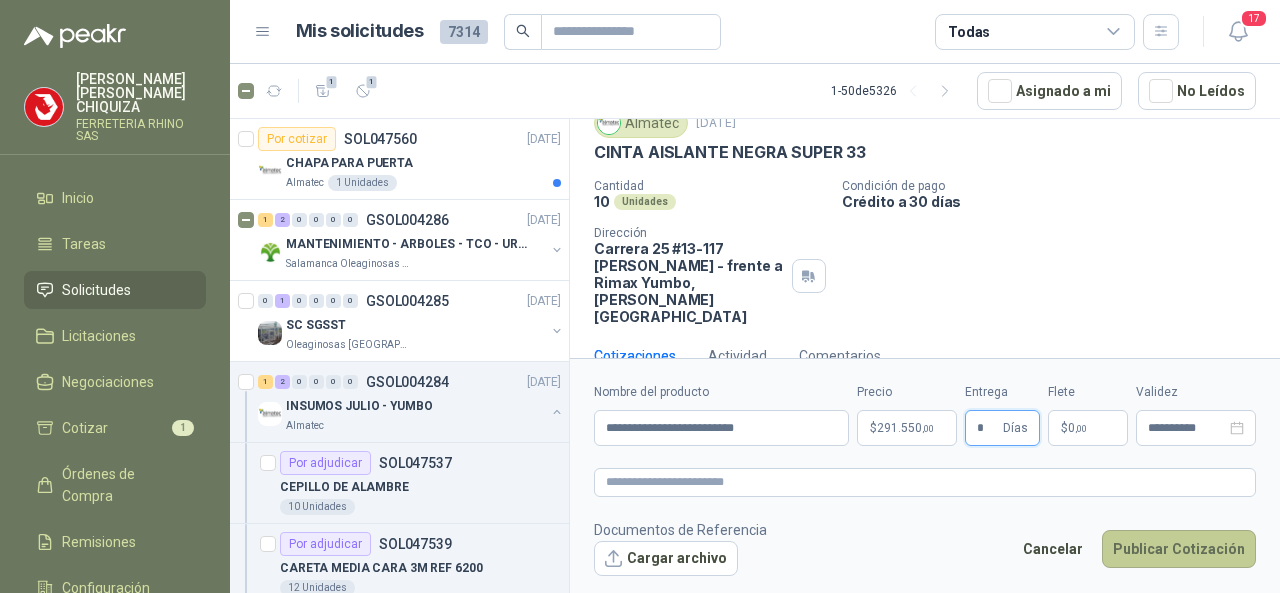 type on "*" 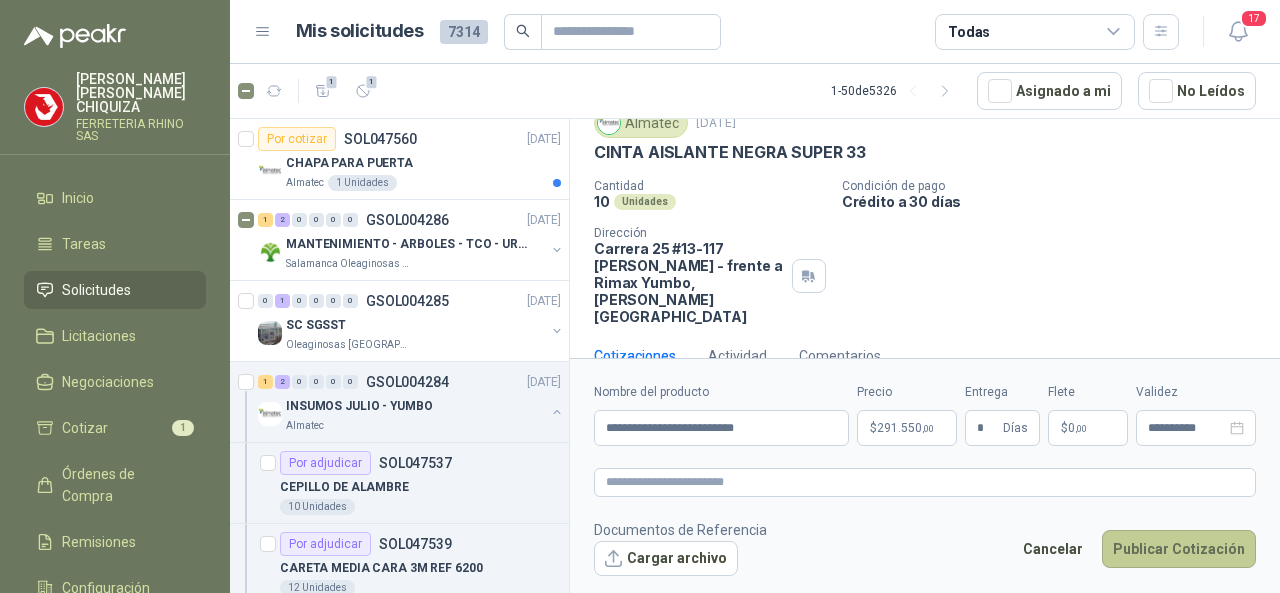 click on "Publicar Cotización" at bounding box center [1179, 549] 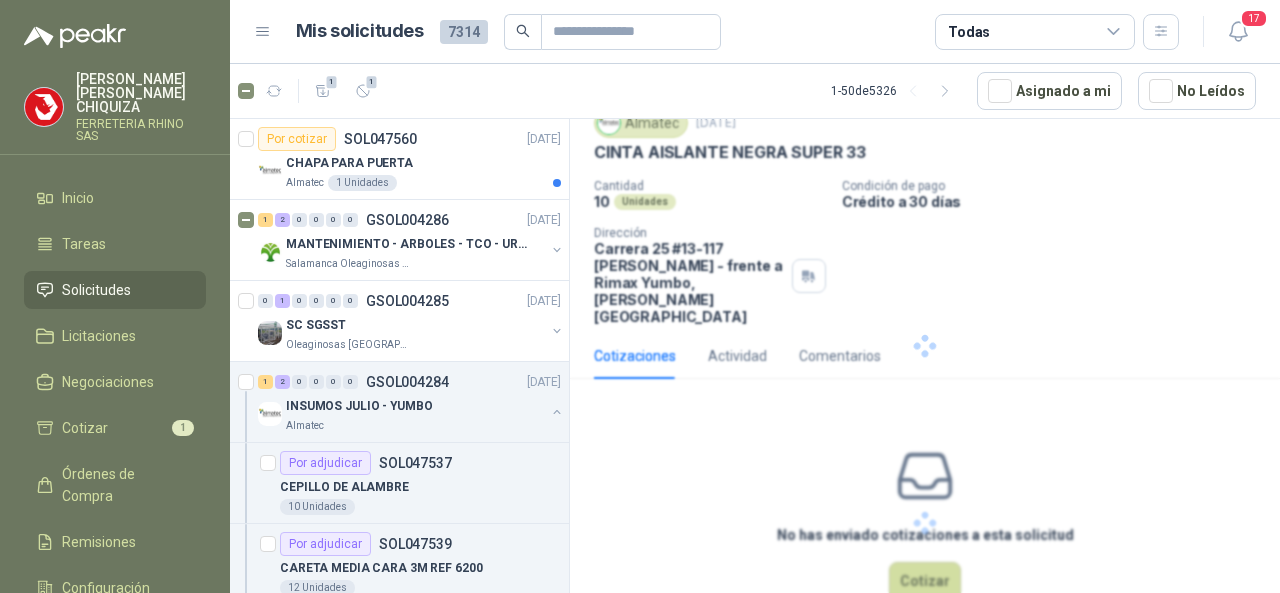 scroll, scrollTop: 0, scrollLeft: 0, axis: both 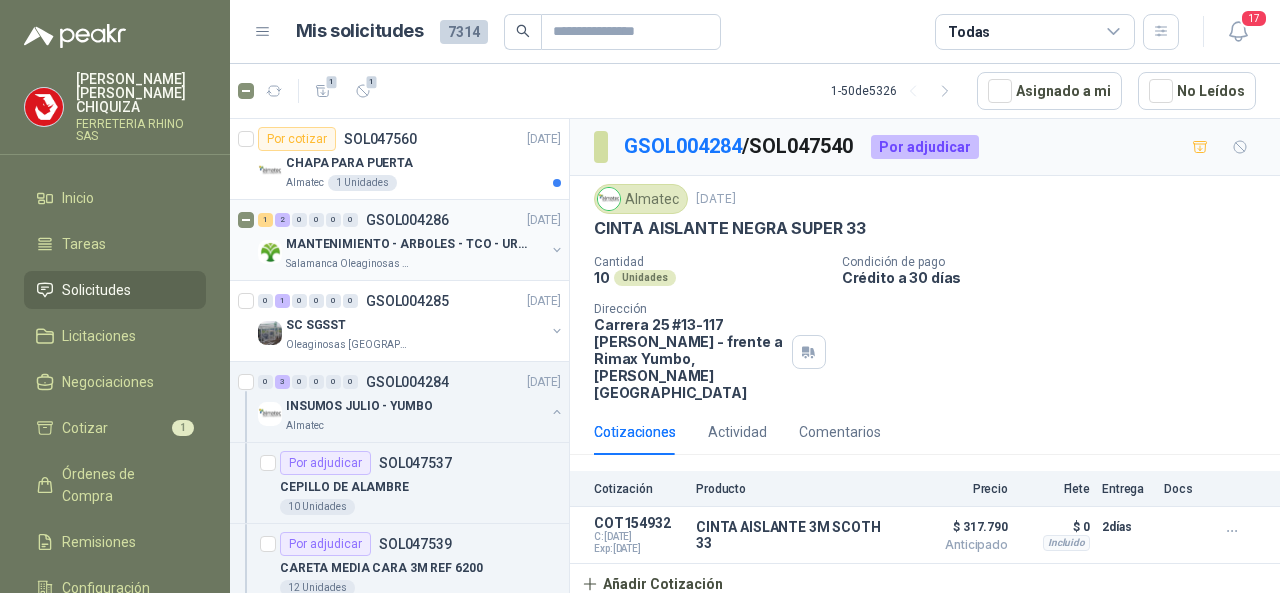 click on "GSOL004286" at bounding box center [407, 220] 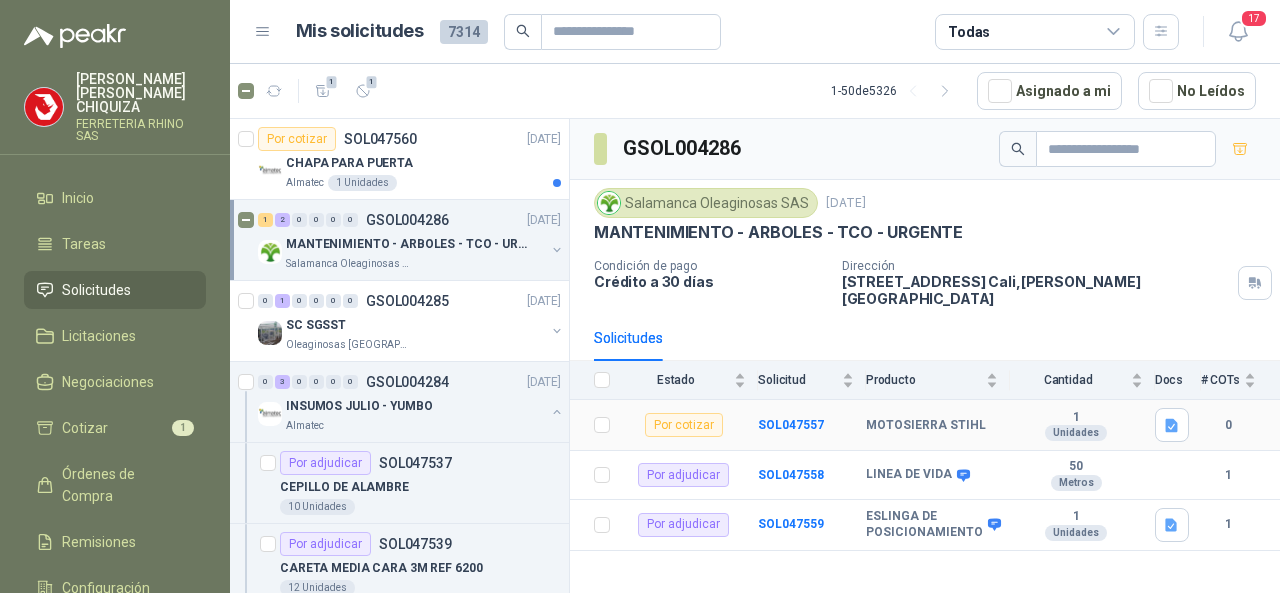 click on "Por cotizar" at bounding box center (684, 425) 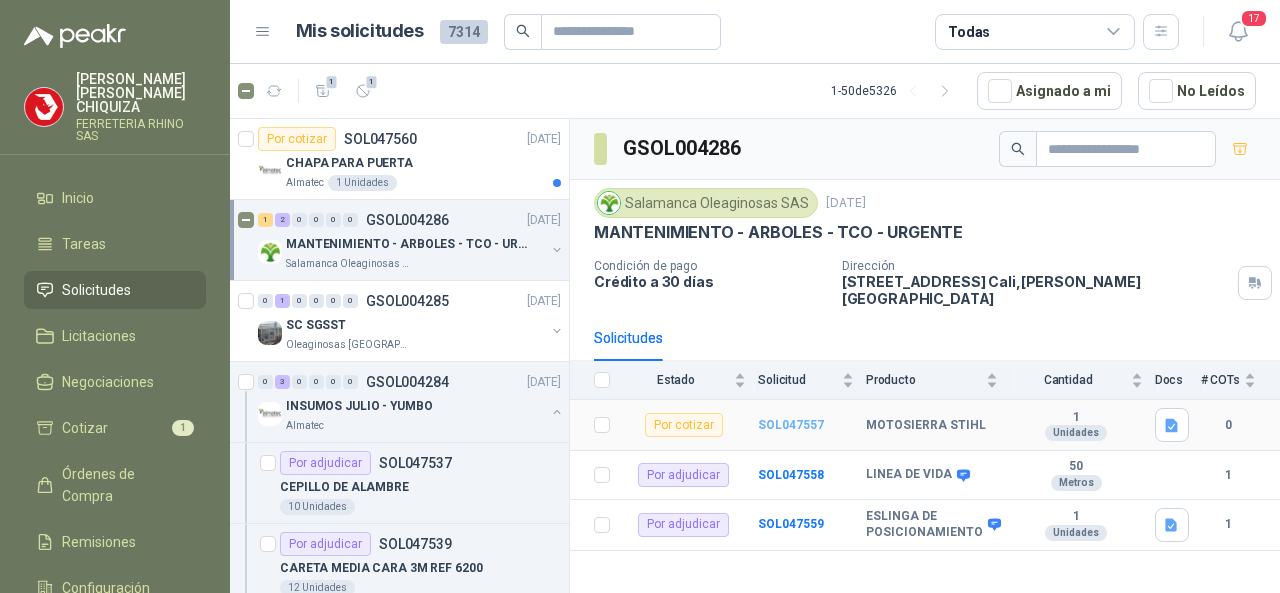 click on "SOL047557" at bounding box center [791, 425] 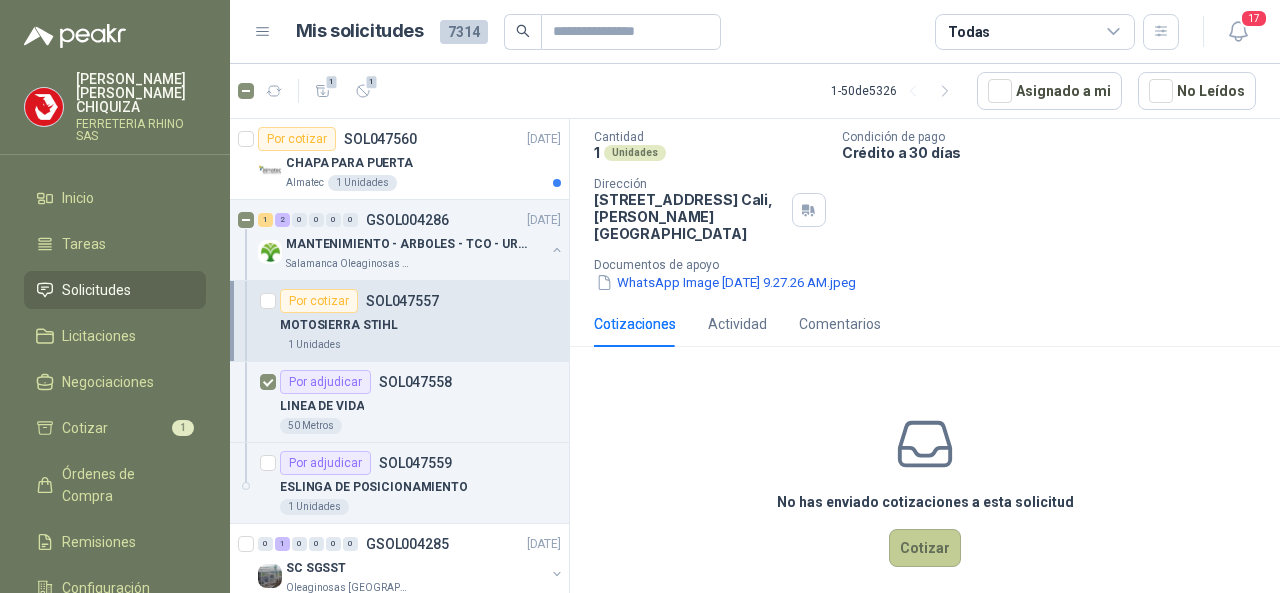 click on "Cotizar" at bounding box center (925, 548) 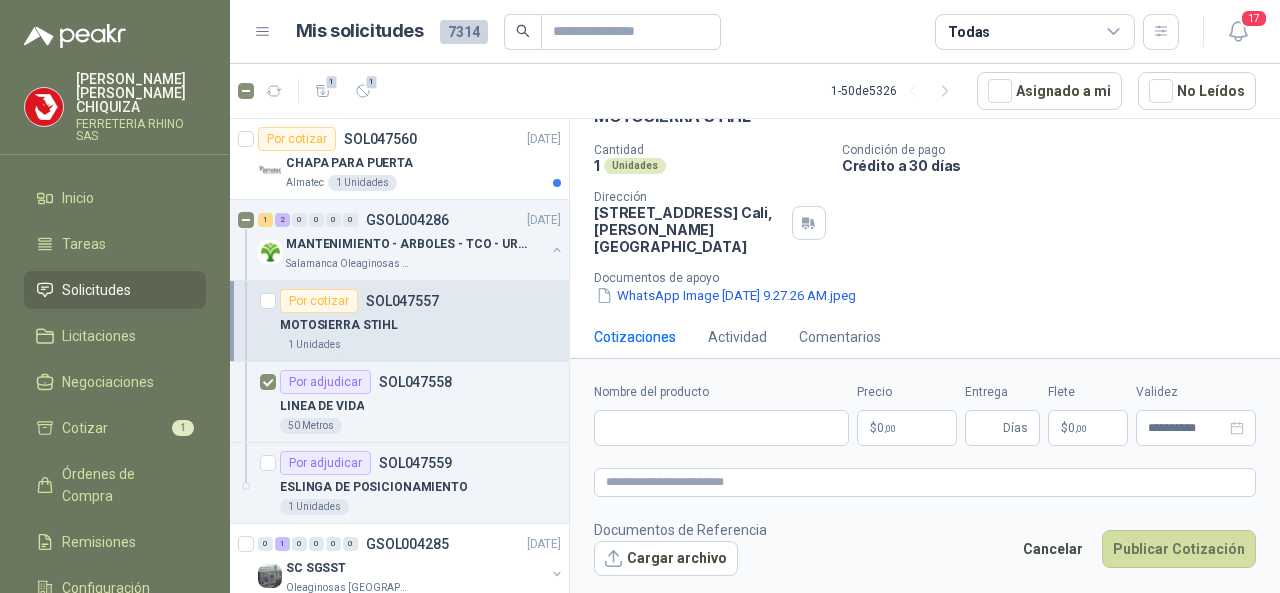 scroll, scrollTop: 111, scrollLeft: 0, axis: vertical 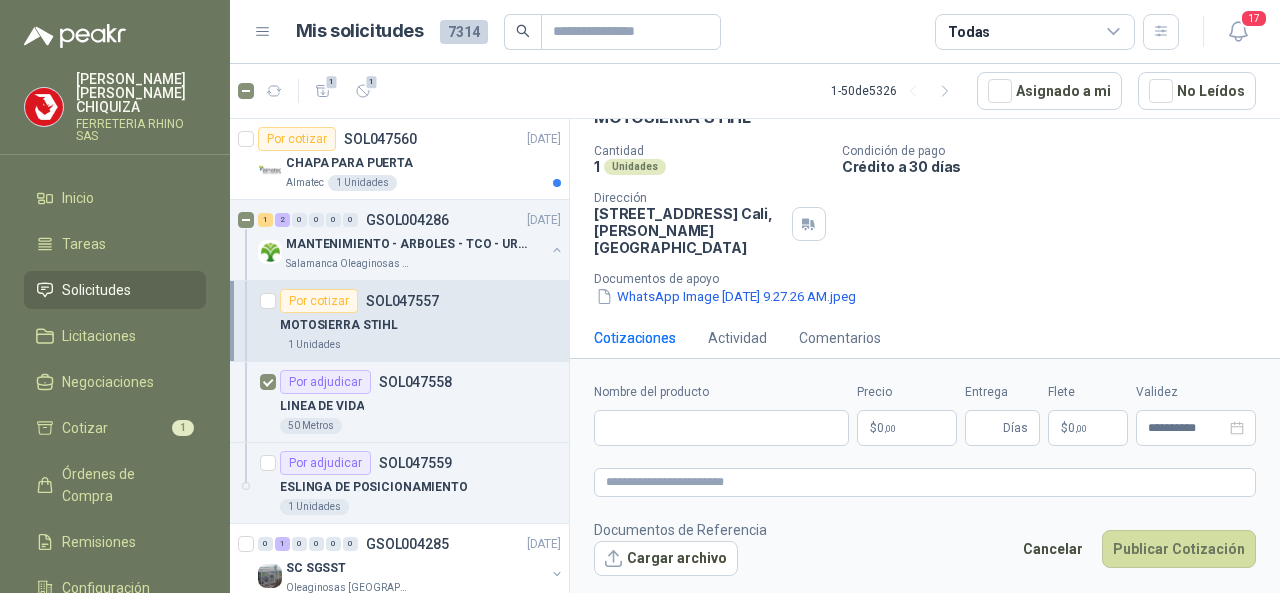 type 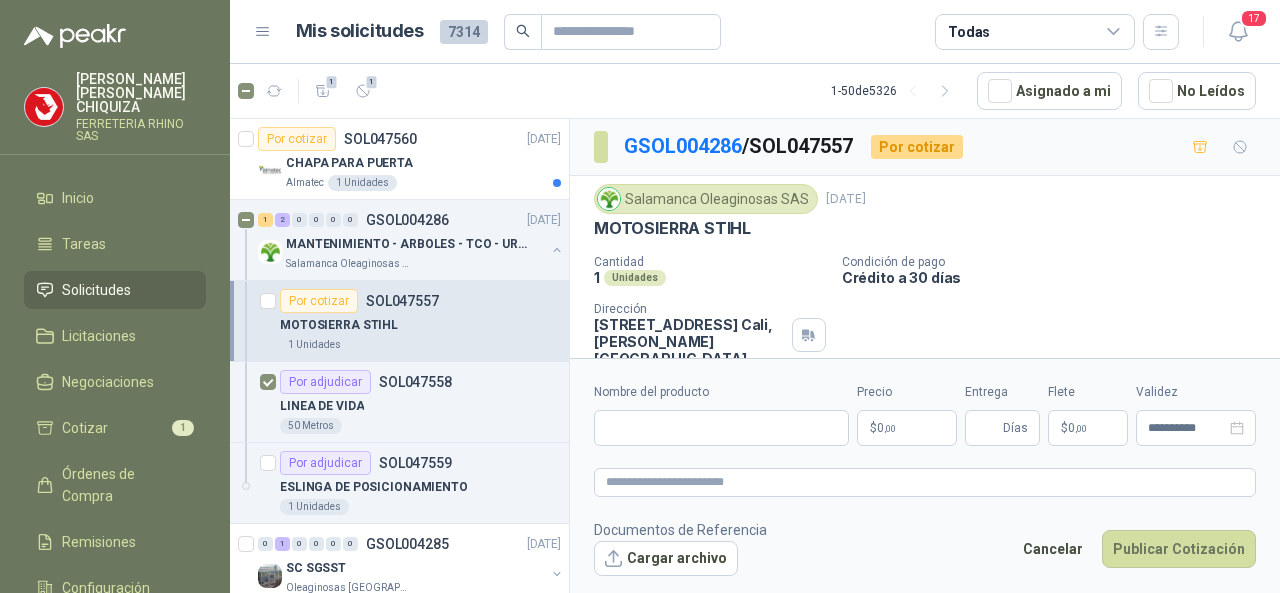 scroll, scrollTop: 111, scrollLeft: 0, axis: vertical 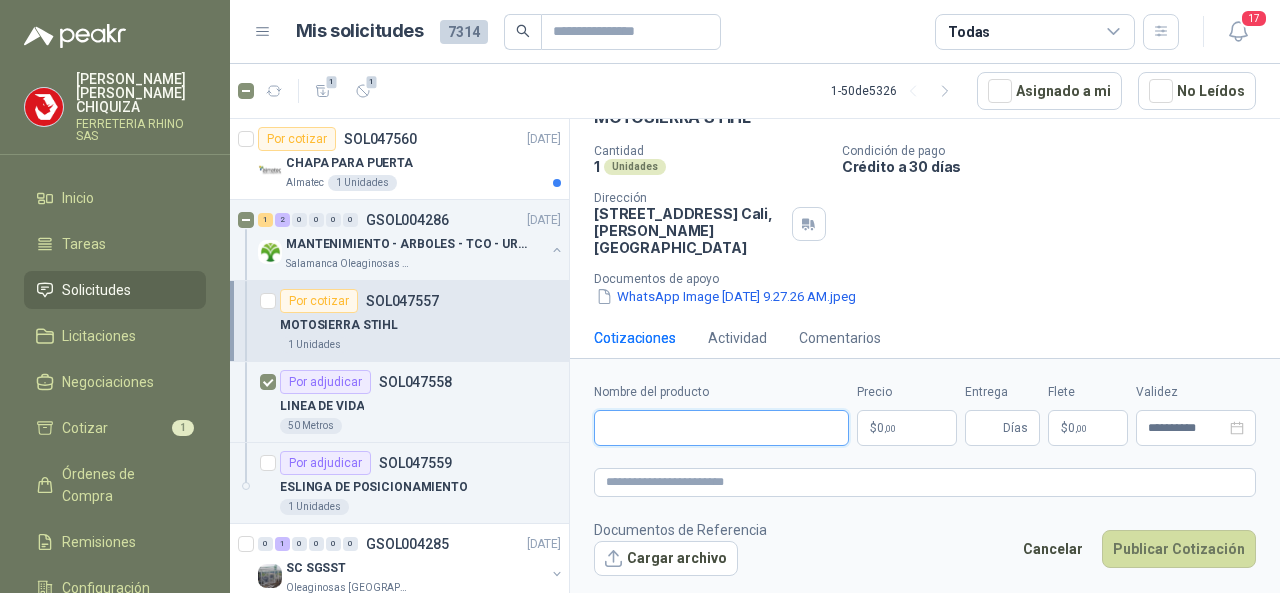 click on "Nombre del producto" at bounding box center [721, 428] 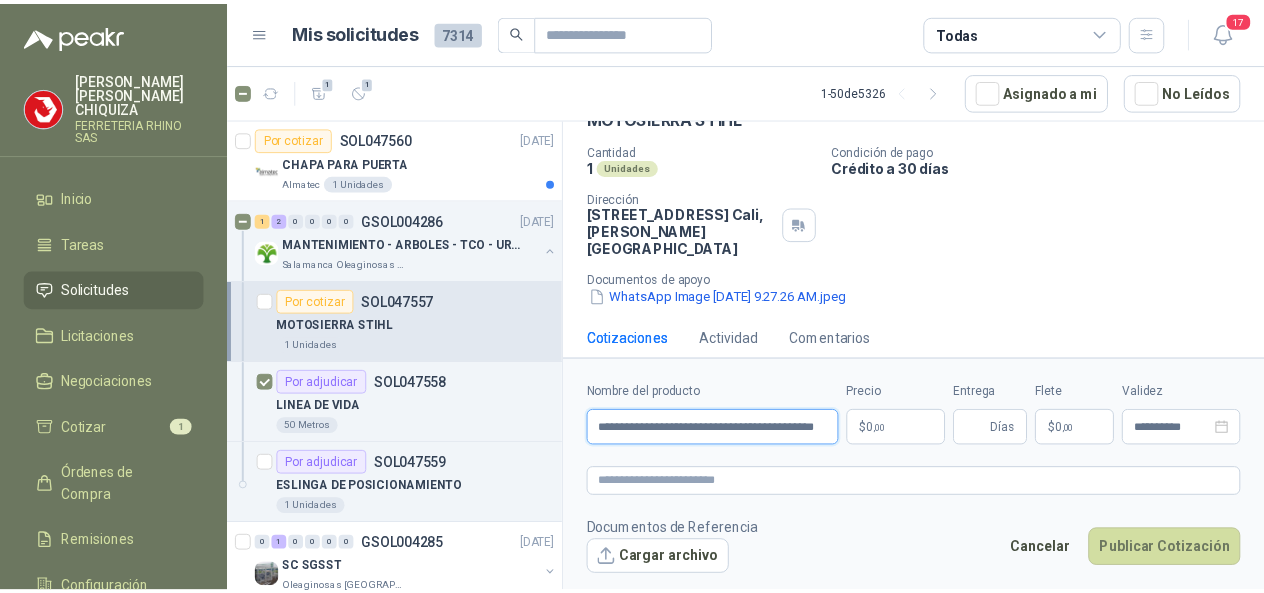 scroll, scrollTop: 0, scrollLeft: 68, axis: horizontal 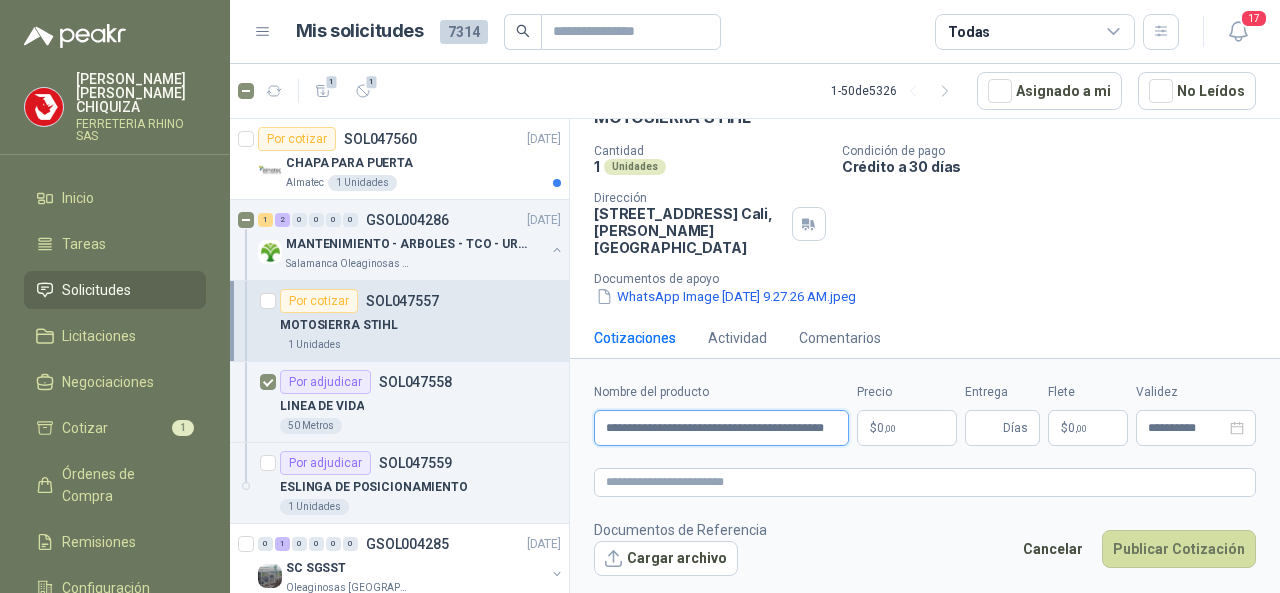 type on "**********" 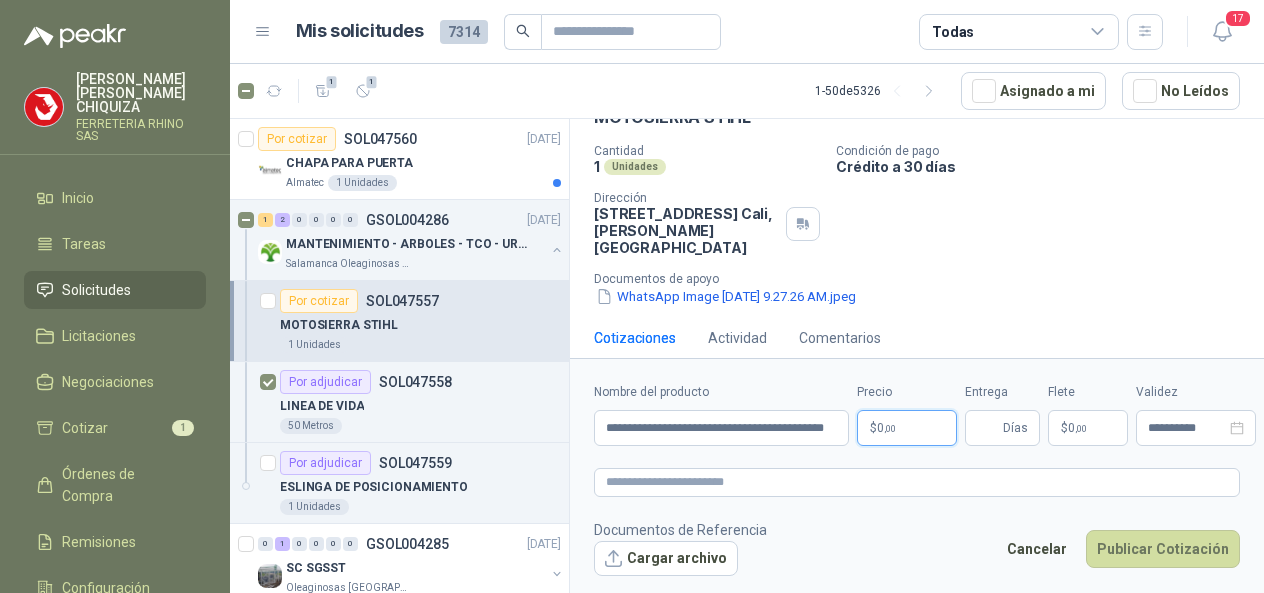 click on "[PERSON_NAME] CHIQUIZA FERRETERIA RHINO SAS   Inicio   Tareas   Solicitudes   Licitaciones   Negociaciones   Cotizar 1   Órdenes de Compra   Remisiones   Configuración   Manuales y ayuda Mis solicitudes 7314 Todas 17 1 1 1 - 50  de  5326 Asignado a mi No Leídos Por cotizar SOL047560 [DATE]   [PERSON_NAME] PARA PUERTA Almatec 1   Unidades 1   2   0   0   0   0   GSOL004286 [DATE]   MANTENIMIENTO - ARBOLES  - TCO - URGENTE Salamanca Oleaginosas SAS   Por cotizar SOL047557 MOTOSIERRA STIHL 1   Unidades Por adjudicar SOL047558 LINEA DE VIDA 50   Metros Por adjudicar SOL047559 ESLINGA  DE POSICIONAMIENTO 1   Unidades 0   1   0   0   0   0   GSOL004285 [DATE]   SC SGSST Oleaginosas San [PERSON_NAME]   0   3   0   0   0   0   GSOL004284 [DATE]   INSUMOS [PERSON_NAME] - YUMBO Almatec   Por adjudicar SOL047537 CEPILLO DE ALAMBRE 10   Unidades Por adjudicar SOL047539 CARETA MEDIA CARA 3M REF 6200 12   Unidades Por adjudicar SOL047540 CINTA AISLANTE NEGRA SUPER 33 10   Unidades 2   0   0   0   0   0   GSOL004283 [DATE]" at bounding box center (632, 296) 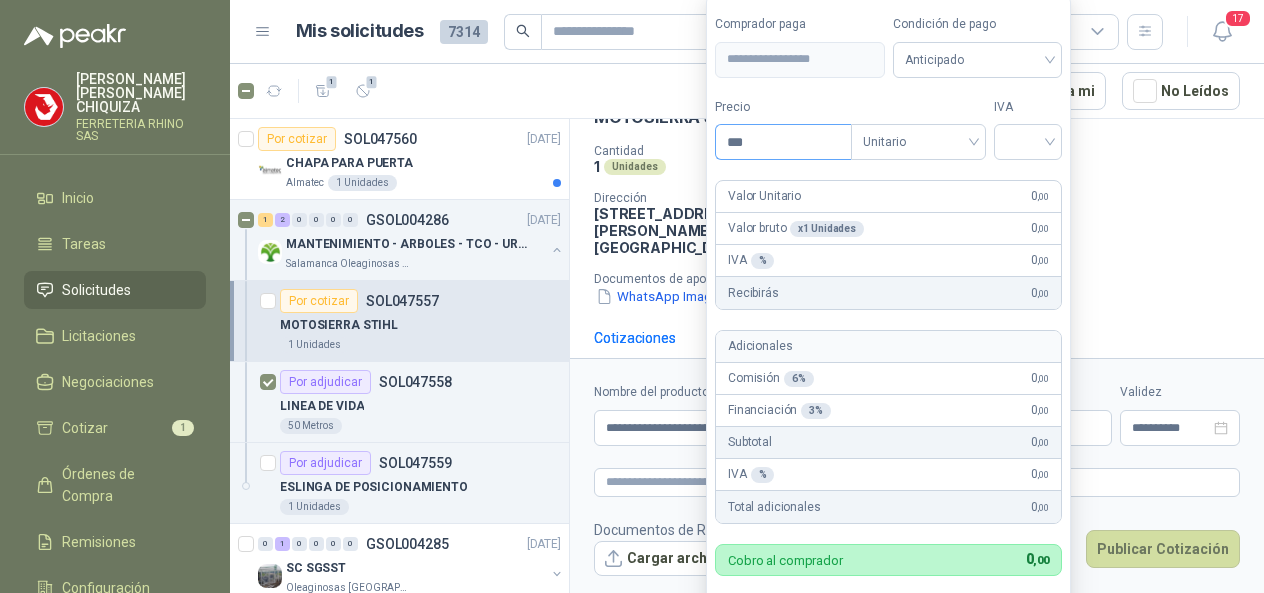 click on "***" at bounding box center [783, 142] 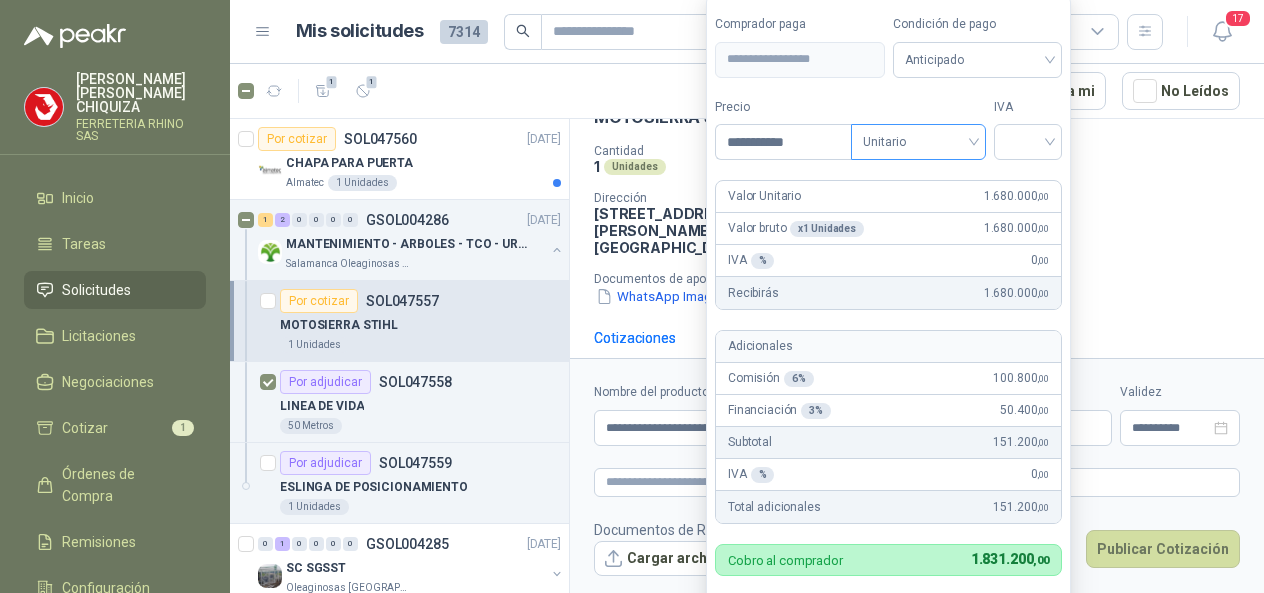 click on "Unitario" at bounding box center [918, 142] 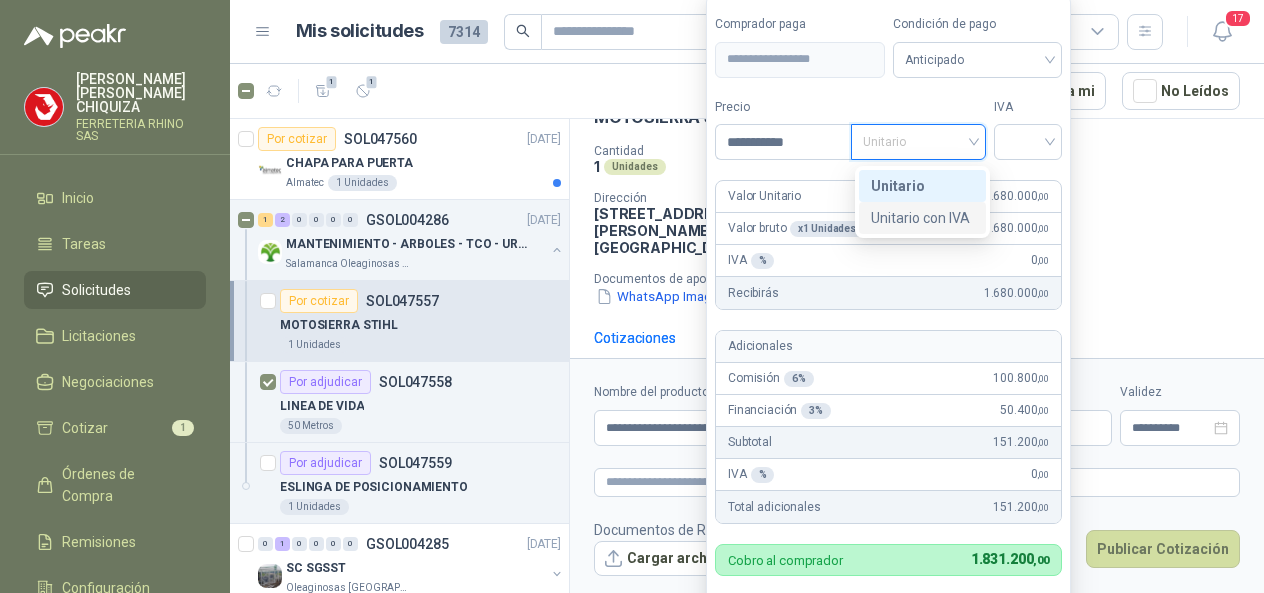 click on "Unitario con IVA" at bounding box center (922, 218) 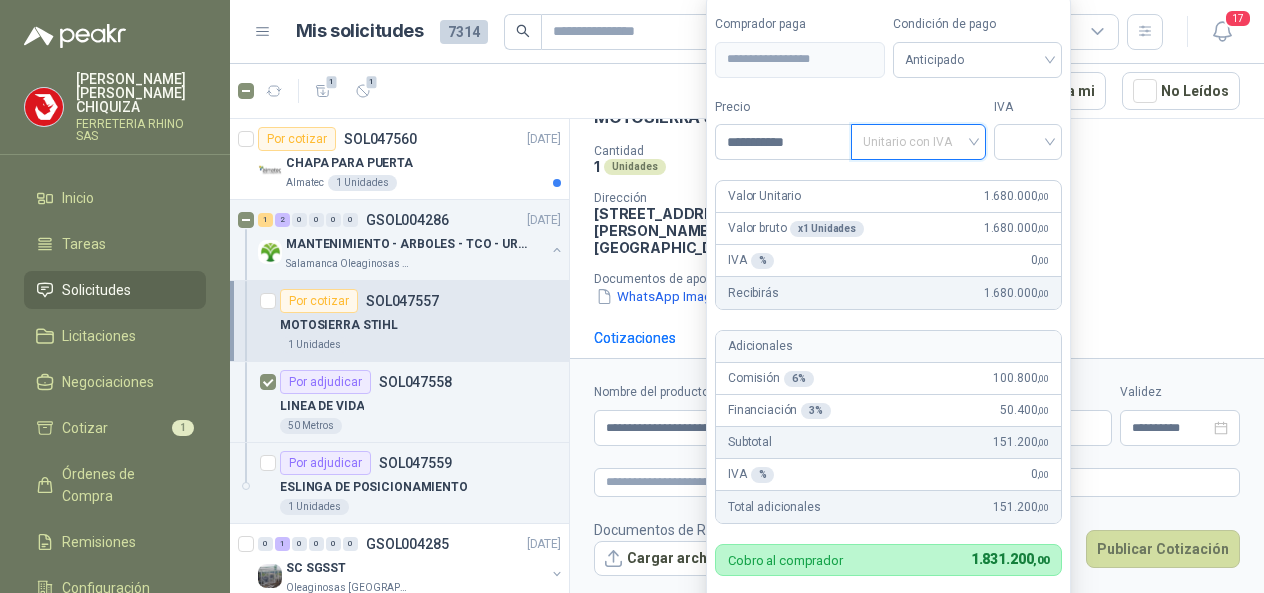 click on "Unitario con IVA" at bounding box center [918, 142] 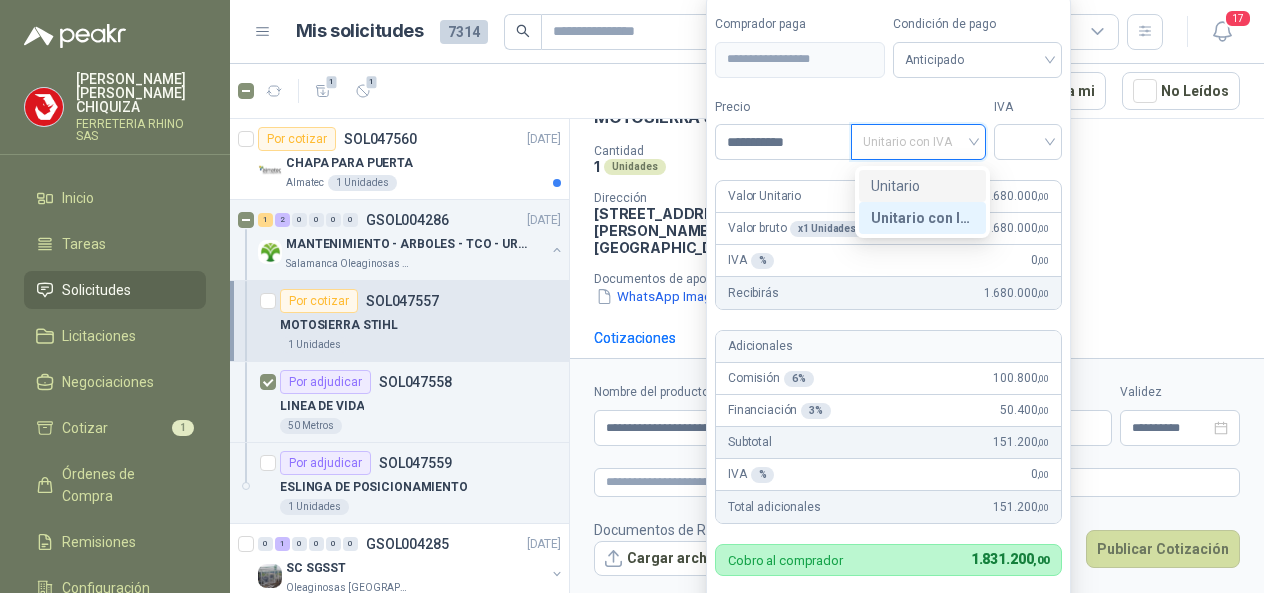 click on "Unitario" at bounding box center (922, 186) 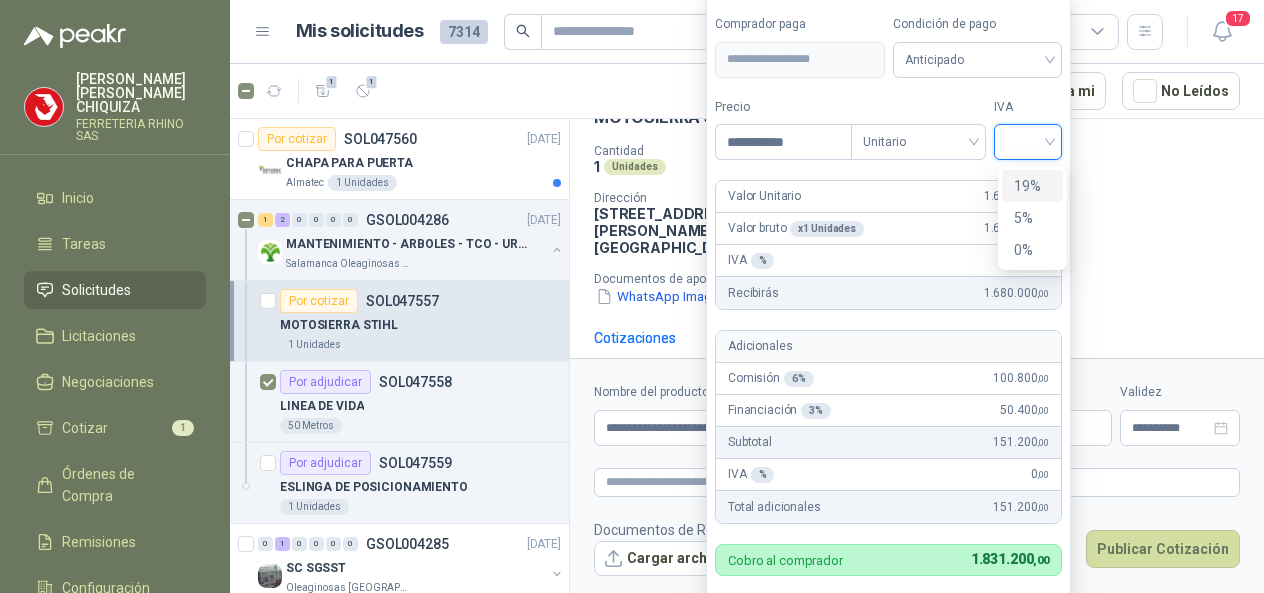 click at bounding box center [1028, 140] 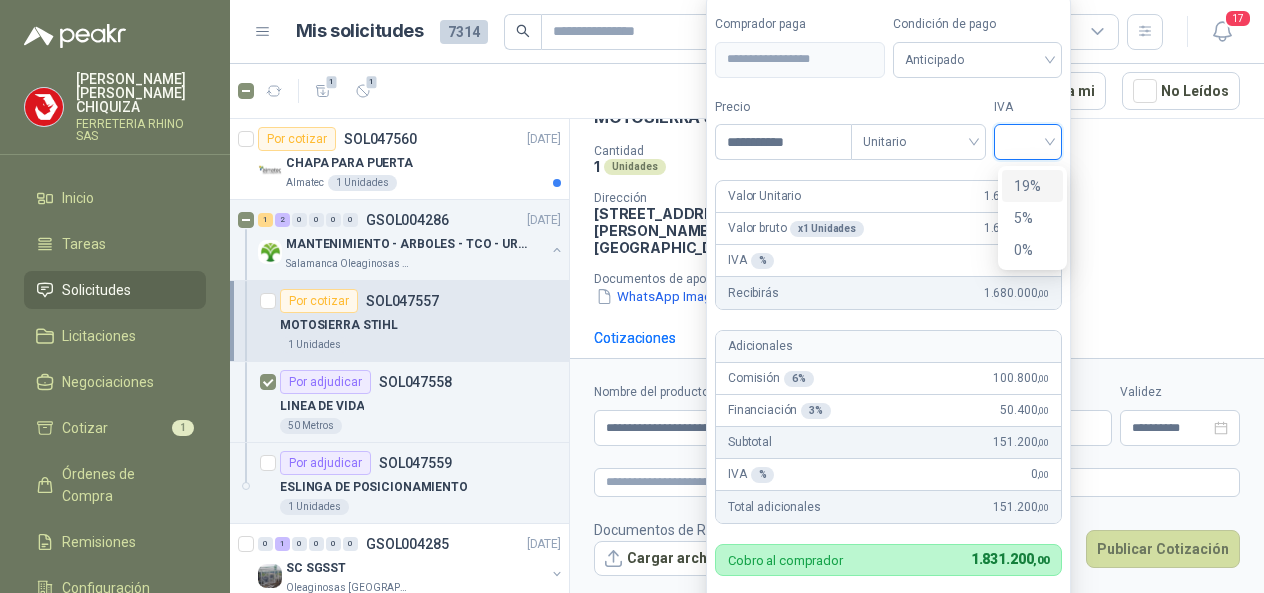 click on "19%" at bounding box center [1032, 186] 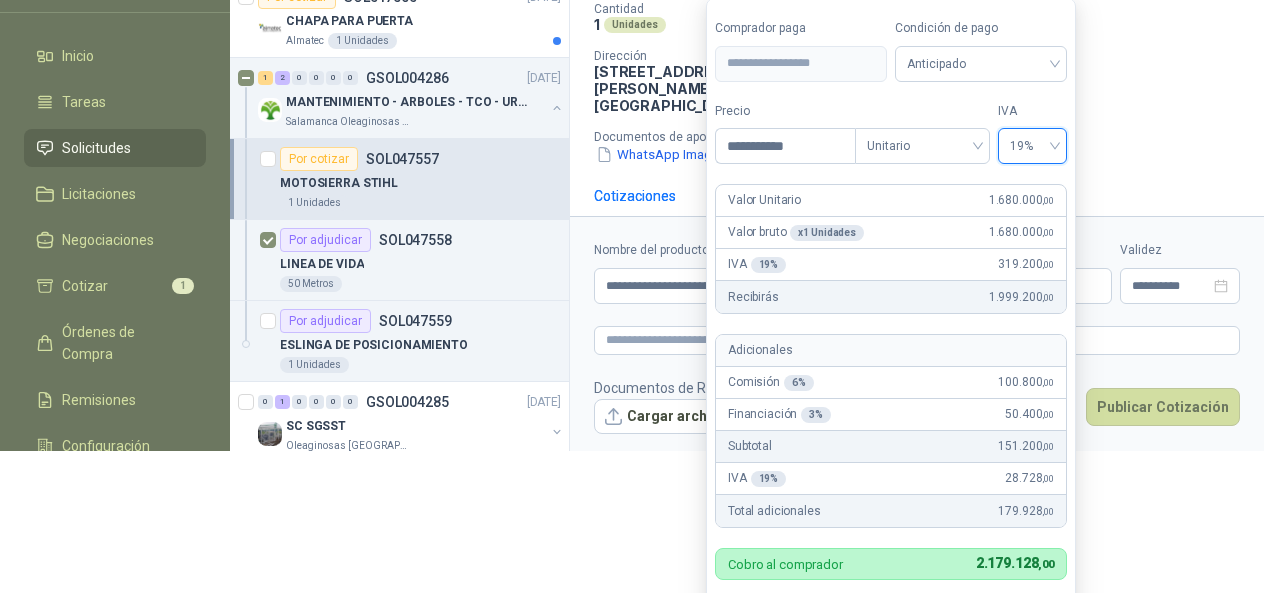 scroll, scrollTop: 146, scrollLeft: 0, axis: vertical 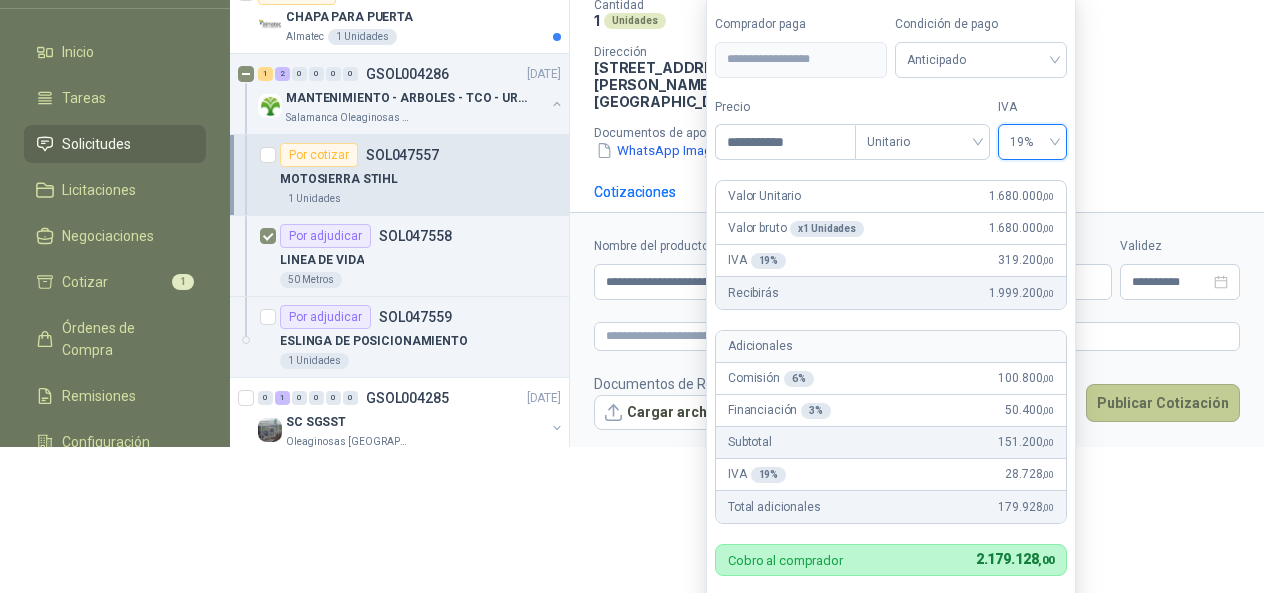 click on "Publicar Cotización" at bounding box center [1163, 403] 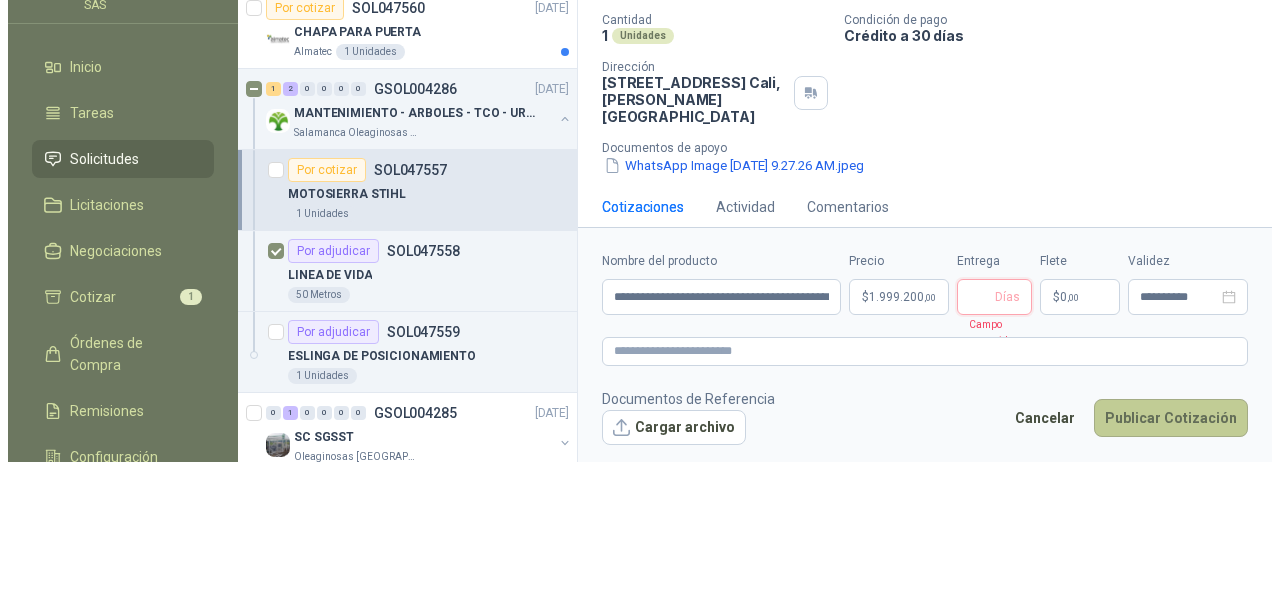scroll, scrollTop: 0, scrollLeft: 0, axis: both 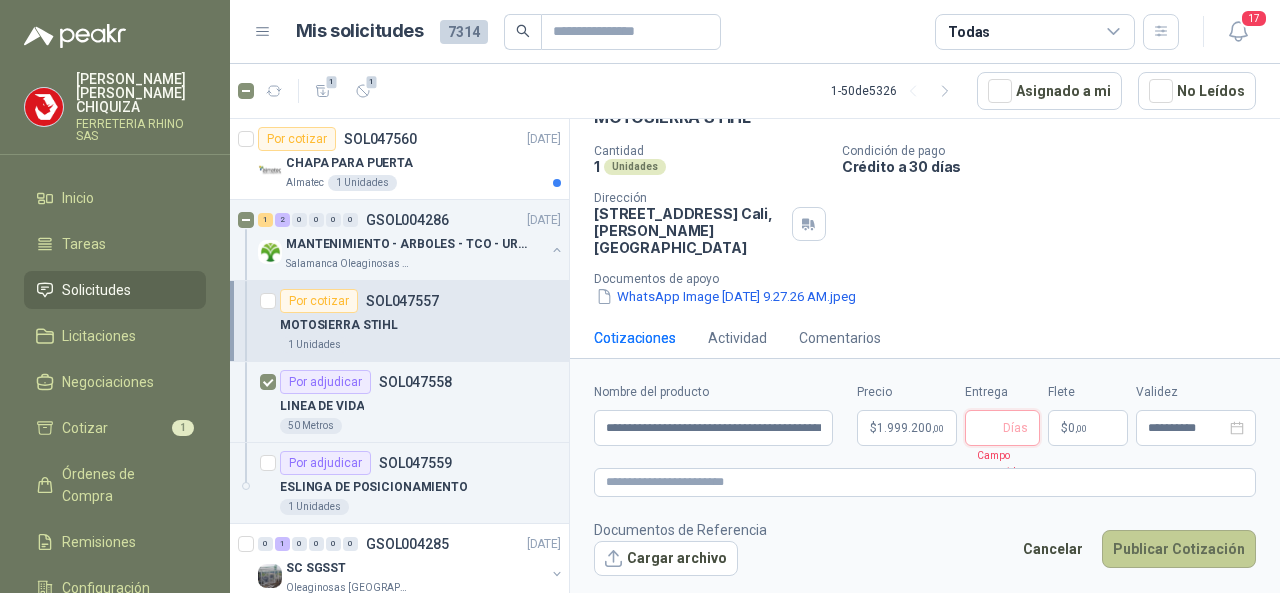 type 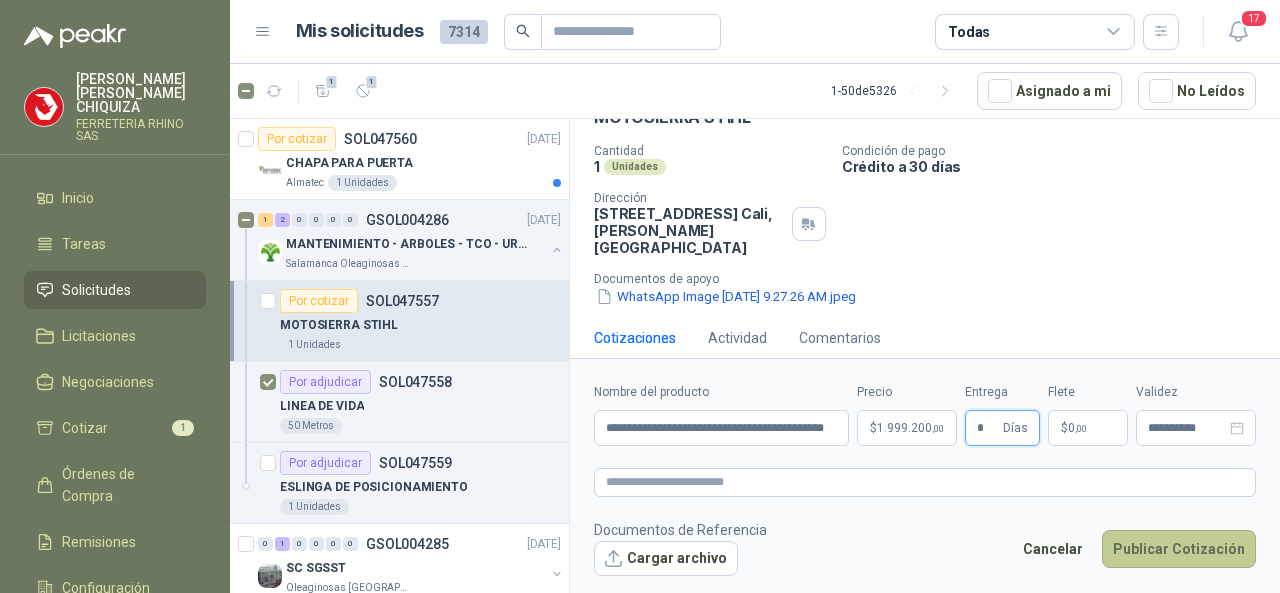 type on "*" 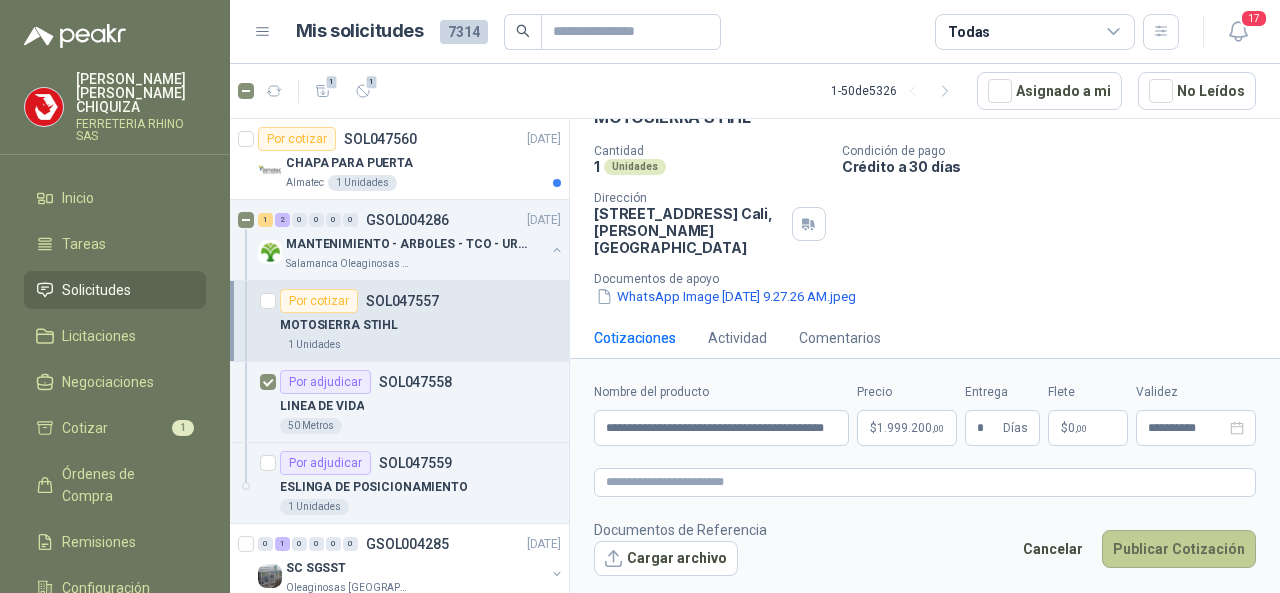 click on "Publicar Cotización" at bounding box center (1179, 549) 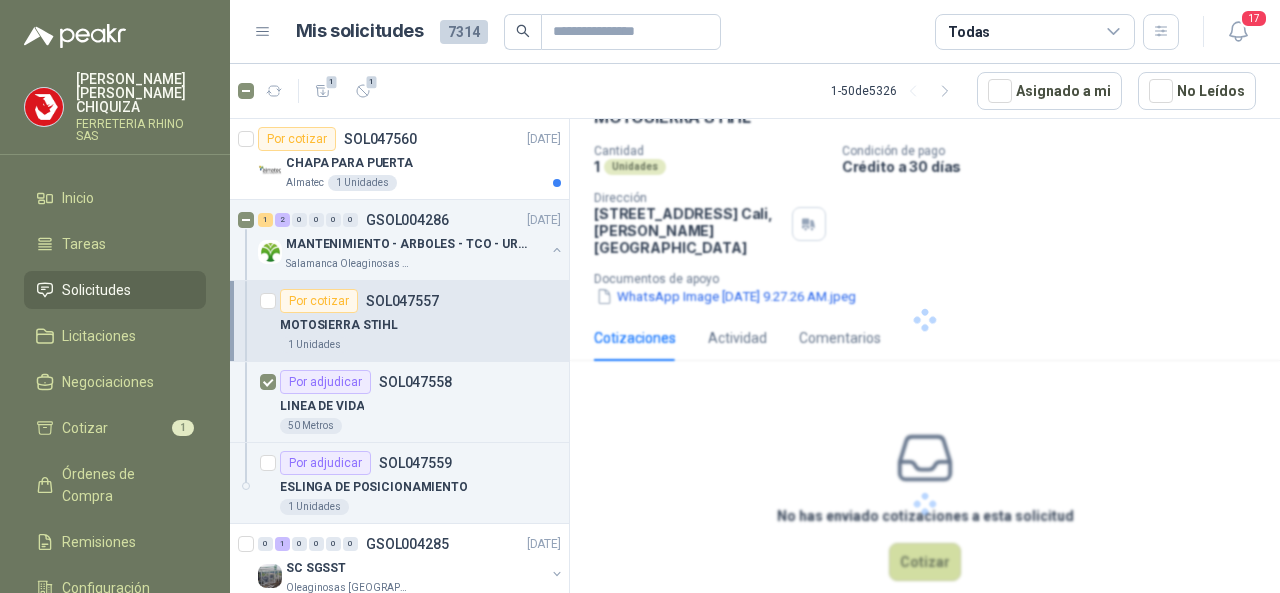 scroll, scrollTop: 12, scrollLeft: 0, axis: vertical 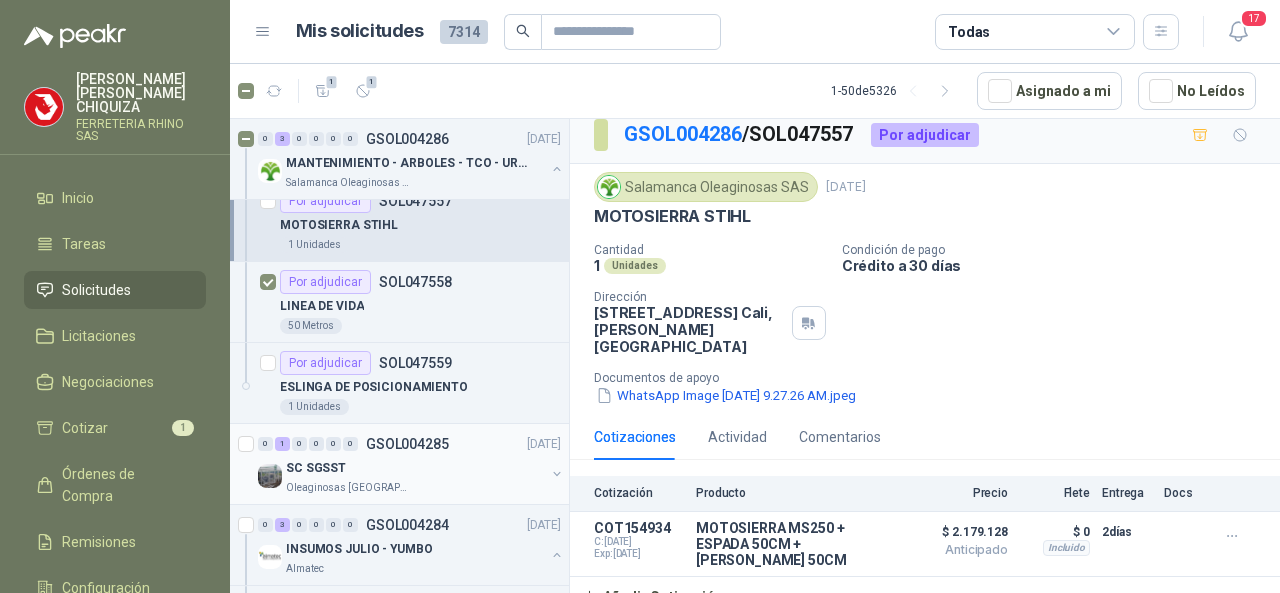 click on "GSOL004285" at bounding box center (407, 444) 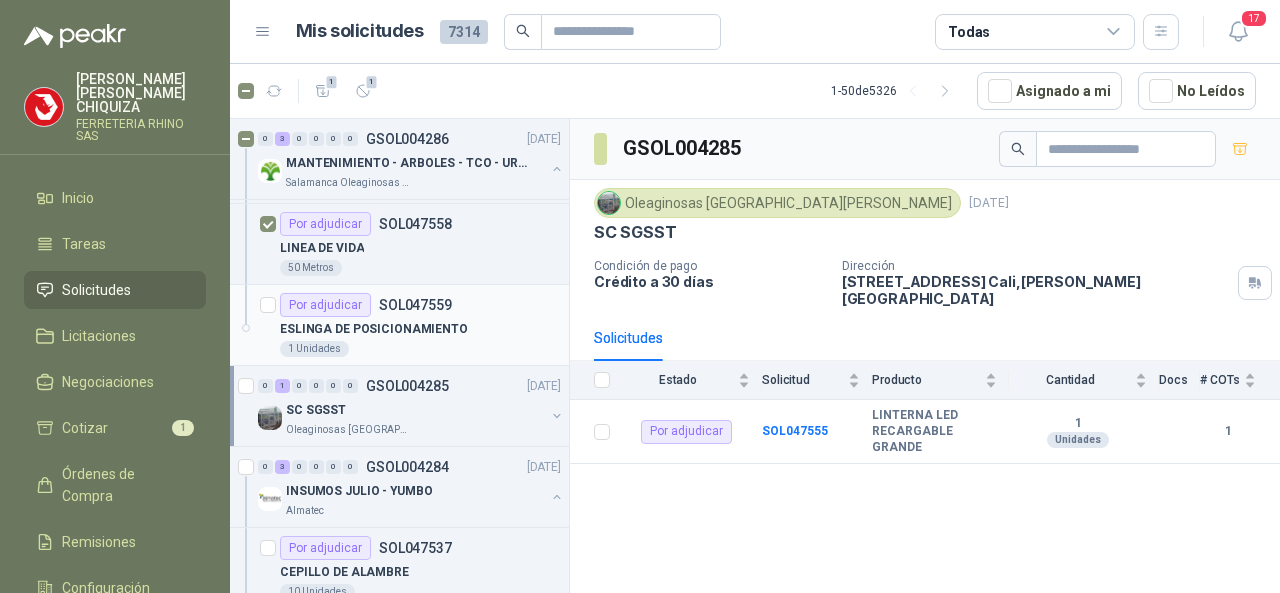 scroll, scrollTop: 200, scrollLeft: 0, axis: vertical 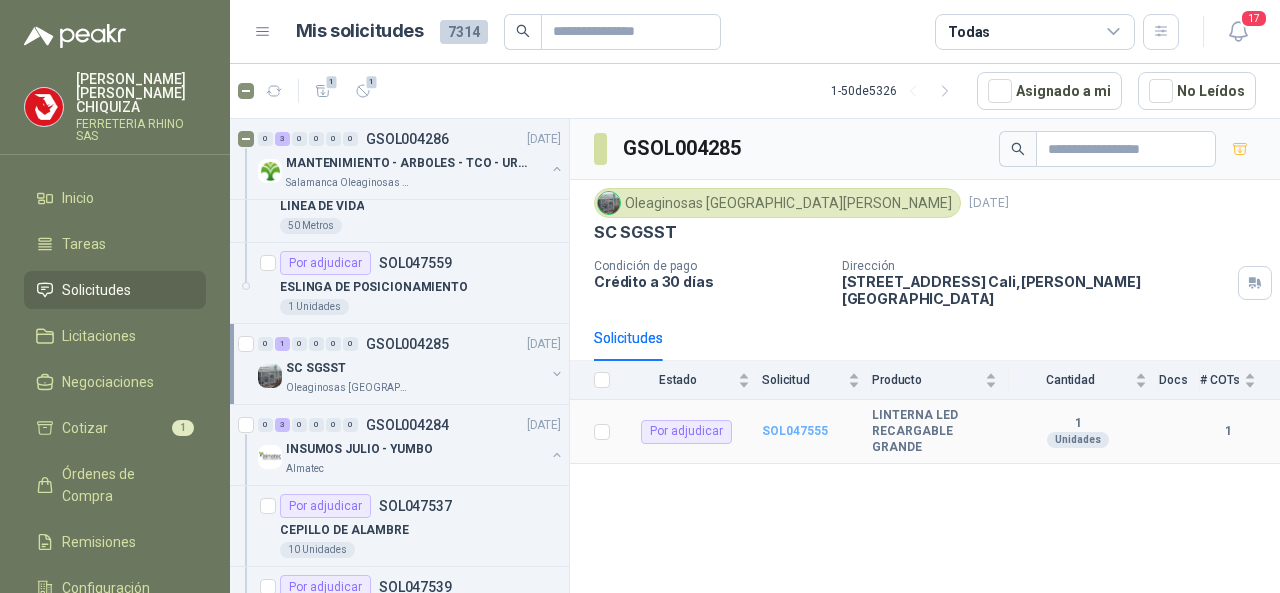 click on "SOL047555" at bounding box center (795, 431) 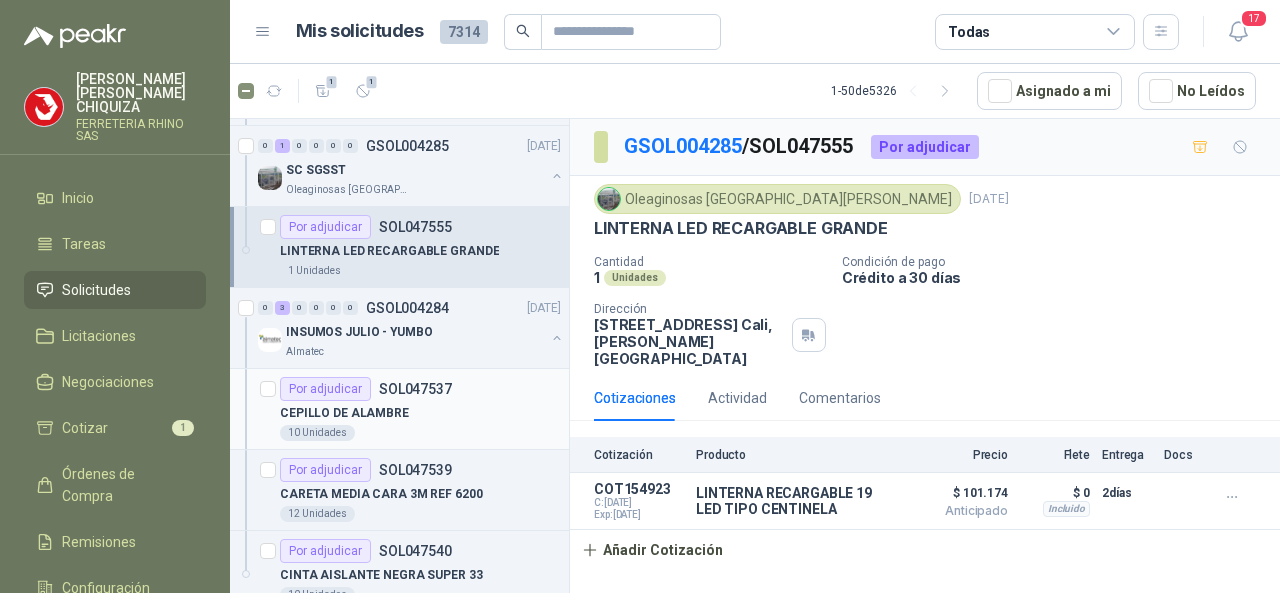 scroll, scrollTop: 400, scrollLeft: 0, axis: vertical 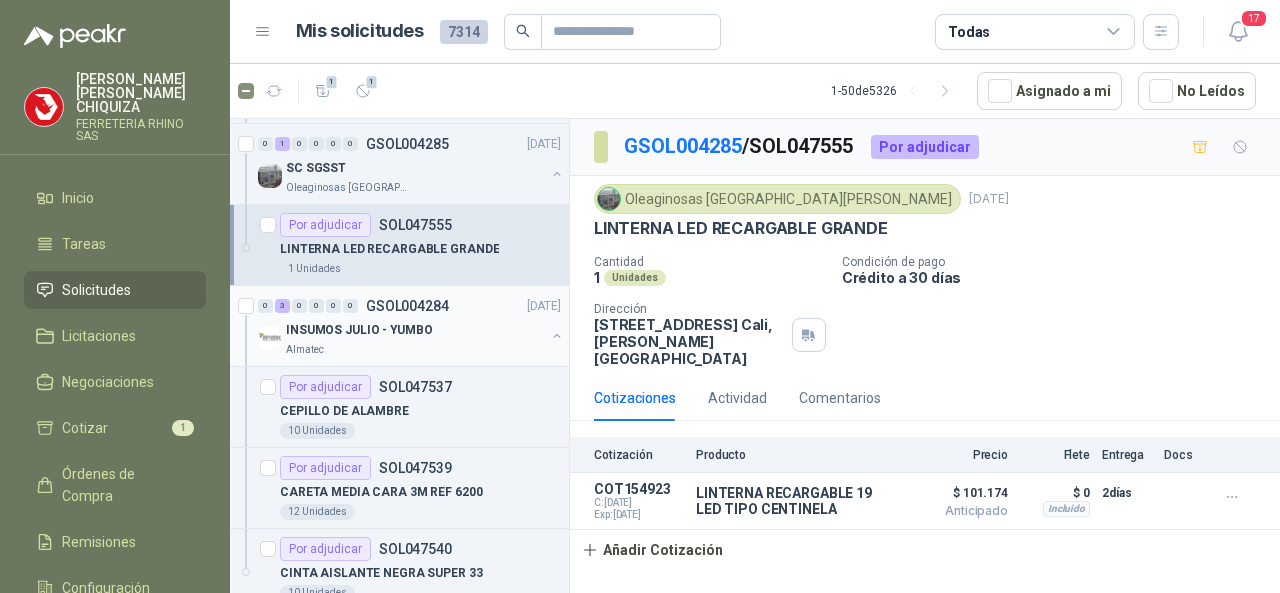 click on "GSOL004284" at bounding box center (407, 306) 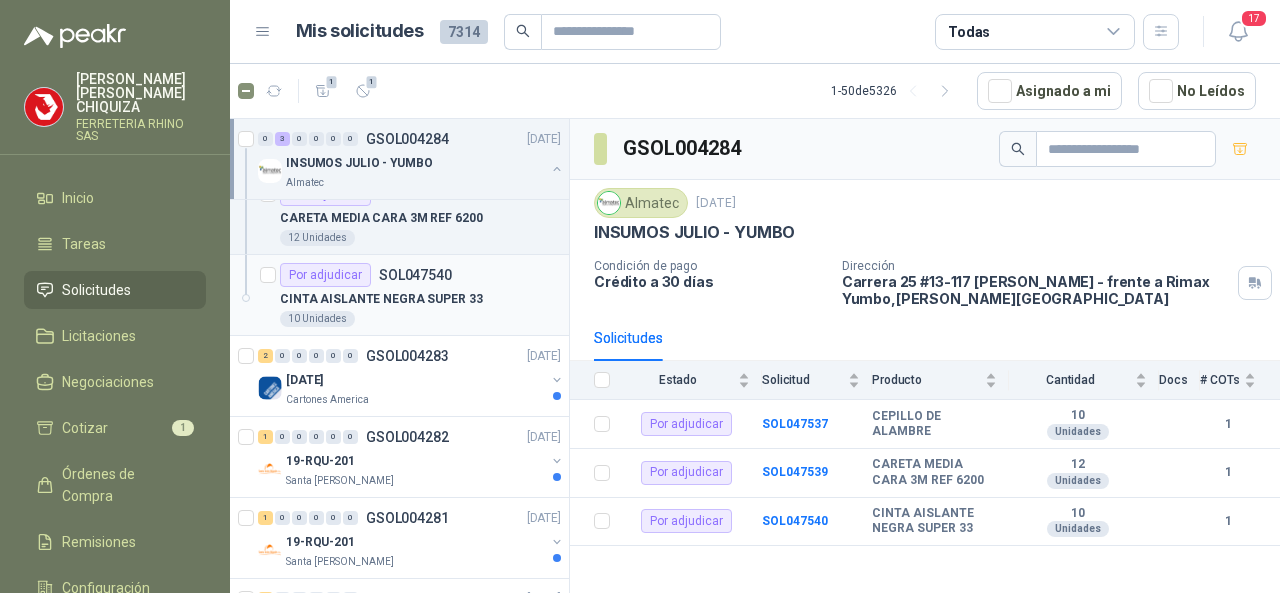 scroll, scrollTop: 800, scrollLeft: 0, axis: vertical 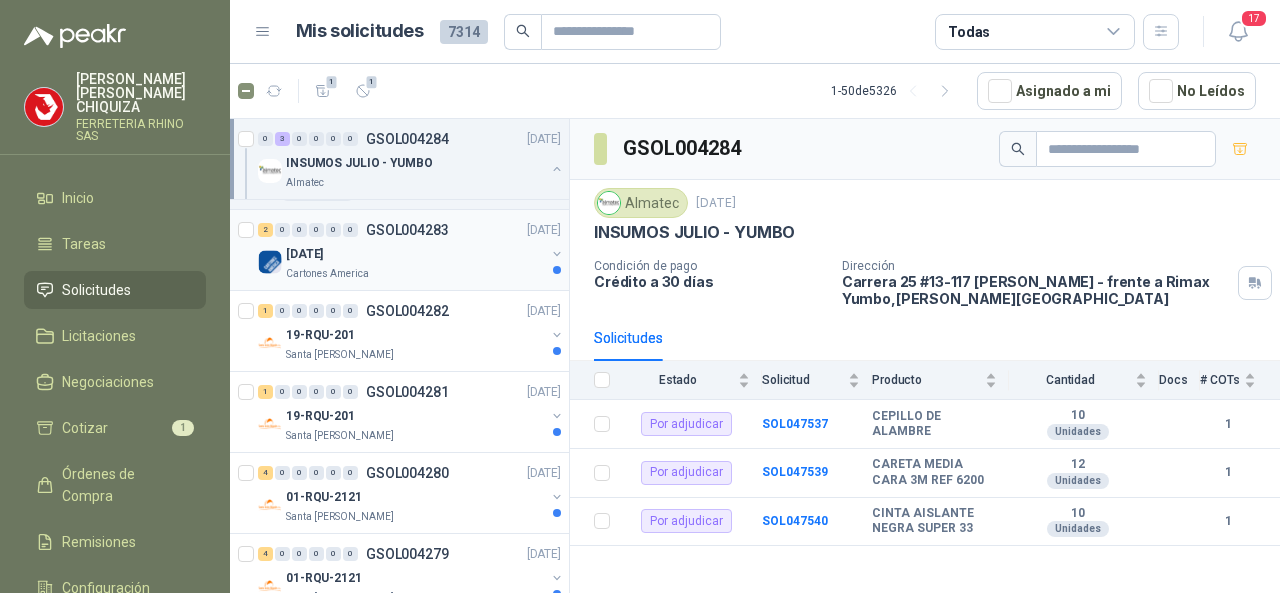 click on "GSOL004283" at bounding box center (407, 230) 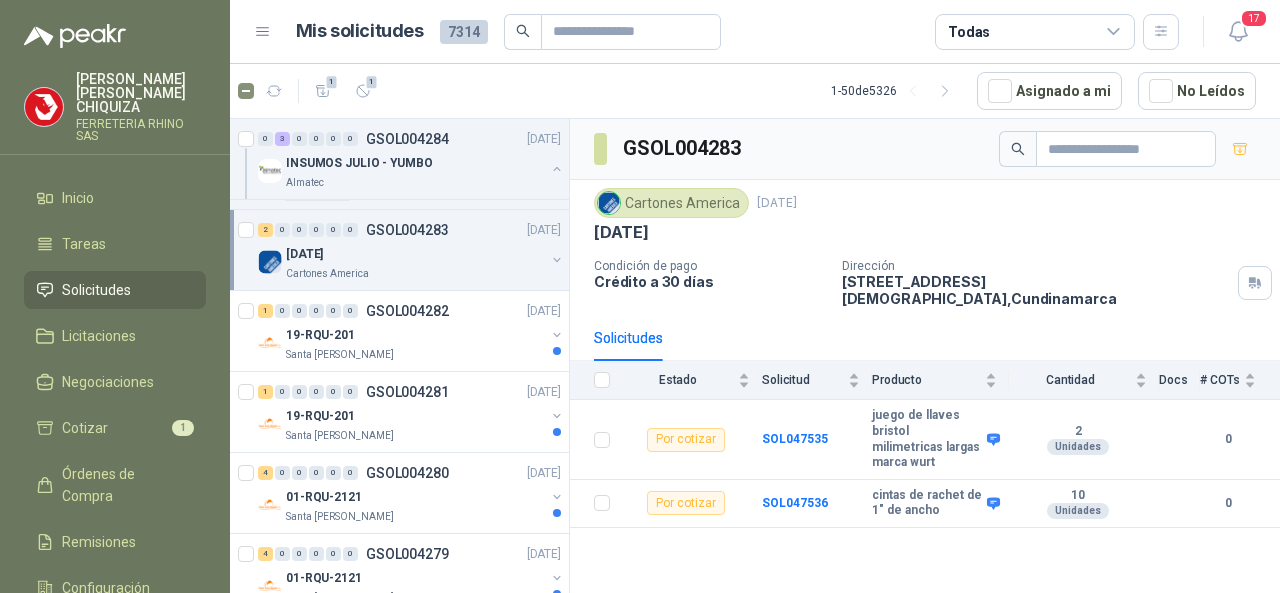 click on "GSOL004283" at bounding box center (407, 230) 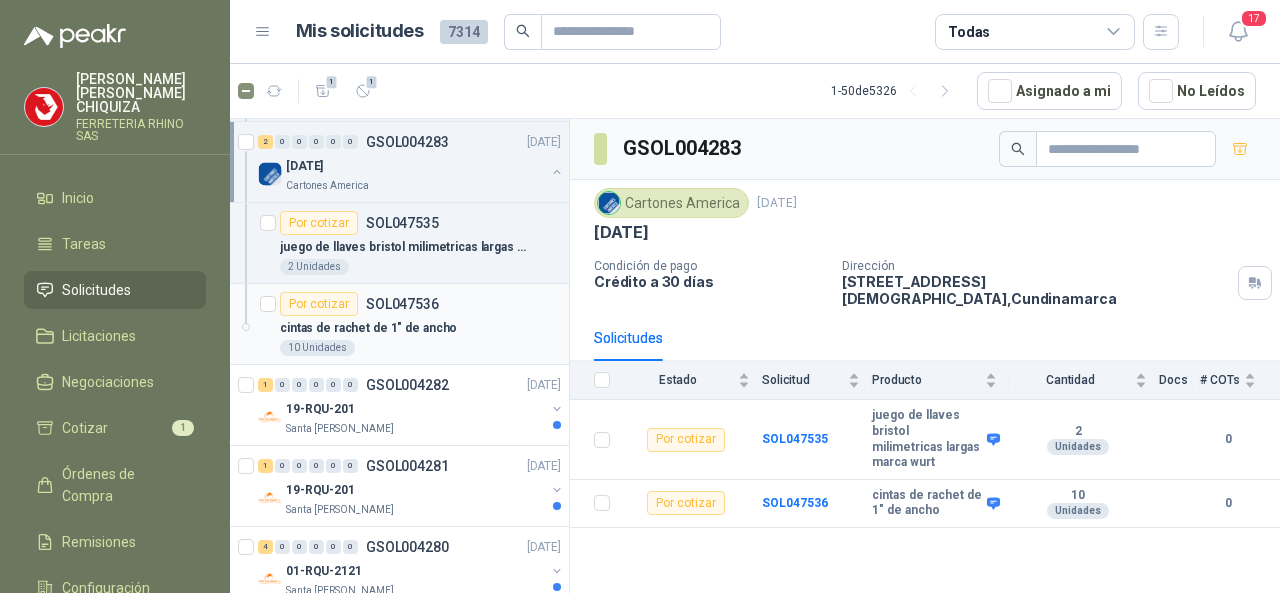 scroll, scrollTop: 1000, scrollLeft: 0, axis: vertical 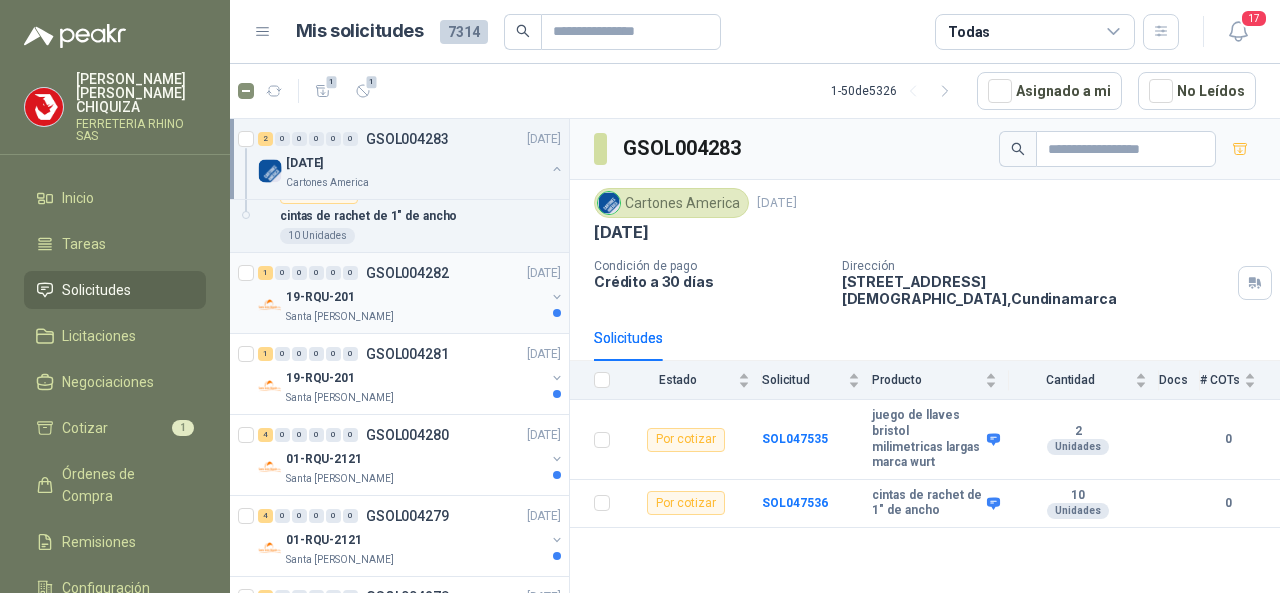 click on "GSOL004282" at bounding box center [407, 273] 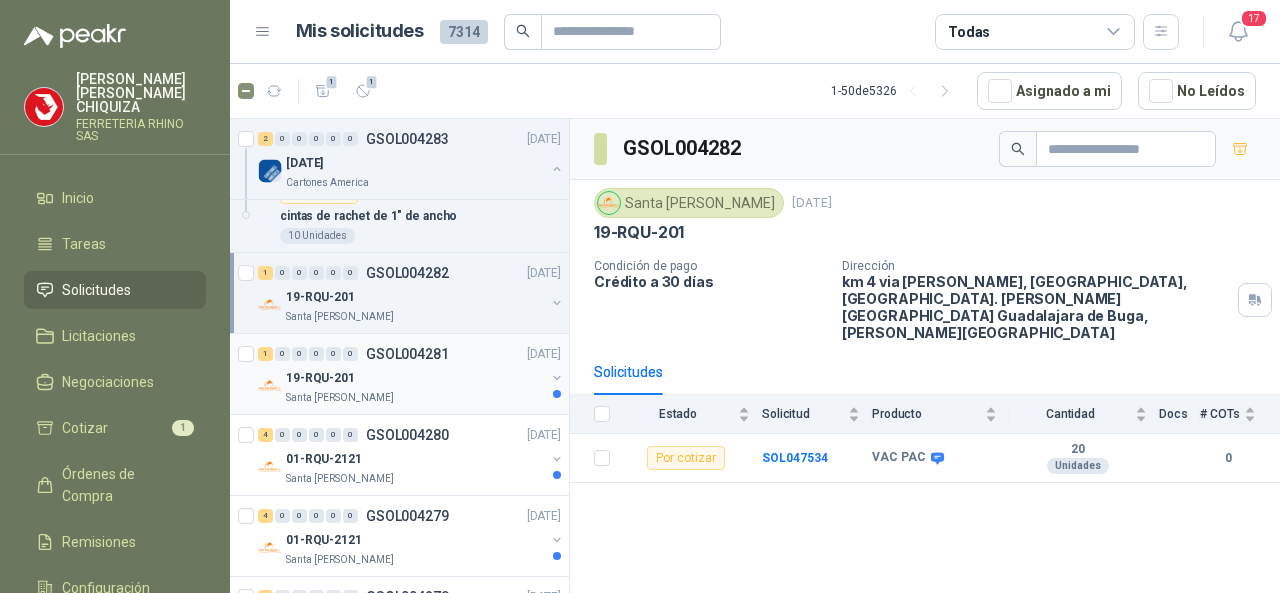click on "GSOL004281" at bounding box center [407, 354] 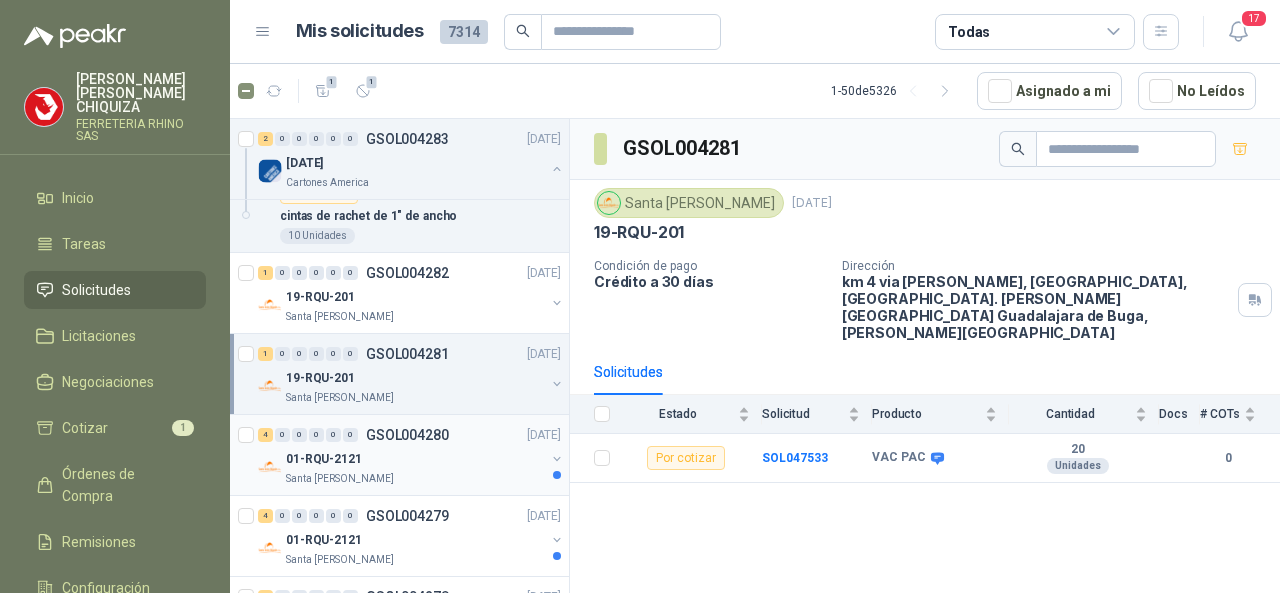 click on "4   0   0   0   0   0   GSOL004280 [DATE]" at bounding box center [411, 435] 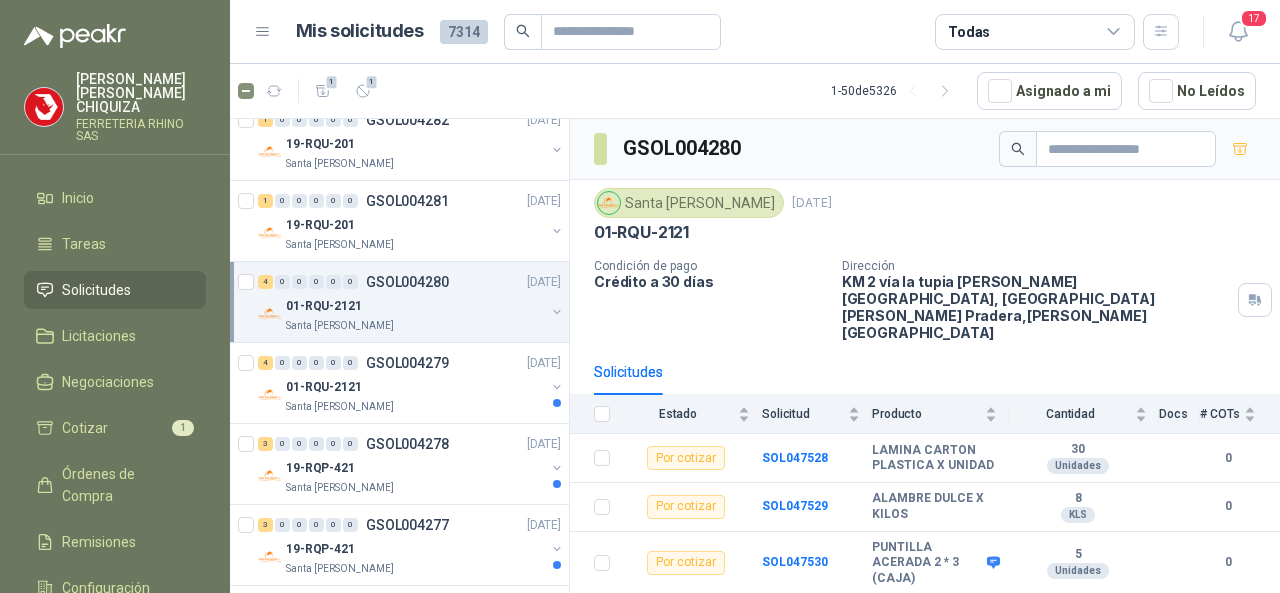 scroll, scrollTop: 1200, scrollLeft: 0, axis: vertical 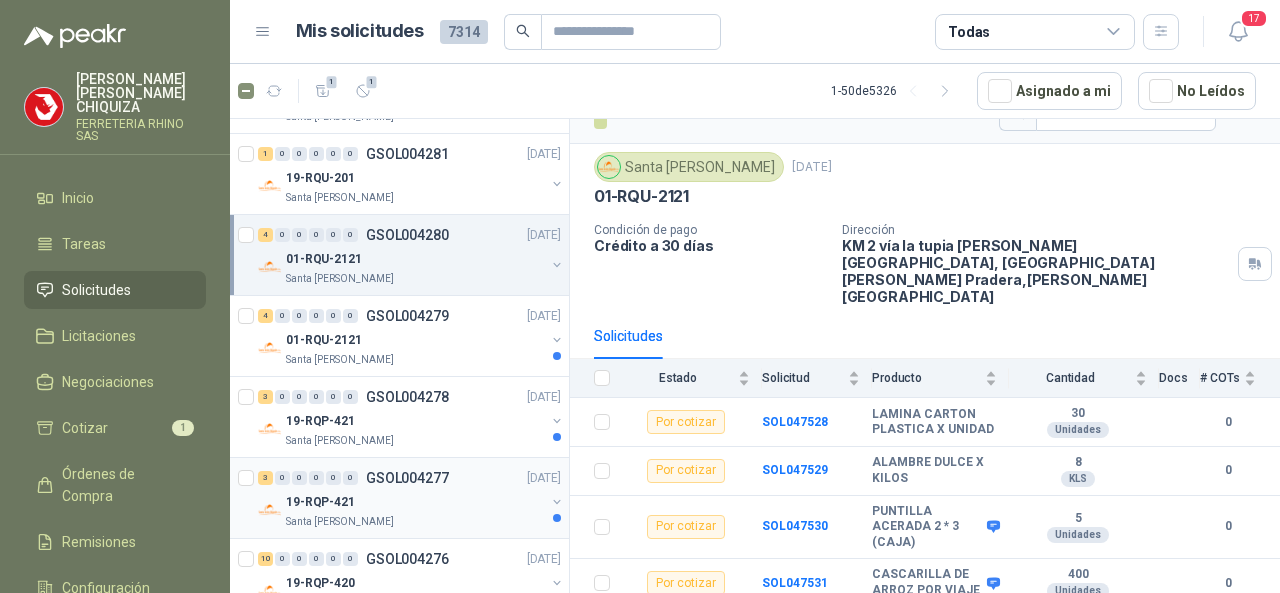 click on "GSOL004277" at bounding box center (407, 478) 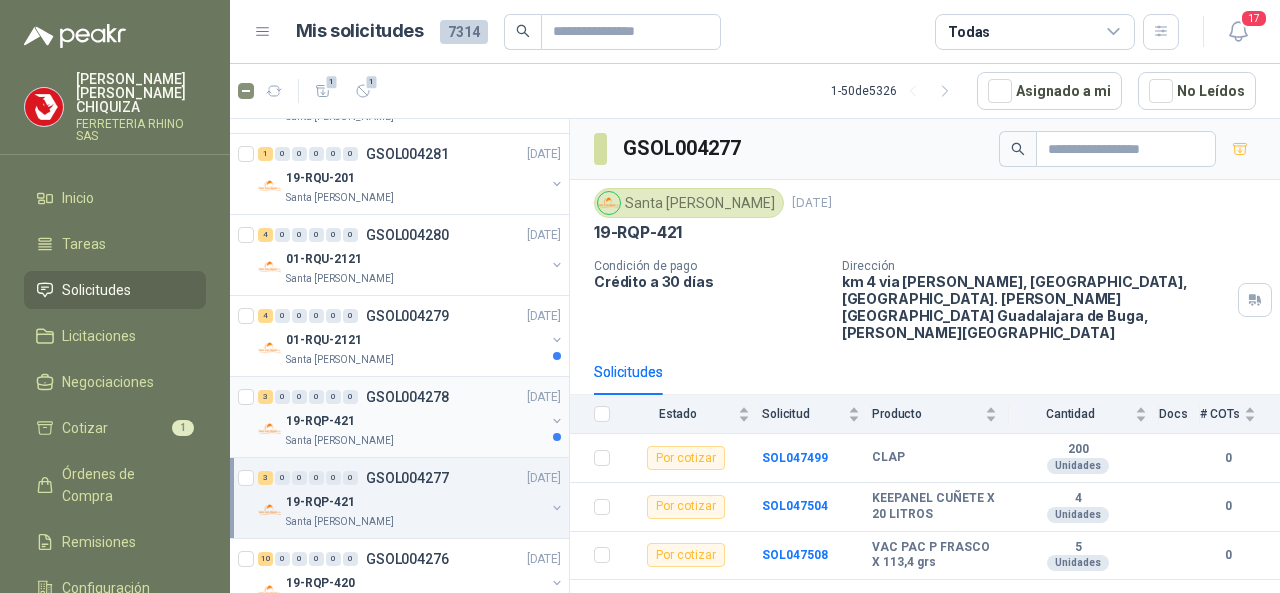 click on "GSOL004278" at bounding box center (407, 397) 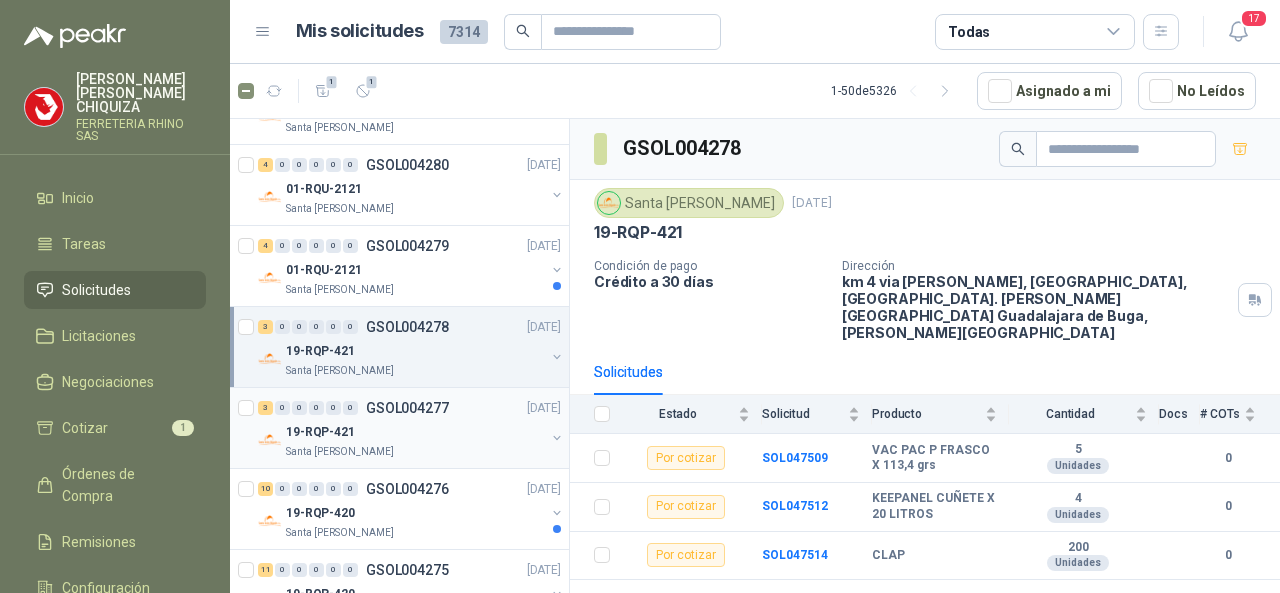 scroll, scrollTop: 1300, scrollLeft: 0, axis: vertical 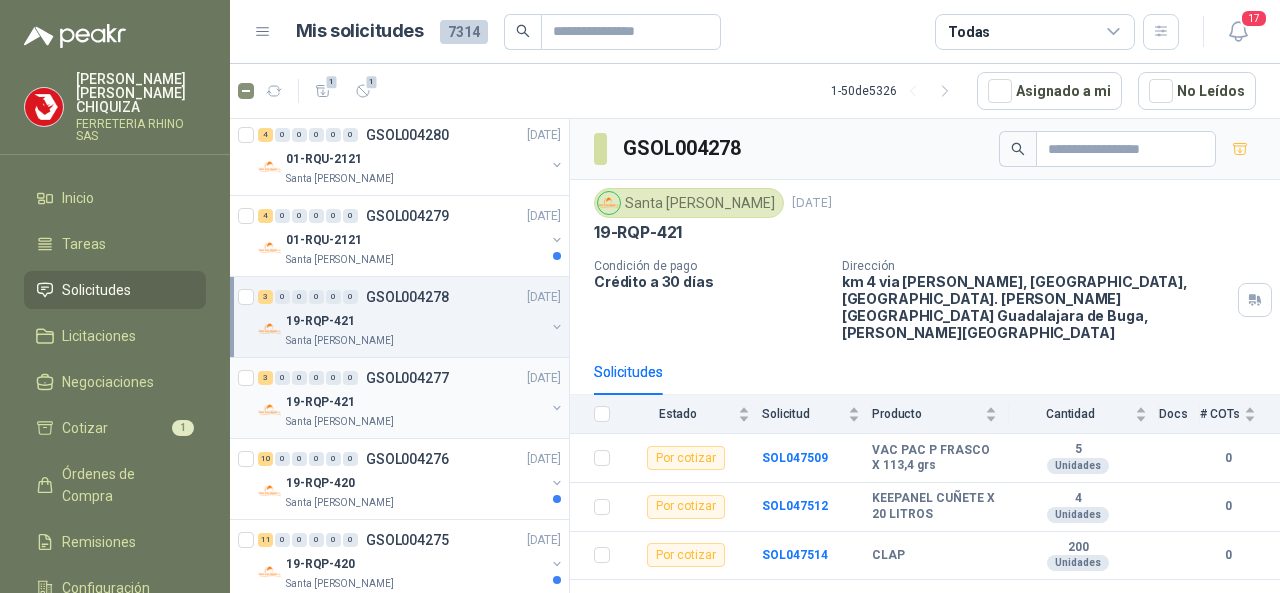 click on "GSOL004277" at bounding box center (407, 378) 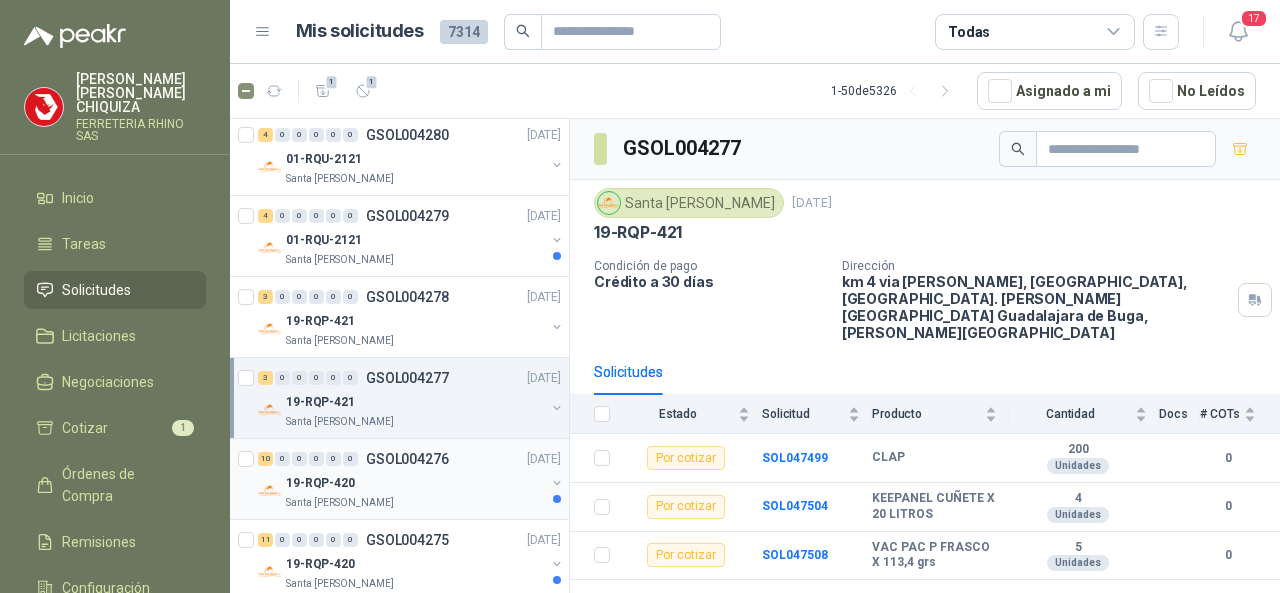 click on "GSOL004276" at bounding box center [407, 459] 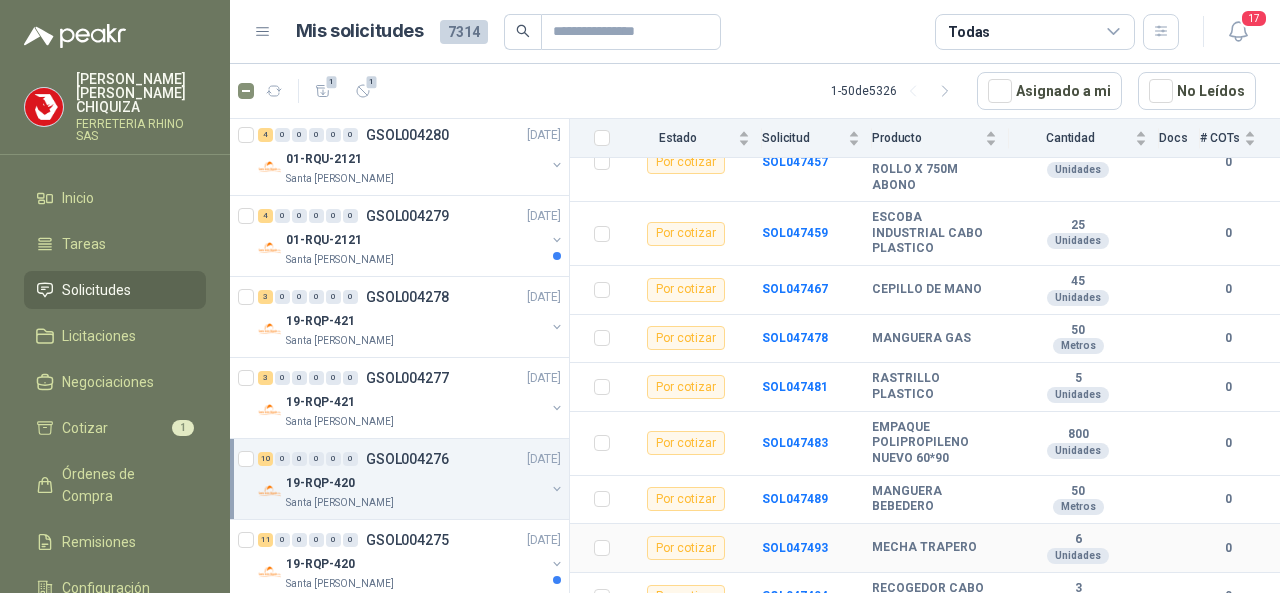 scroll, scrollTop: 360, scrollLeft: 0, axis: vertical 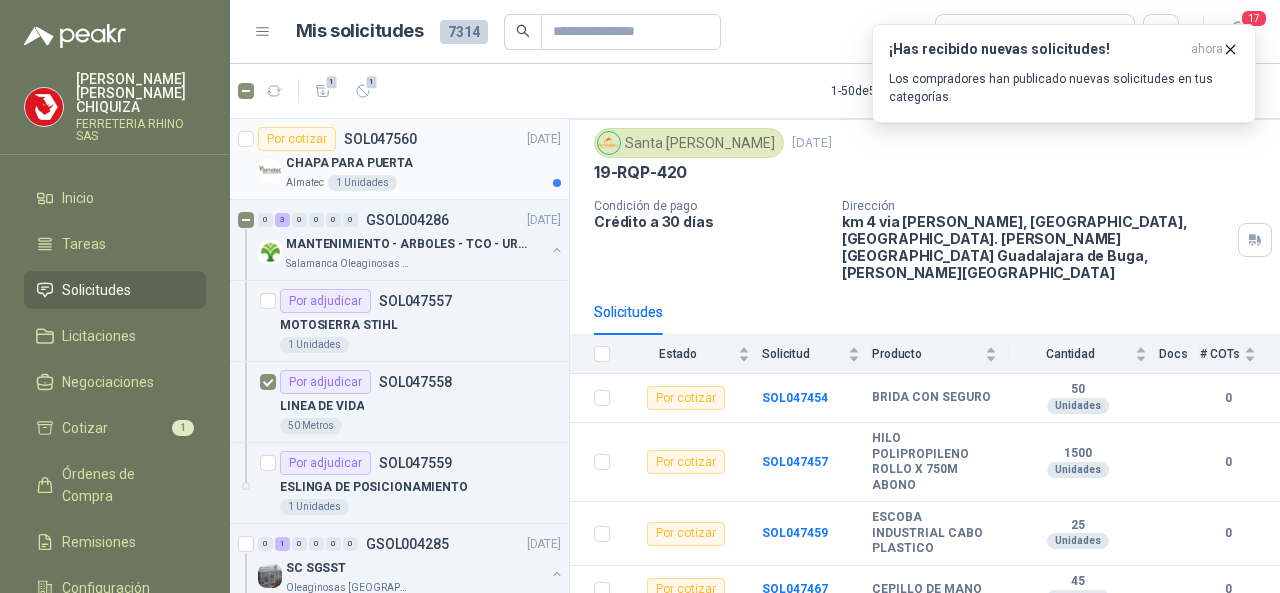 click on "SOL047560" at bounding box center (380, 139) 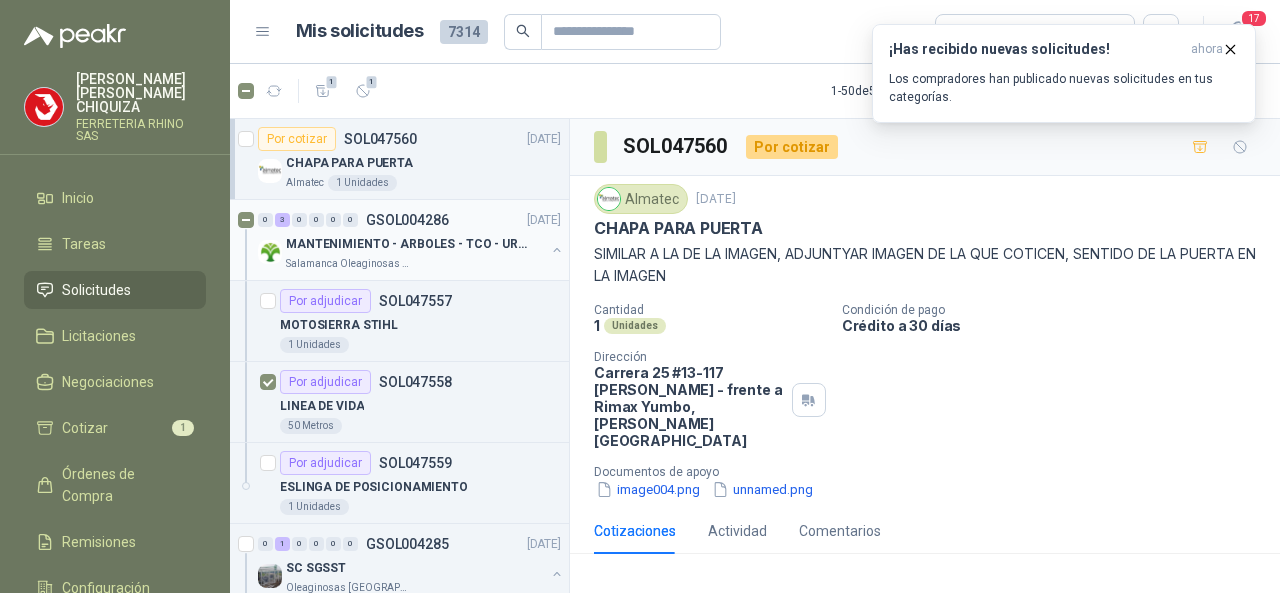 click on "GSOL004286" at bounding box center (407, 220) 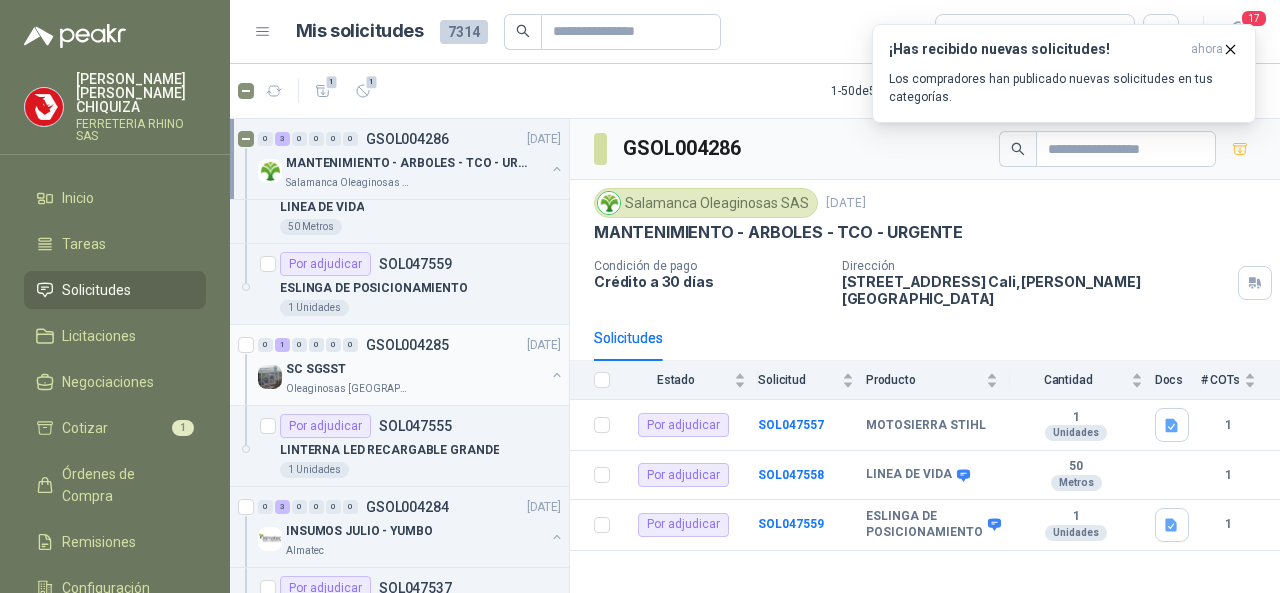 scroll, scrollTop: 200, scrollLeft: 0, axis: vertical 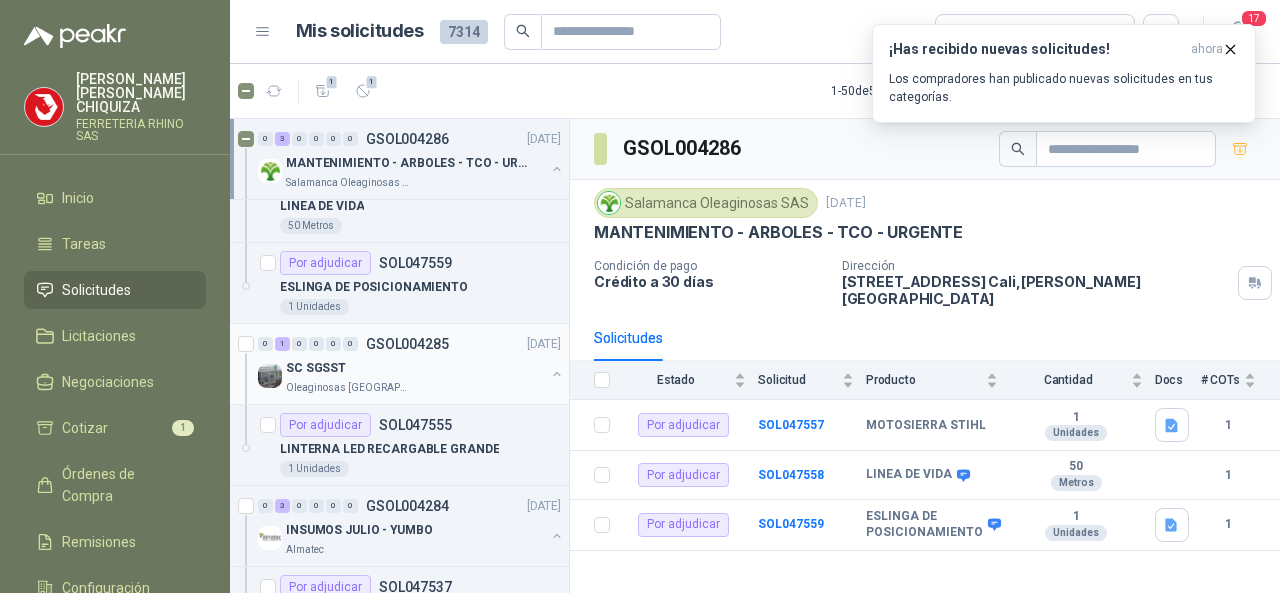 click on "GSOL004285" at bounding box center [407, 344] 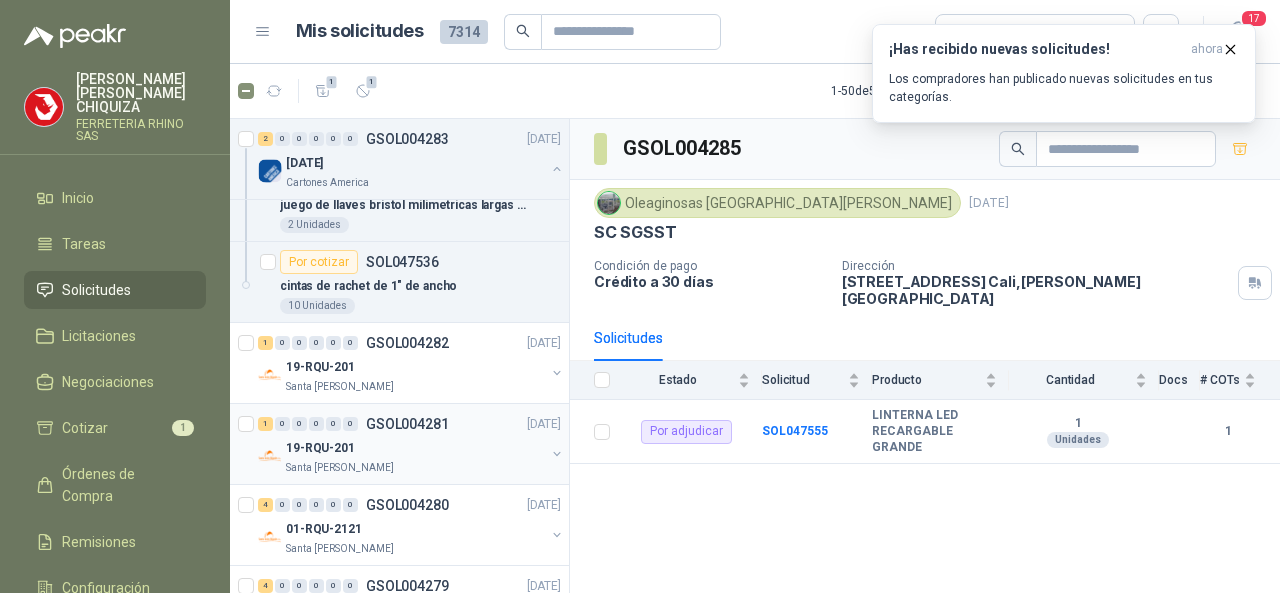 scroll, scrollTop: 1000, scrollLeft: 0, axis: vertical 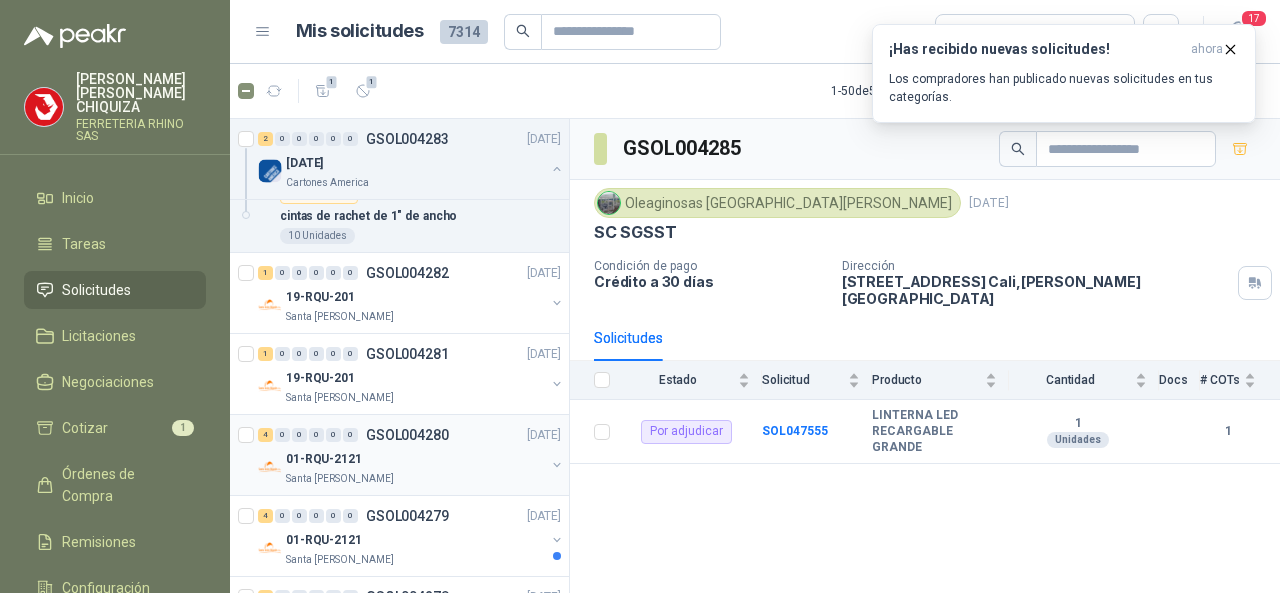 click on "GSOL004280" at bounding box center (407, 435) 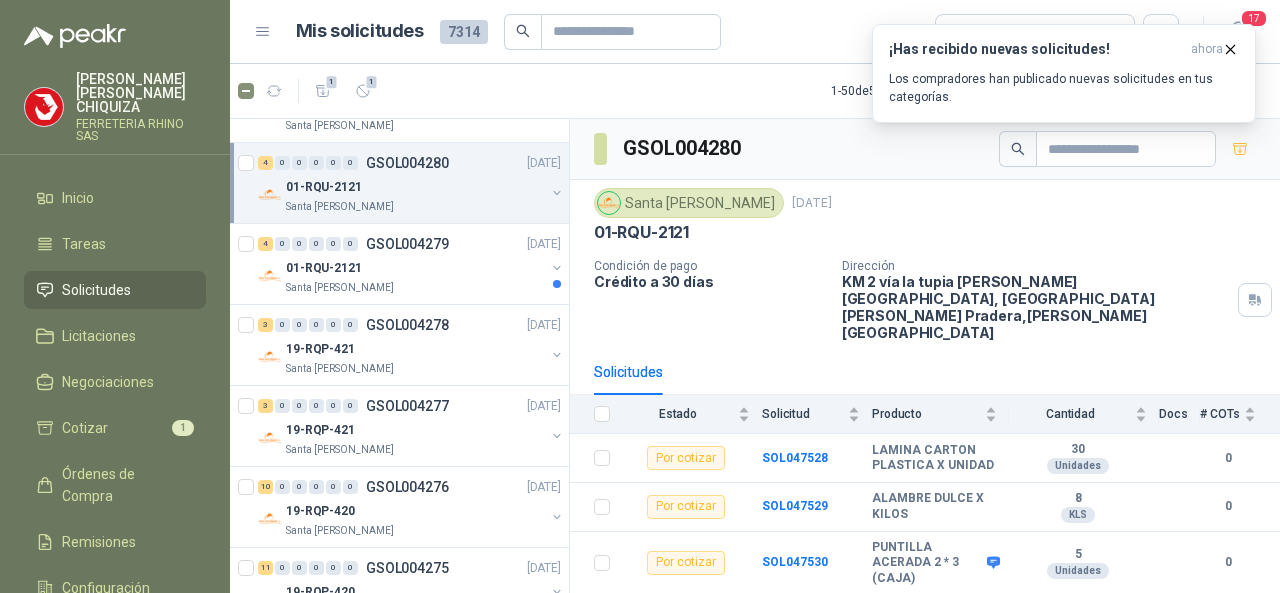 scroll, scrollTop: 1400, scrollLeft: 0, axis: vertical 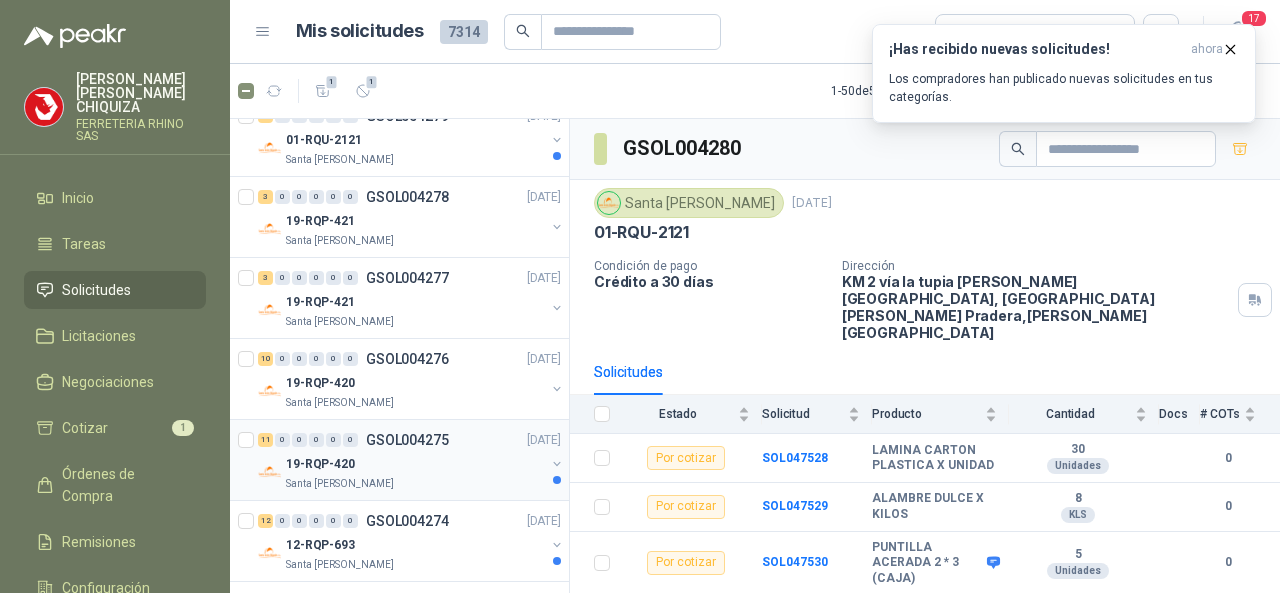 click on "GSOL004275" at bounding box center (407, 440) 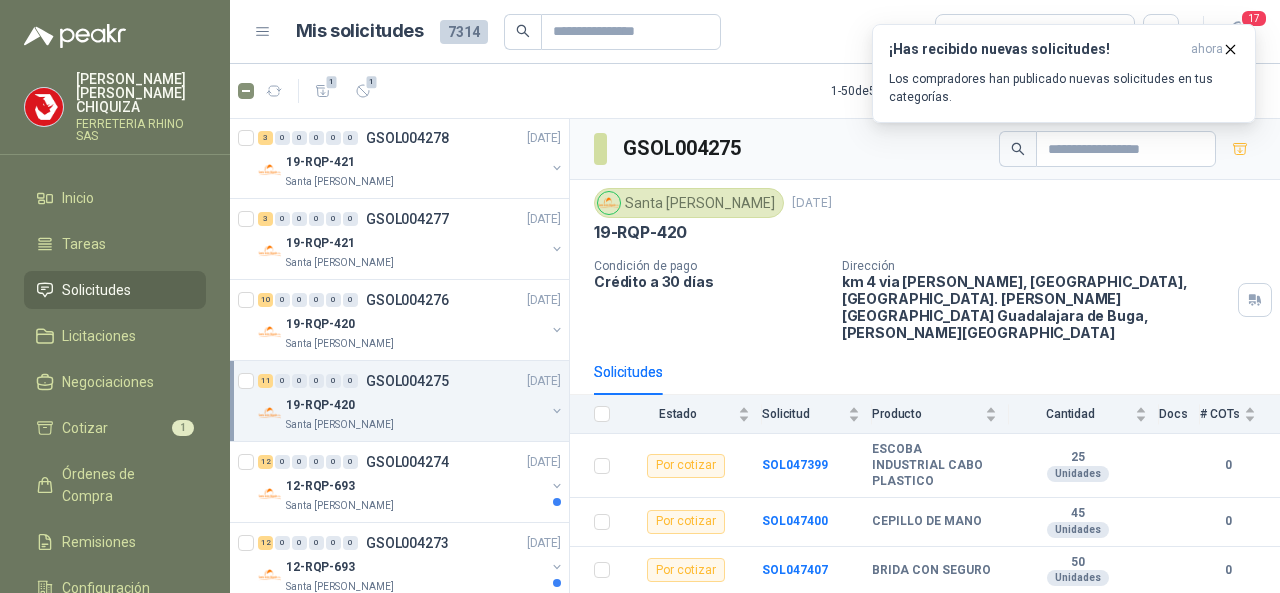 scroll, scrollTop: 1500, scrollLeft: 0, axis: vertical 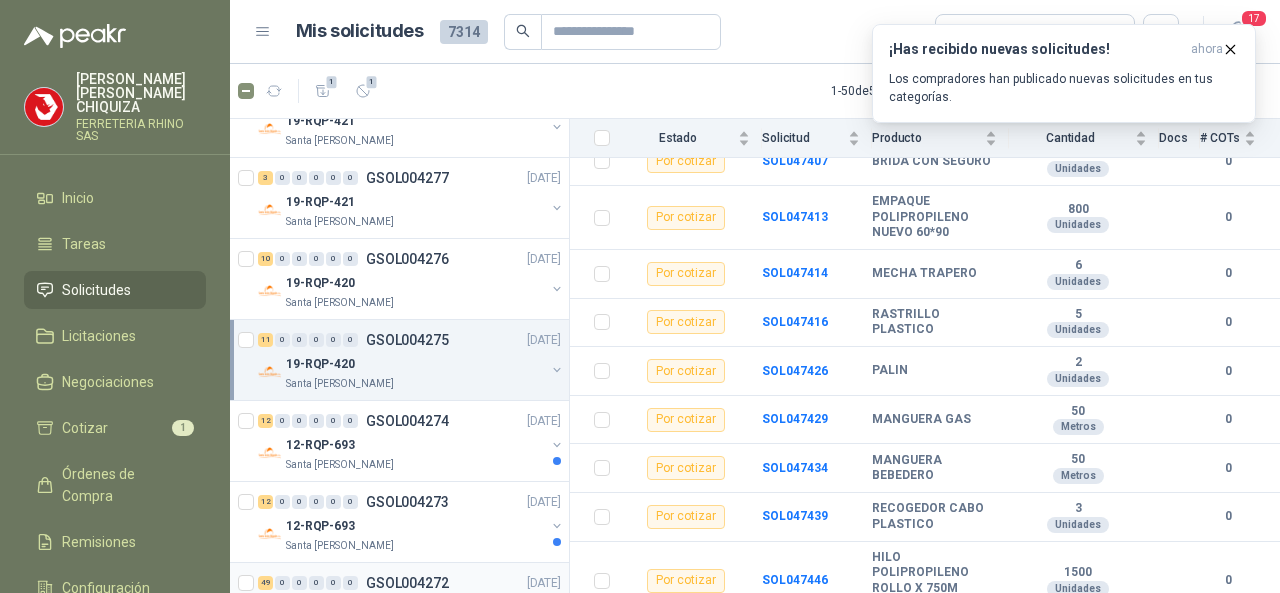 click on "GSOL004272" at bounding box center [407, 583] 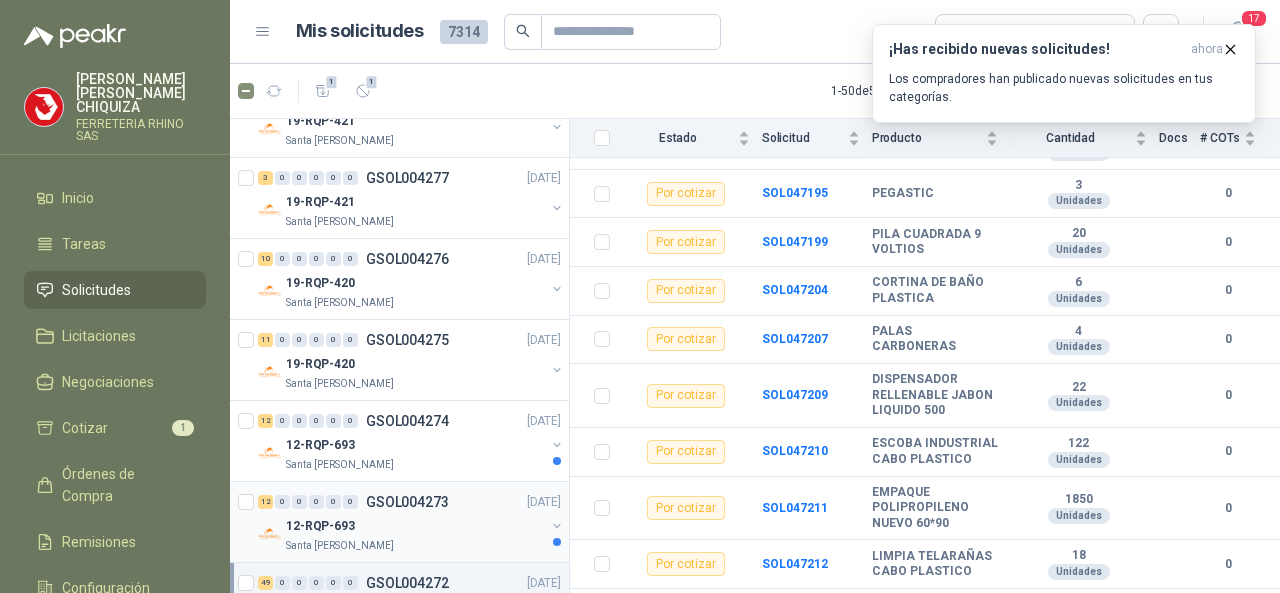 scroll, scrollTop: 500, scrollLeft: 0, axis: vertical 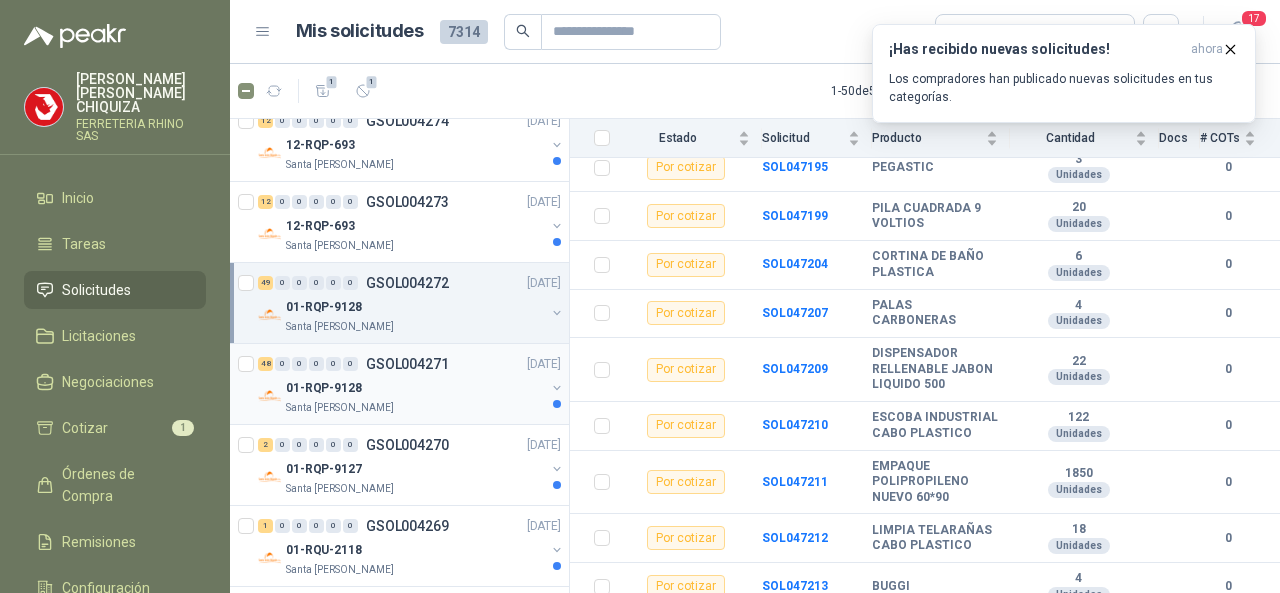 click on "01-RQP-9128" at bounding box center [415, 388] 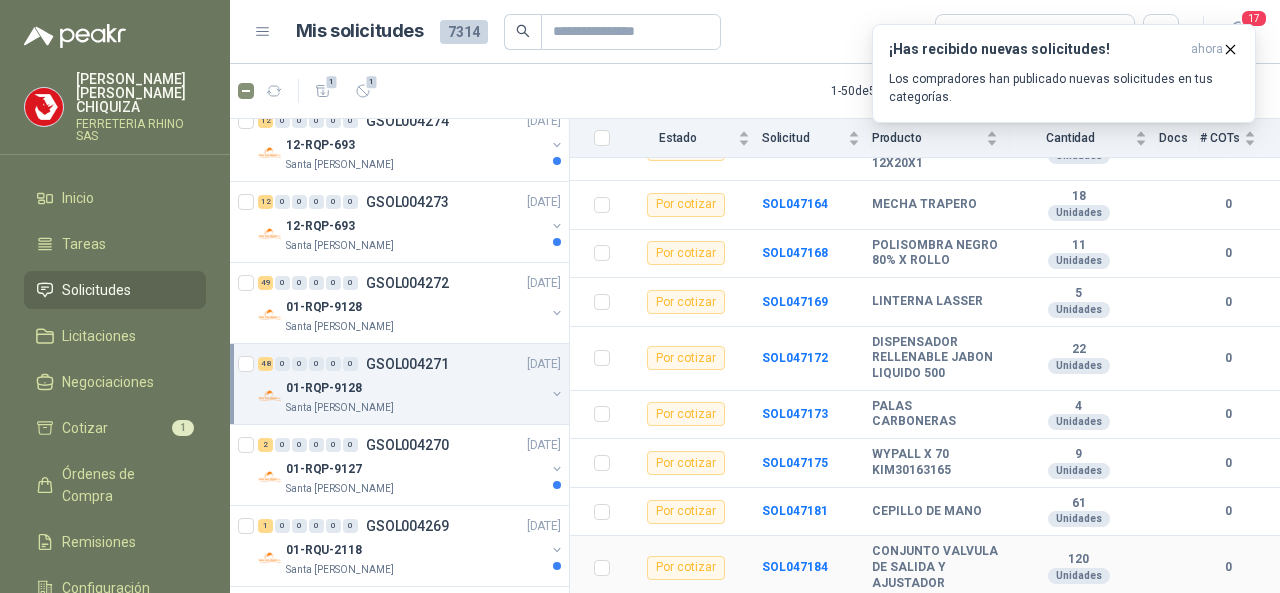scroll, scrollTop: 2385, scrollLeft: 0, axis: vertical 